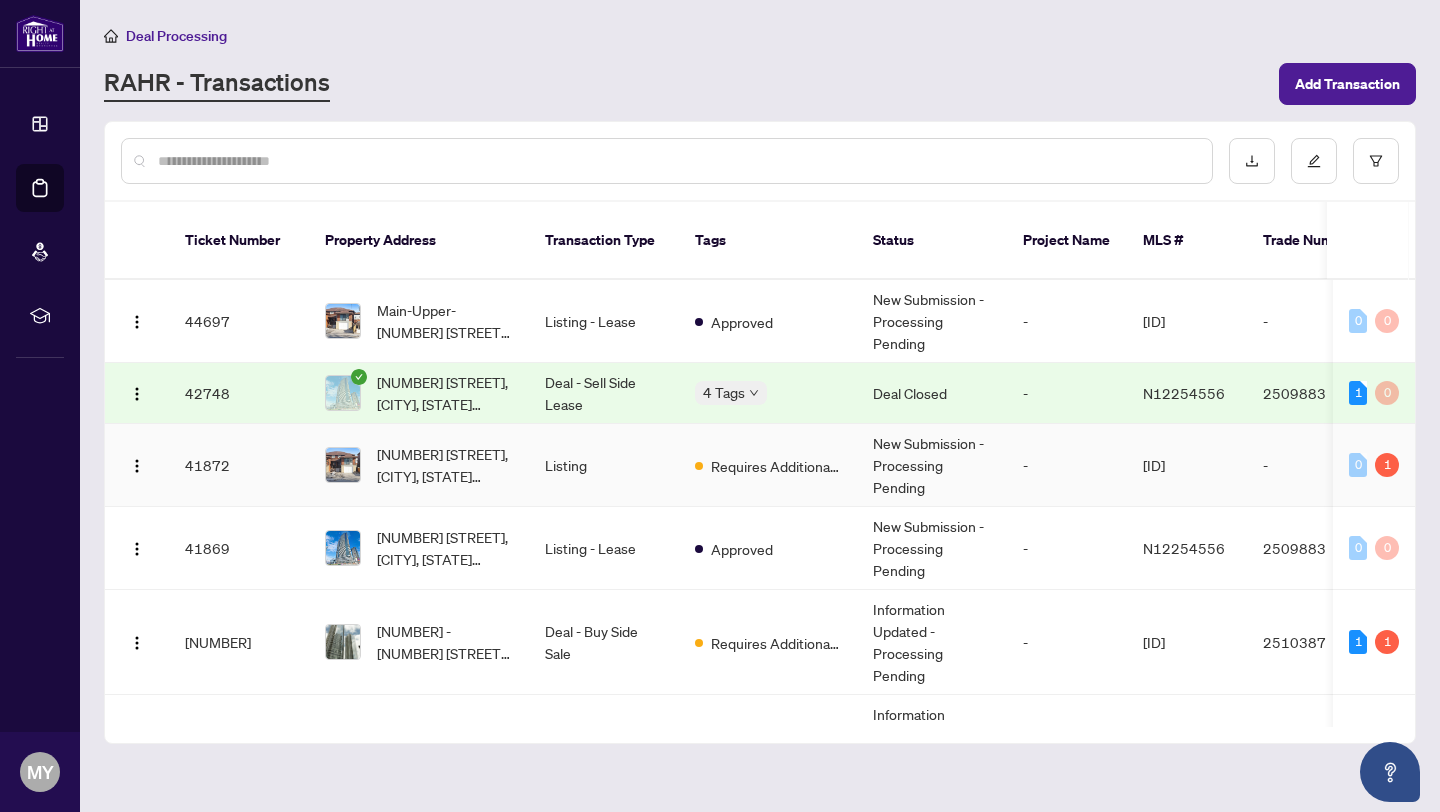 scroll, scrollTop: 0, scrollLeft: 0, axis: both 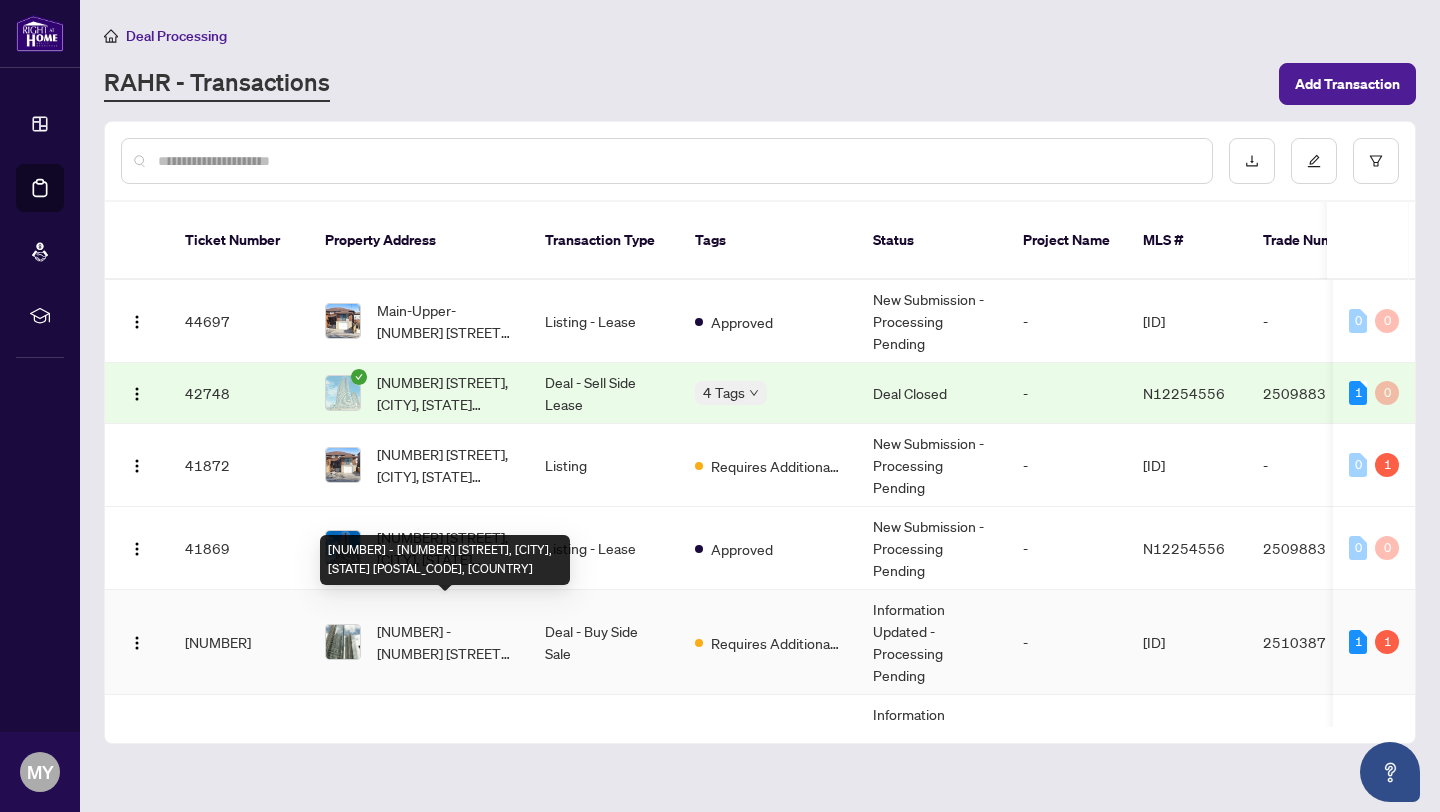 click on "[NUMBER] - [NUMBER] [STREET], [CITY], [STATE] [POSTAL_CODE], [COUNTRY]" at bounding box center (445, 642) 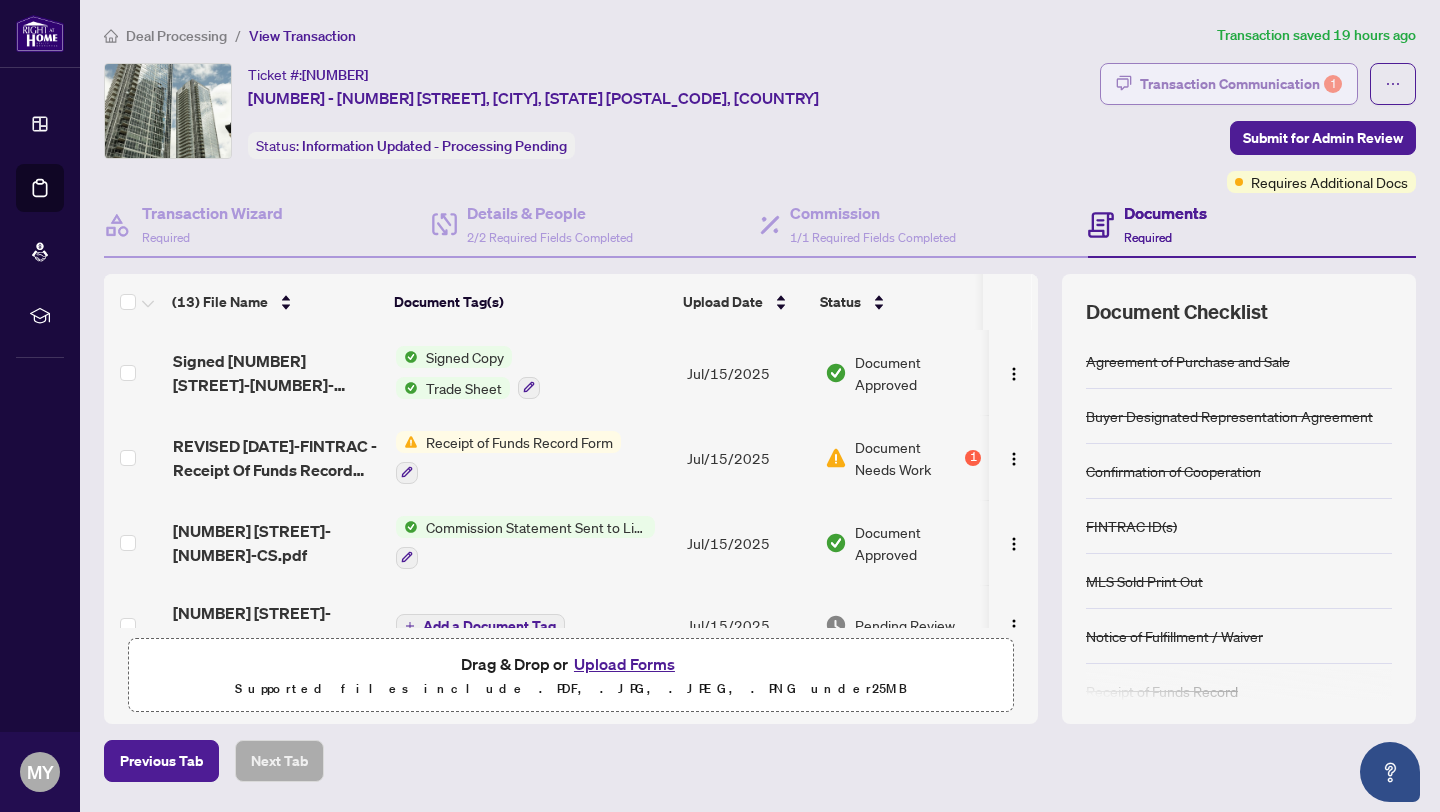 click on "Transaction Communication 1" at bounding box center [1241, 84] 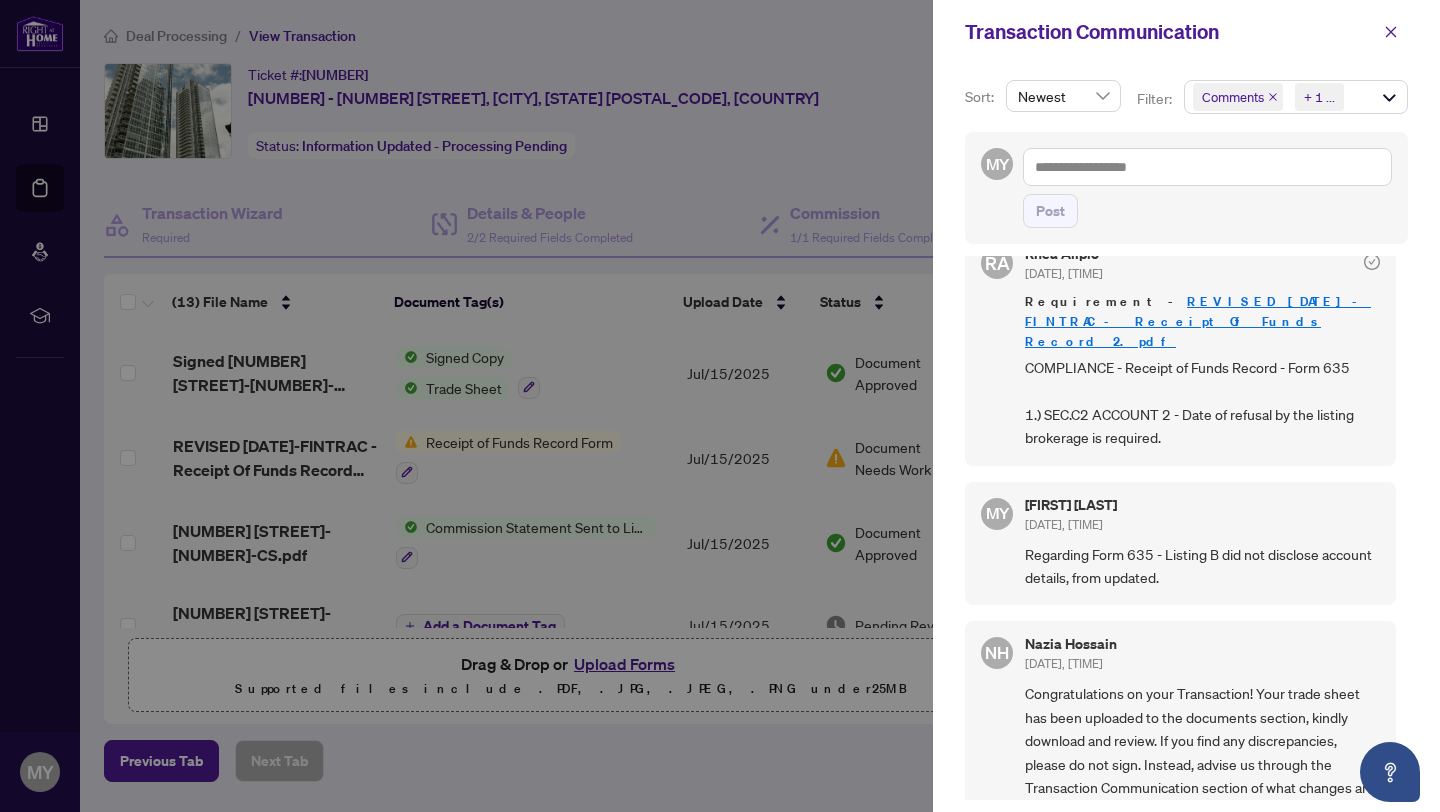 scroll, scrollTop: 43, scrollLeft: 0, axis: vertical 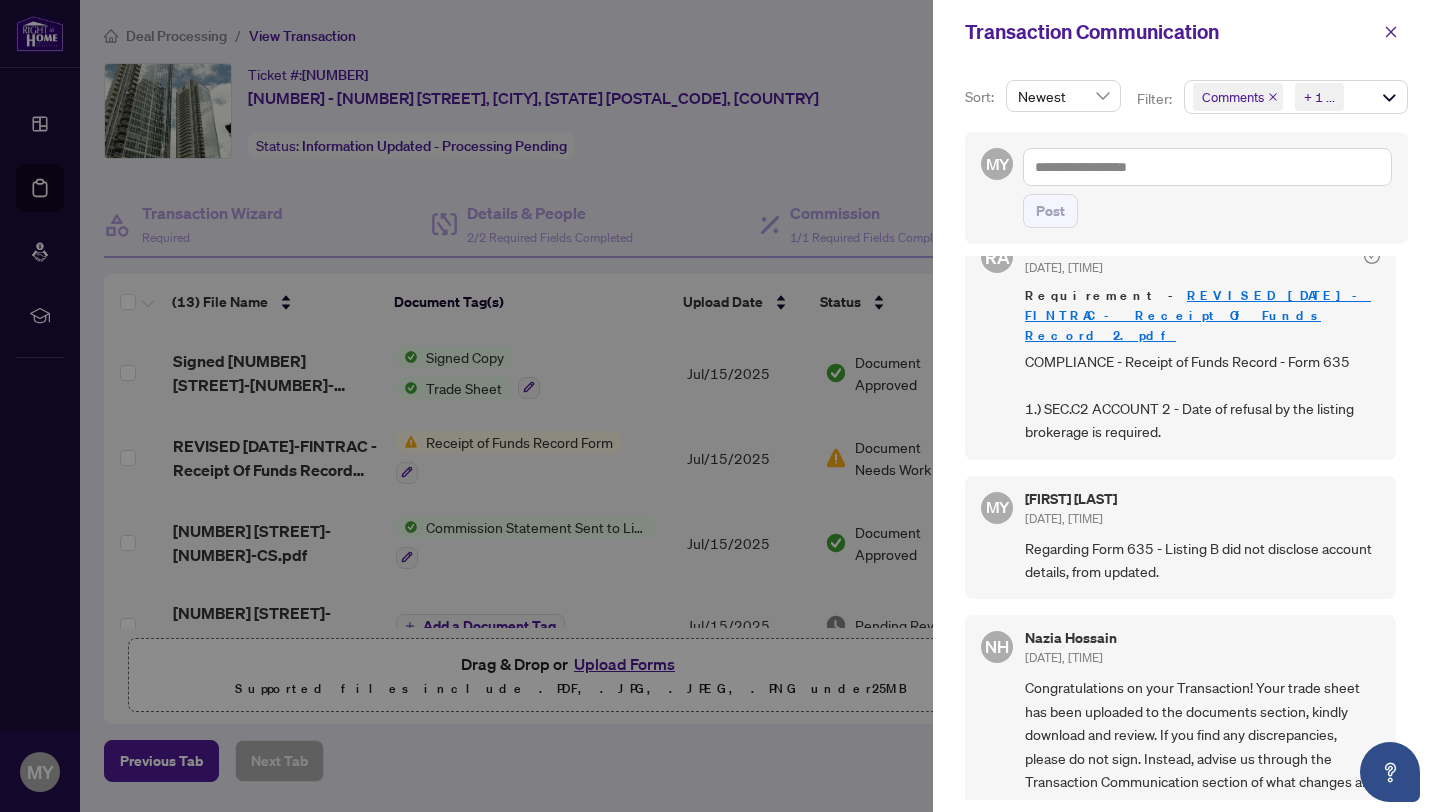 click at bounding box center [720, 406] 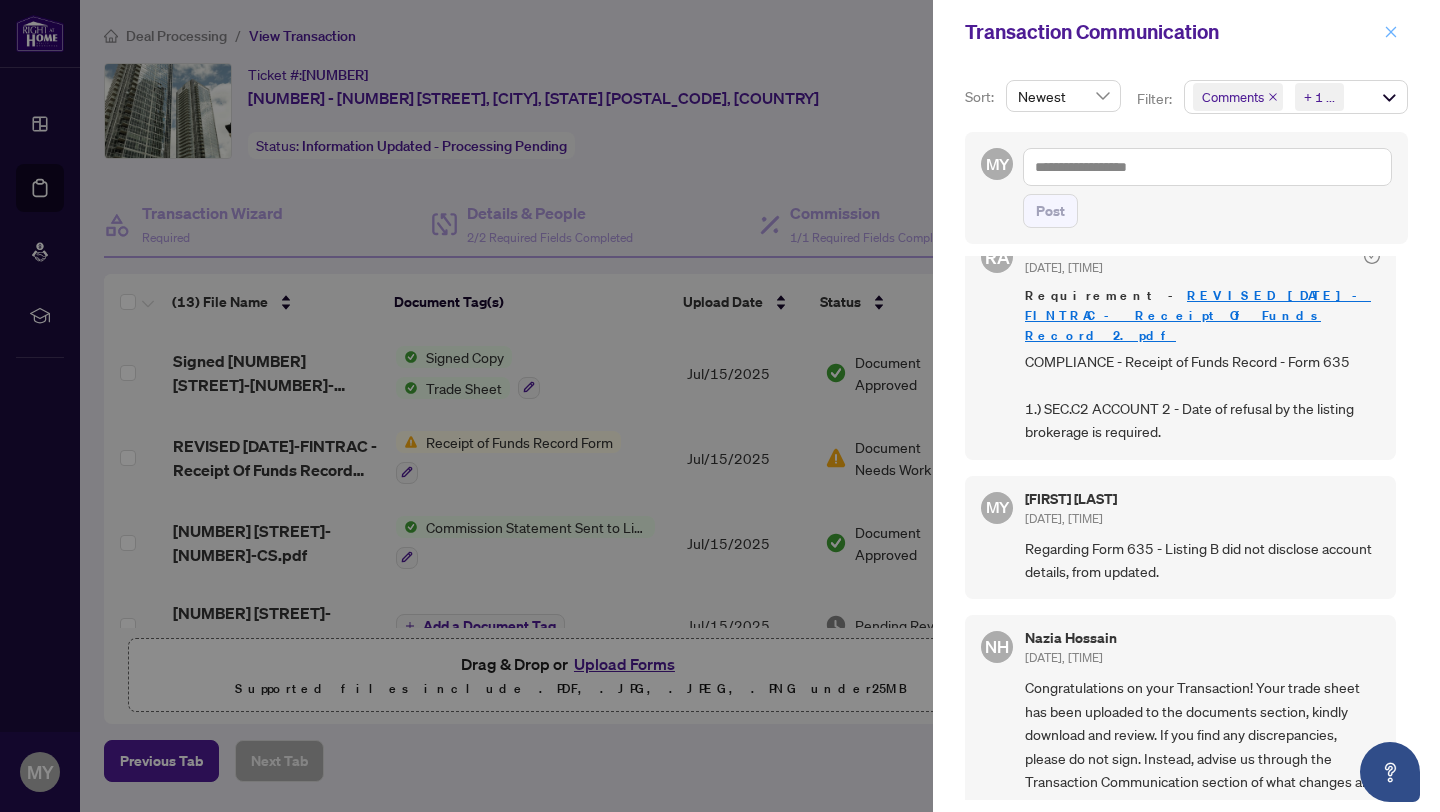 click 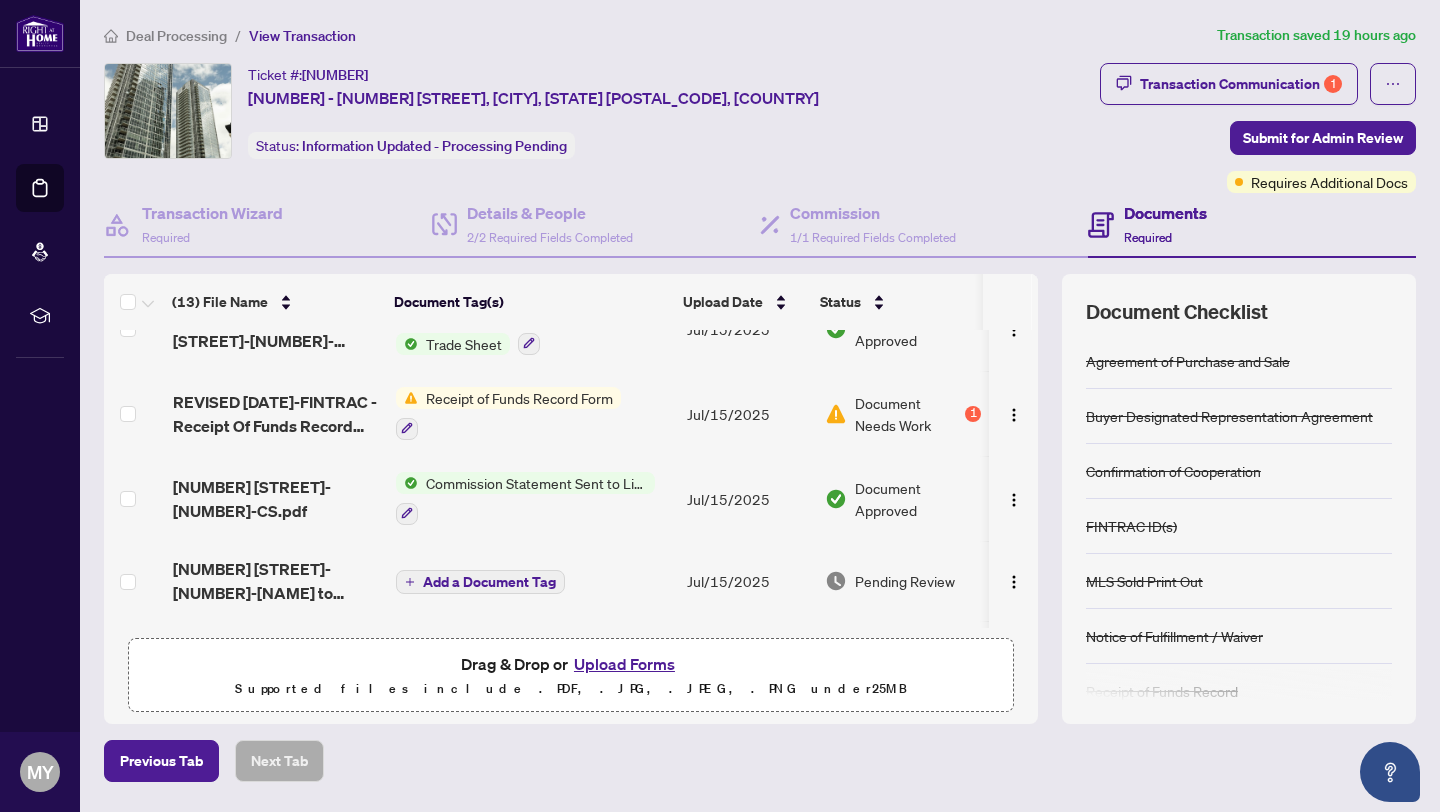 scroll, scrollTop: 50, scrollLeft: 0, axis: vertical 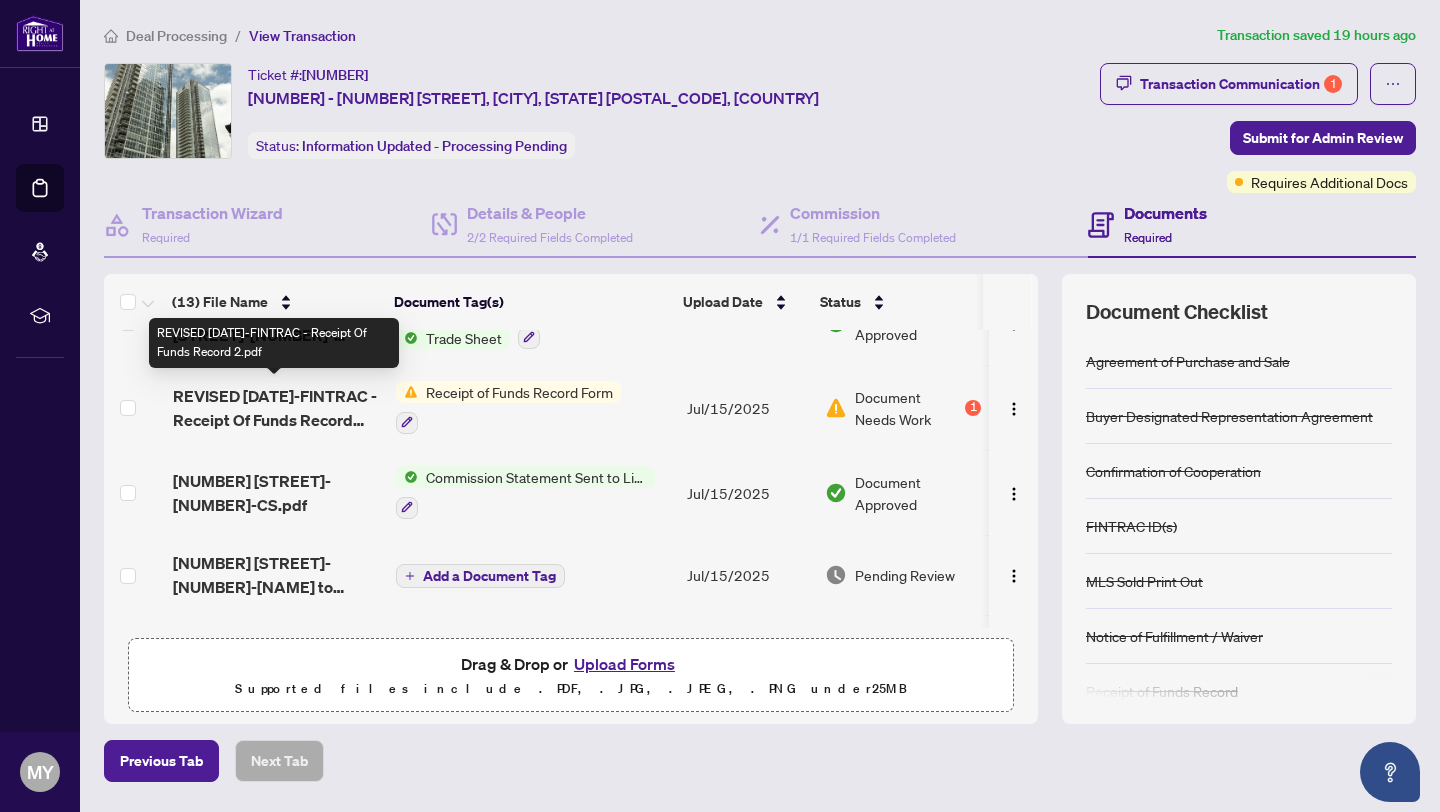 click on "REVISED [DATE]-FINTRAC - Receipt Of Funds Record 2.pdf" at bounding box center [276, 408] 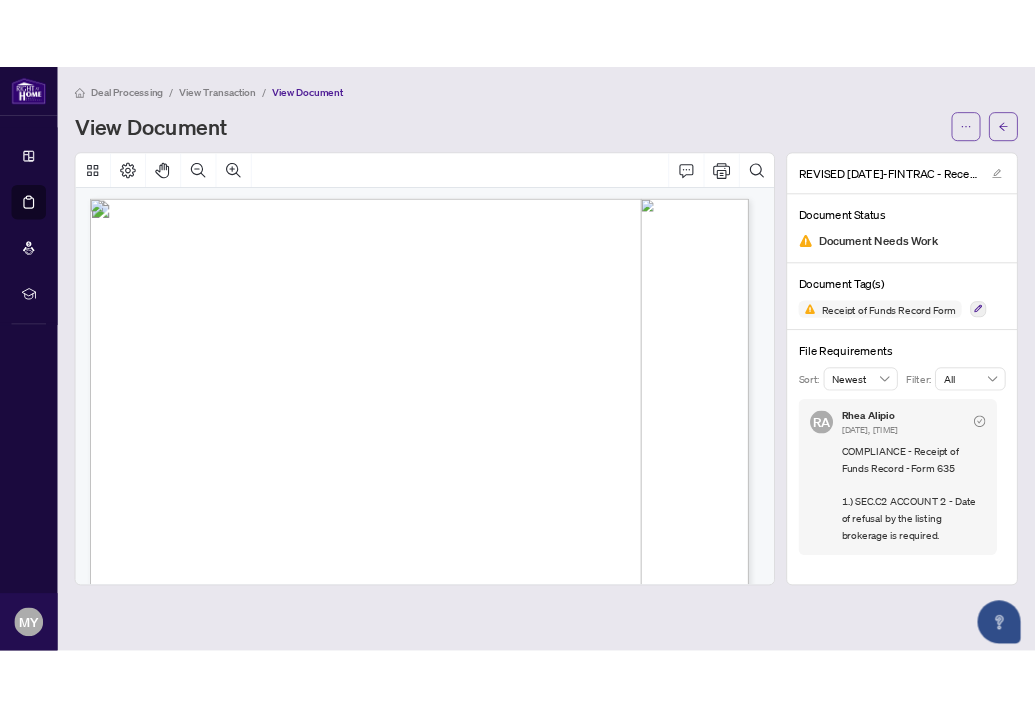 scroll, scrollTop: 1224, scrollLeft: 0, axis: vertical 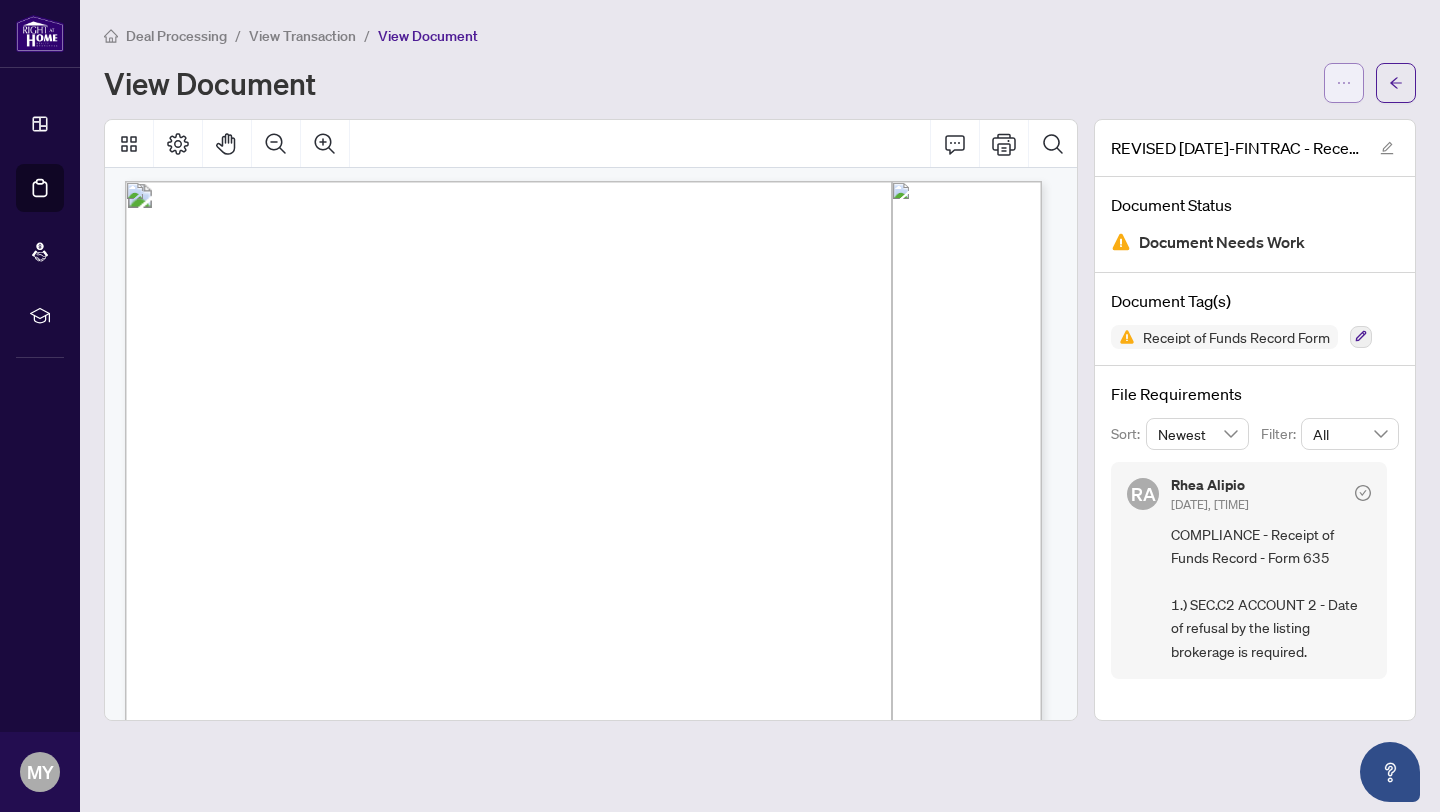 click 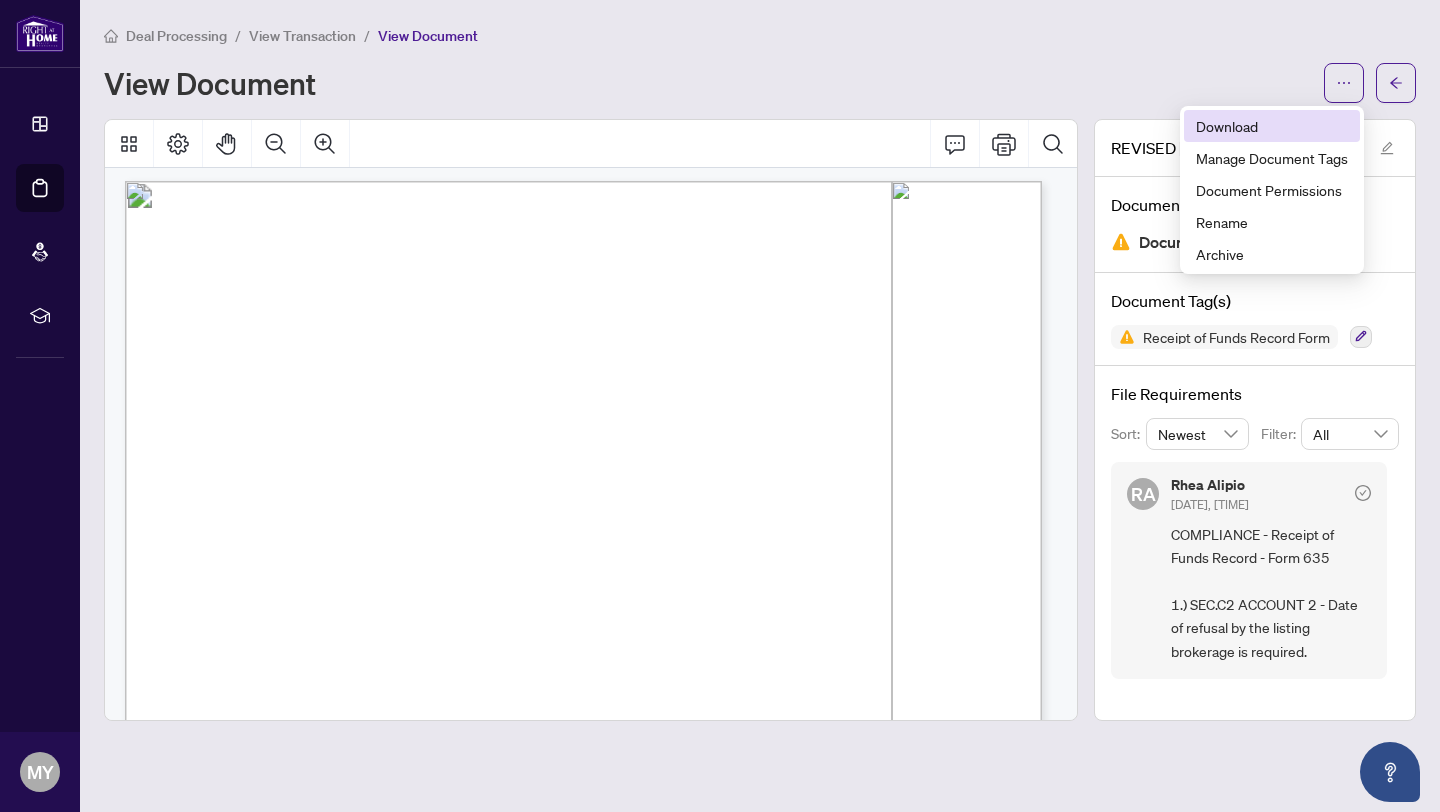 click on "Download" at bounding box center (1272, 126) 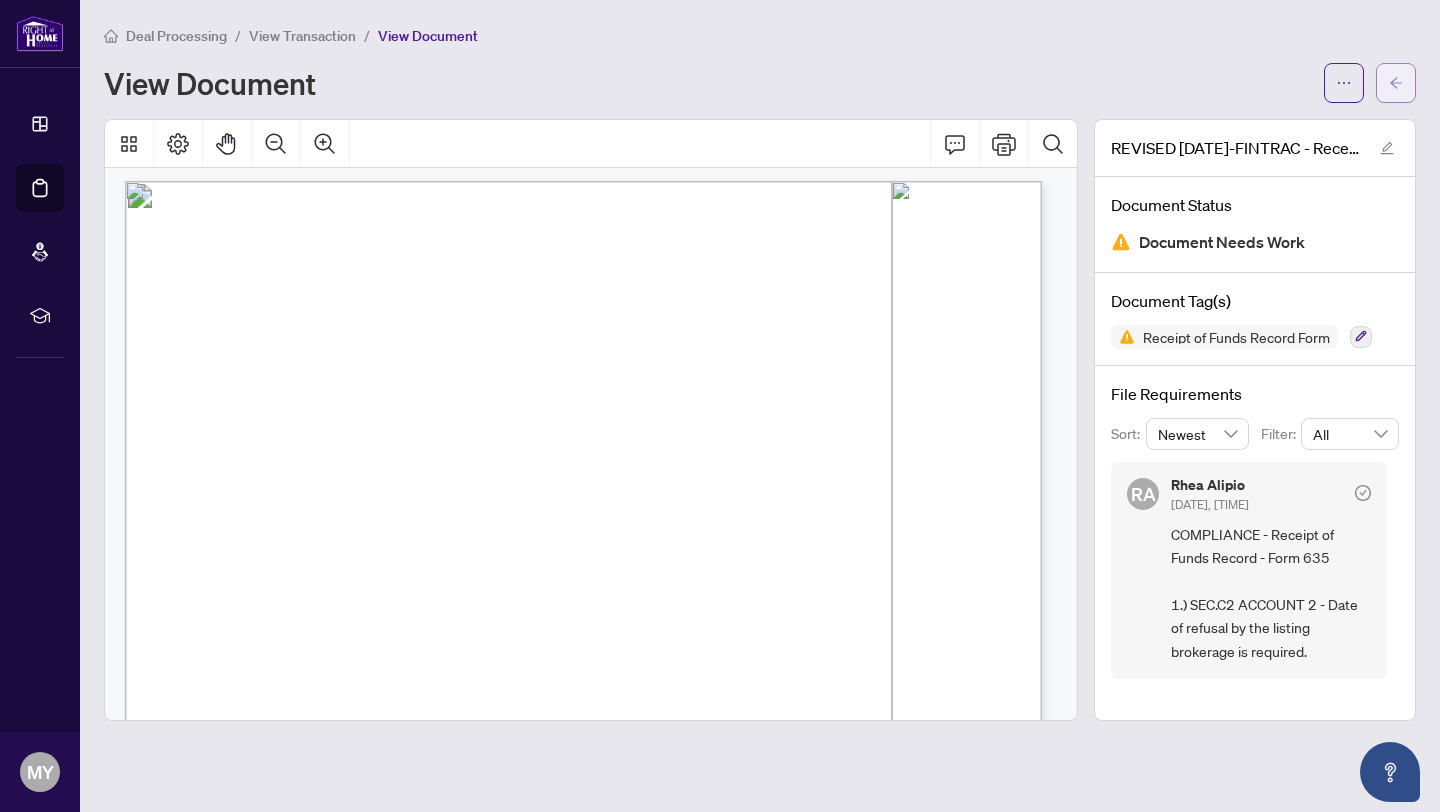 click at bounding box center [1396, 83] 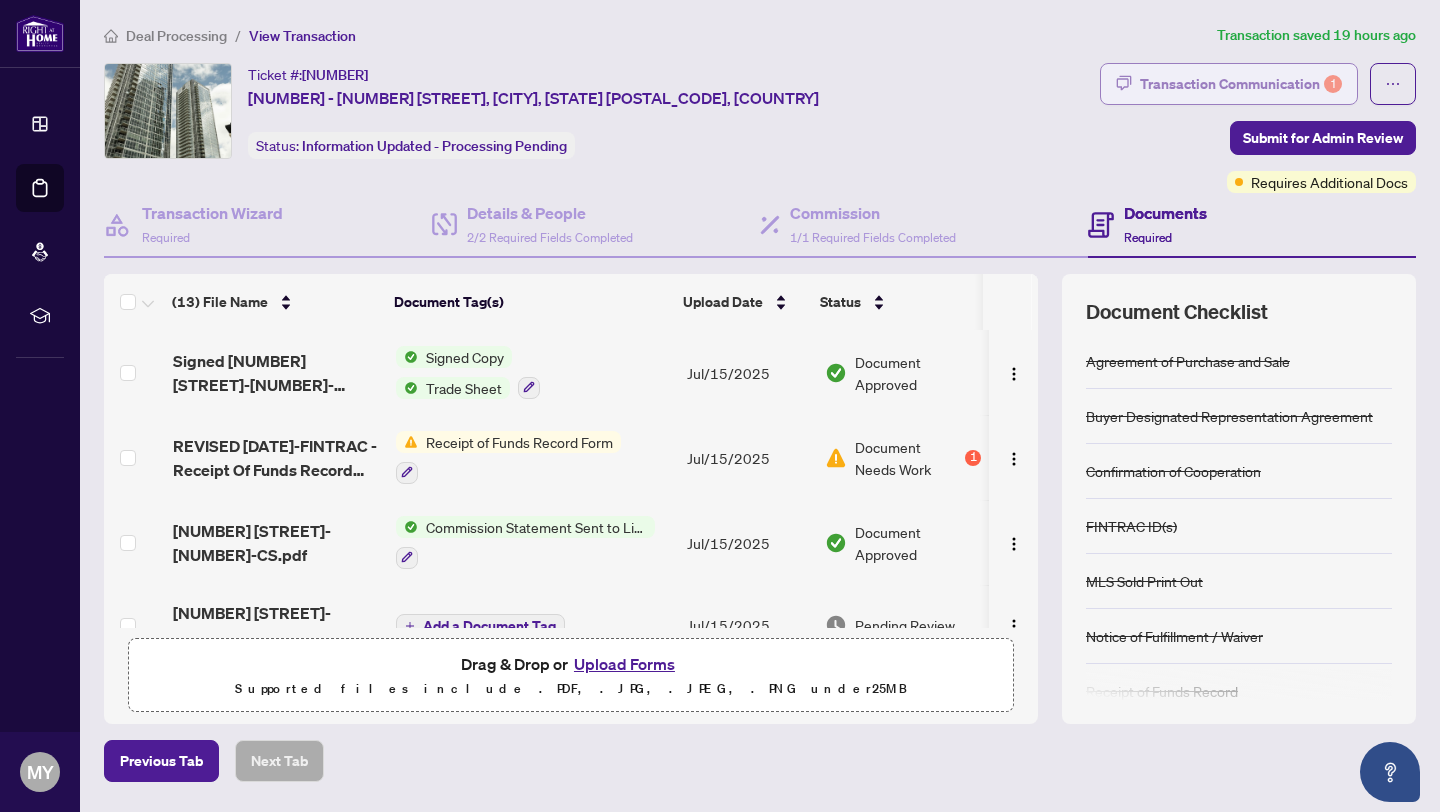 click on "Transaction Communication 1" at bounding box center [1241, 84] 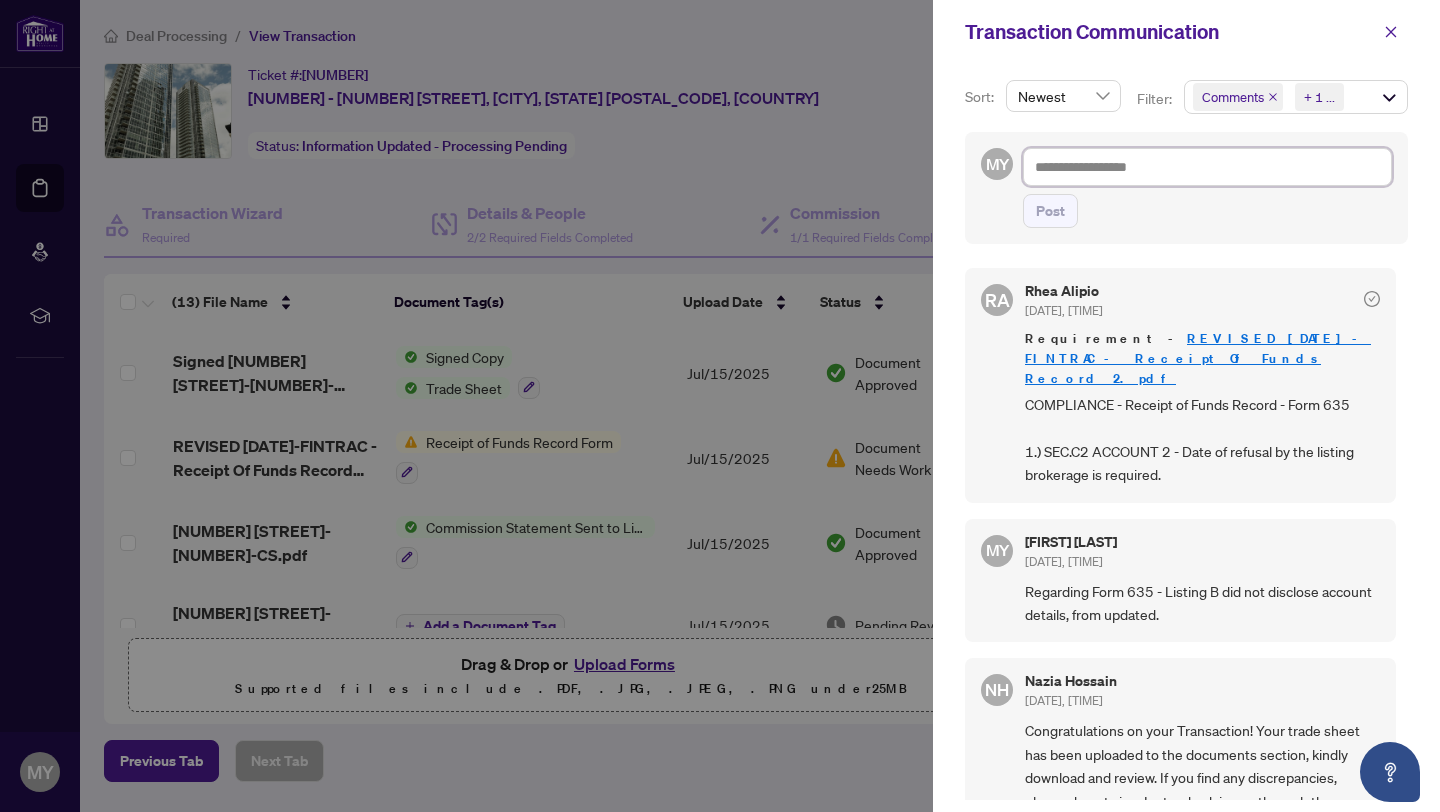 click at bounding box center [1207, 167] 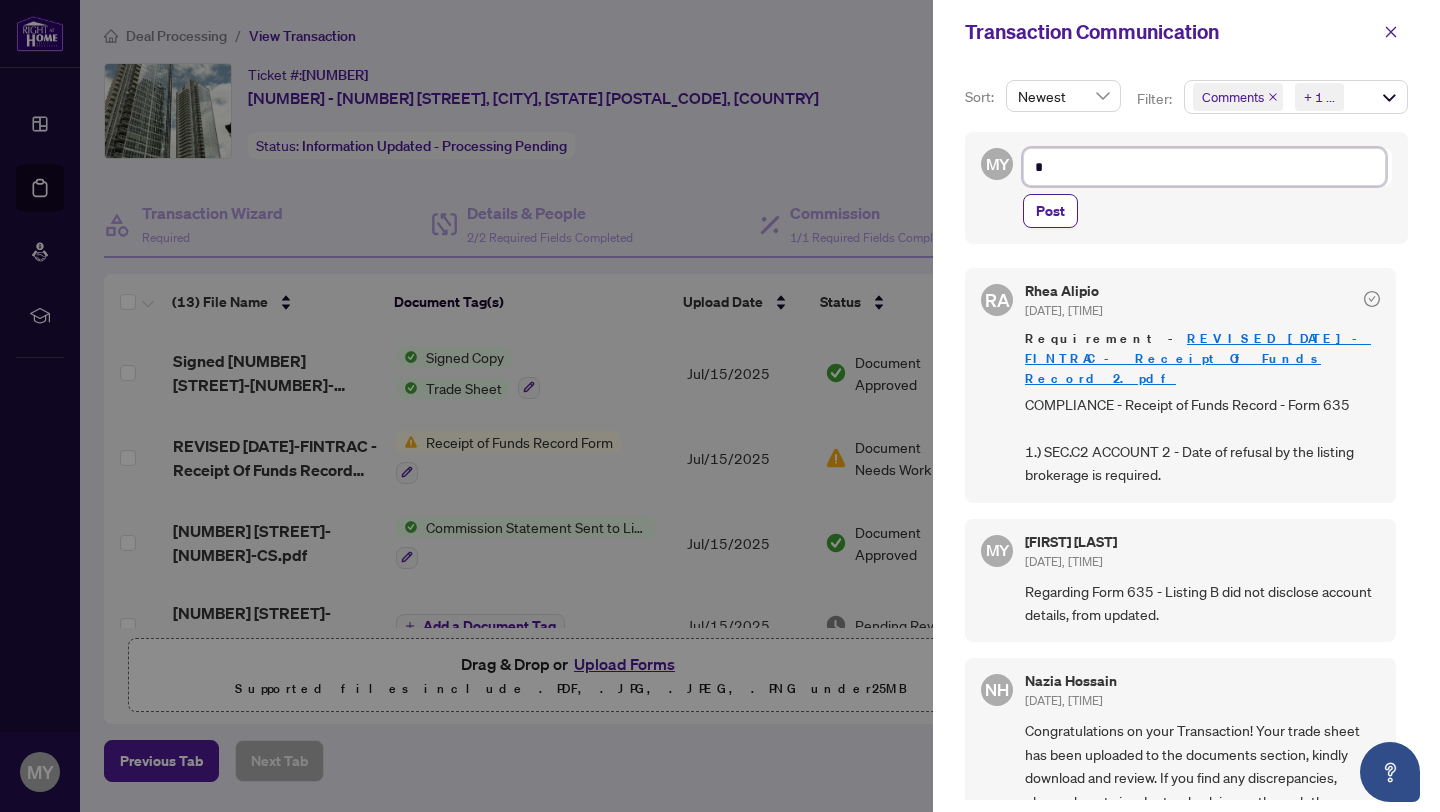 type on "**" 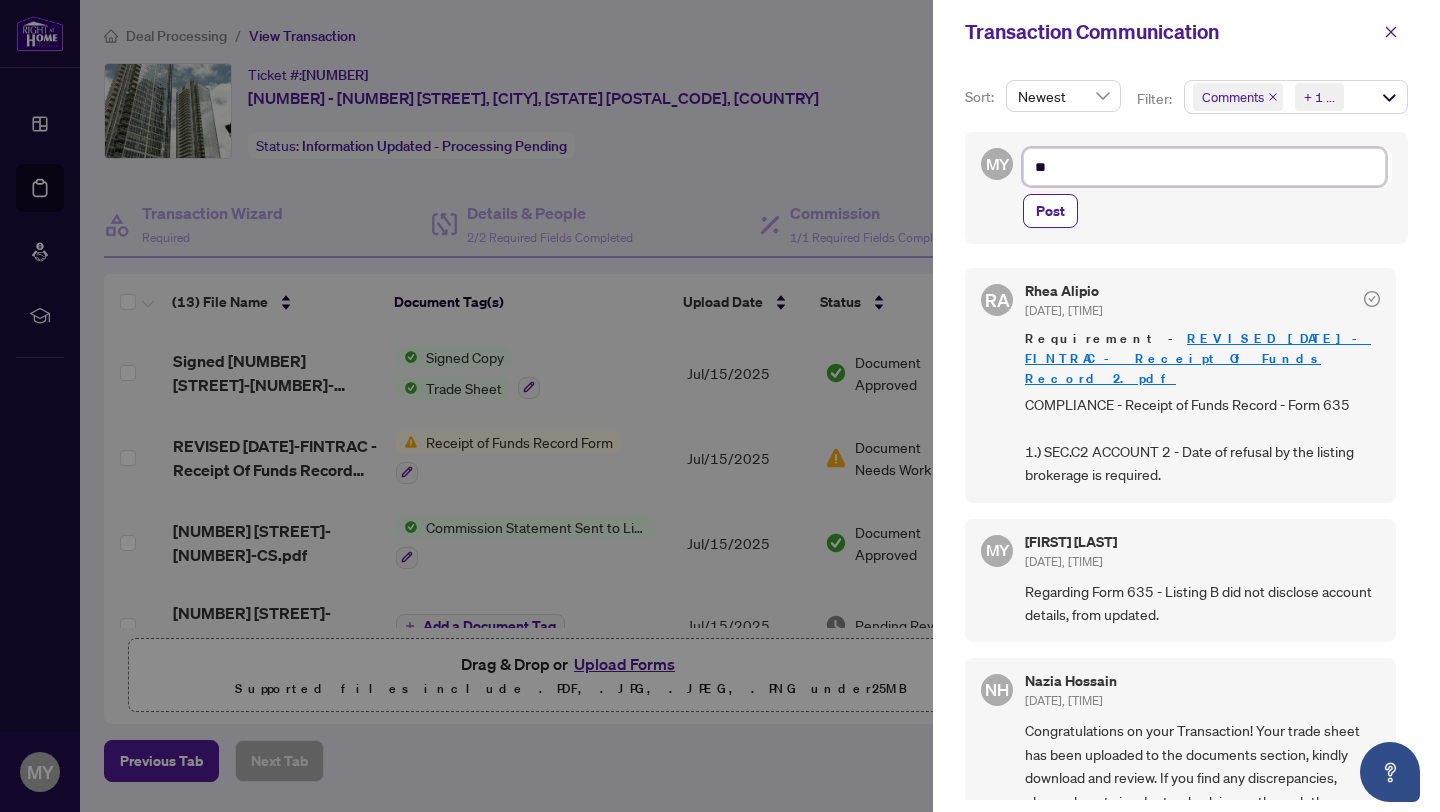 type on "***" 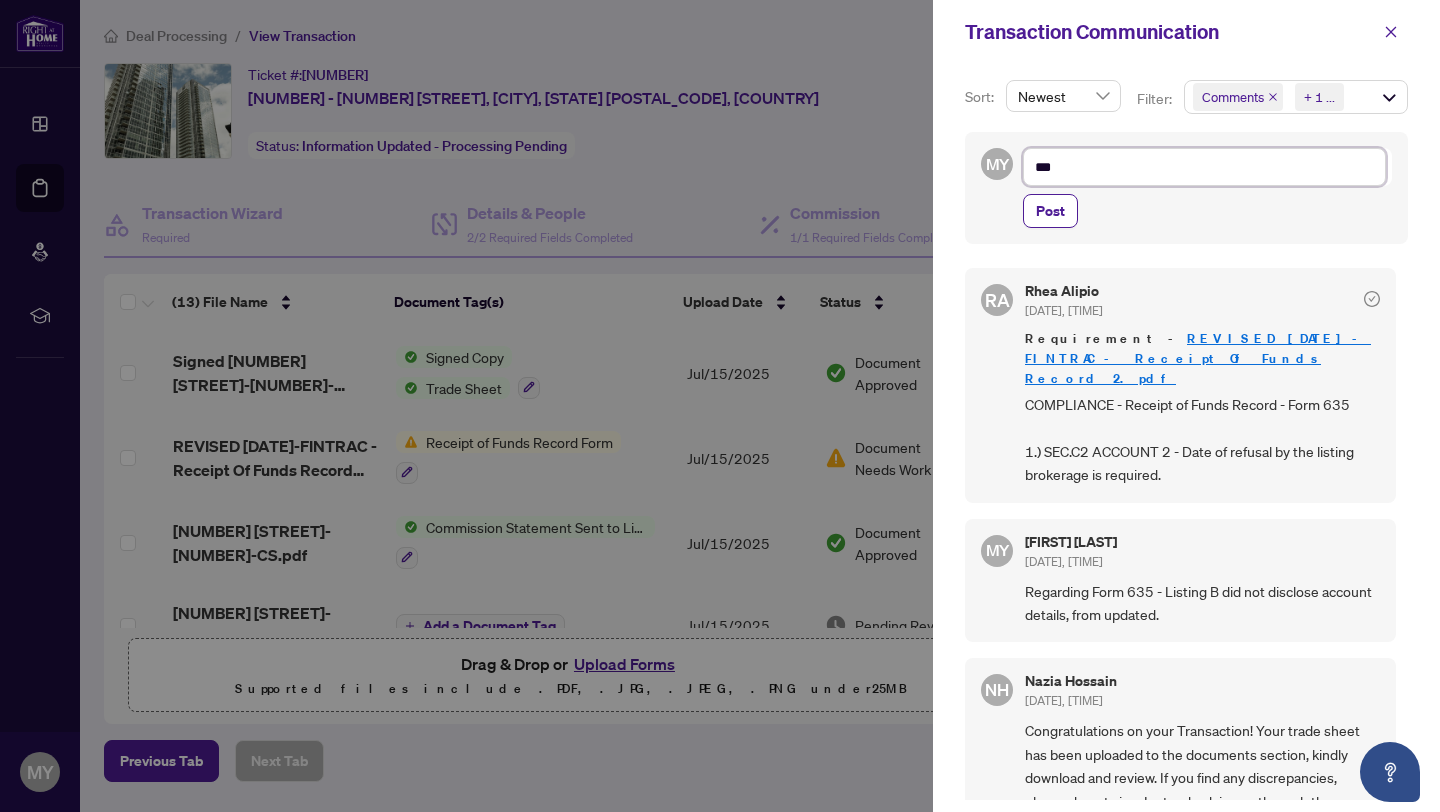 type on "****" 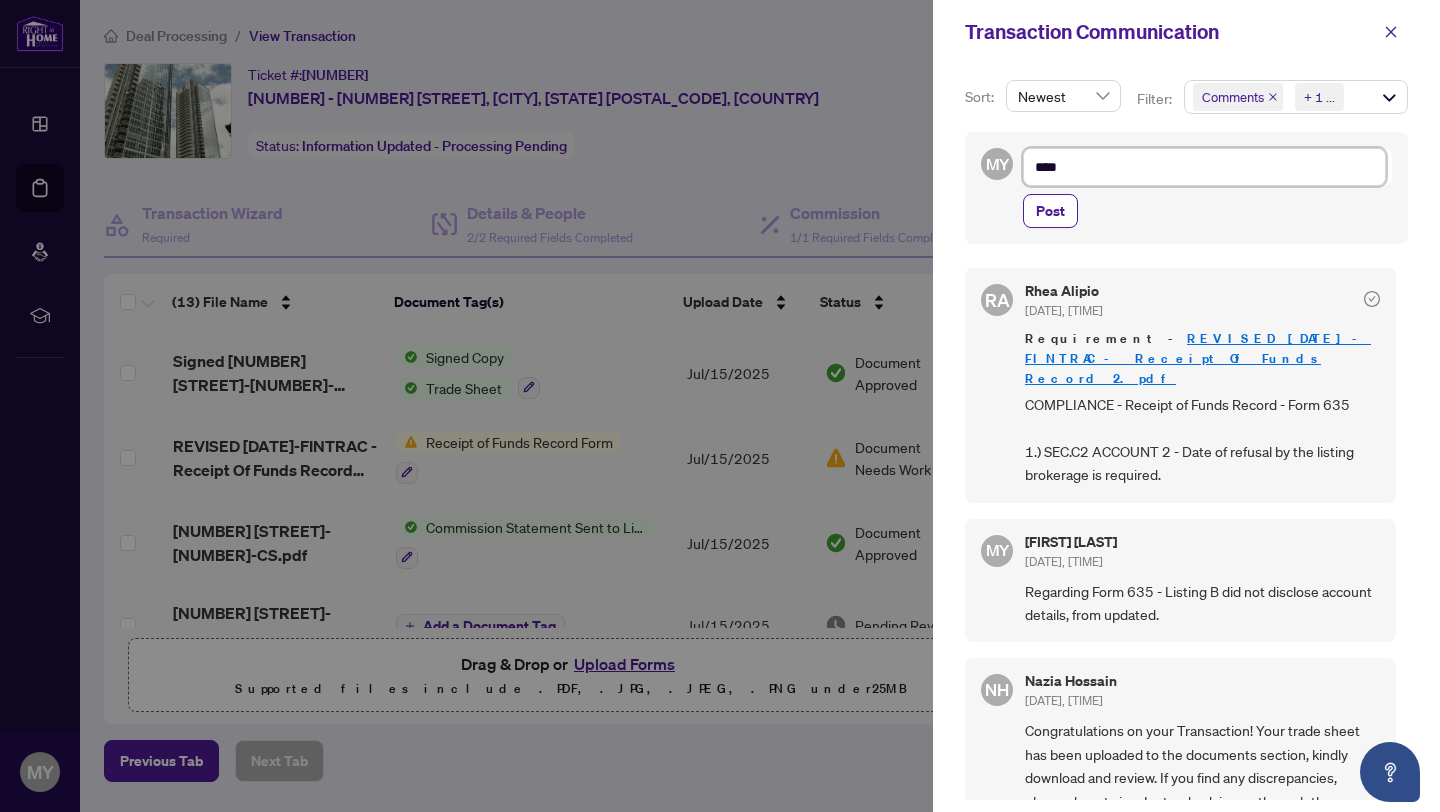 type on "****" 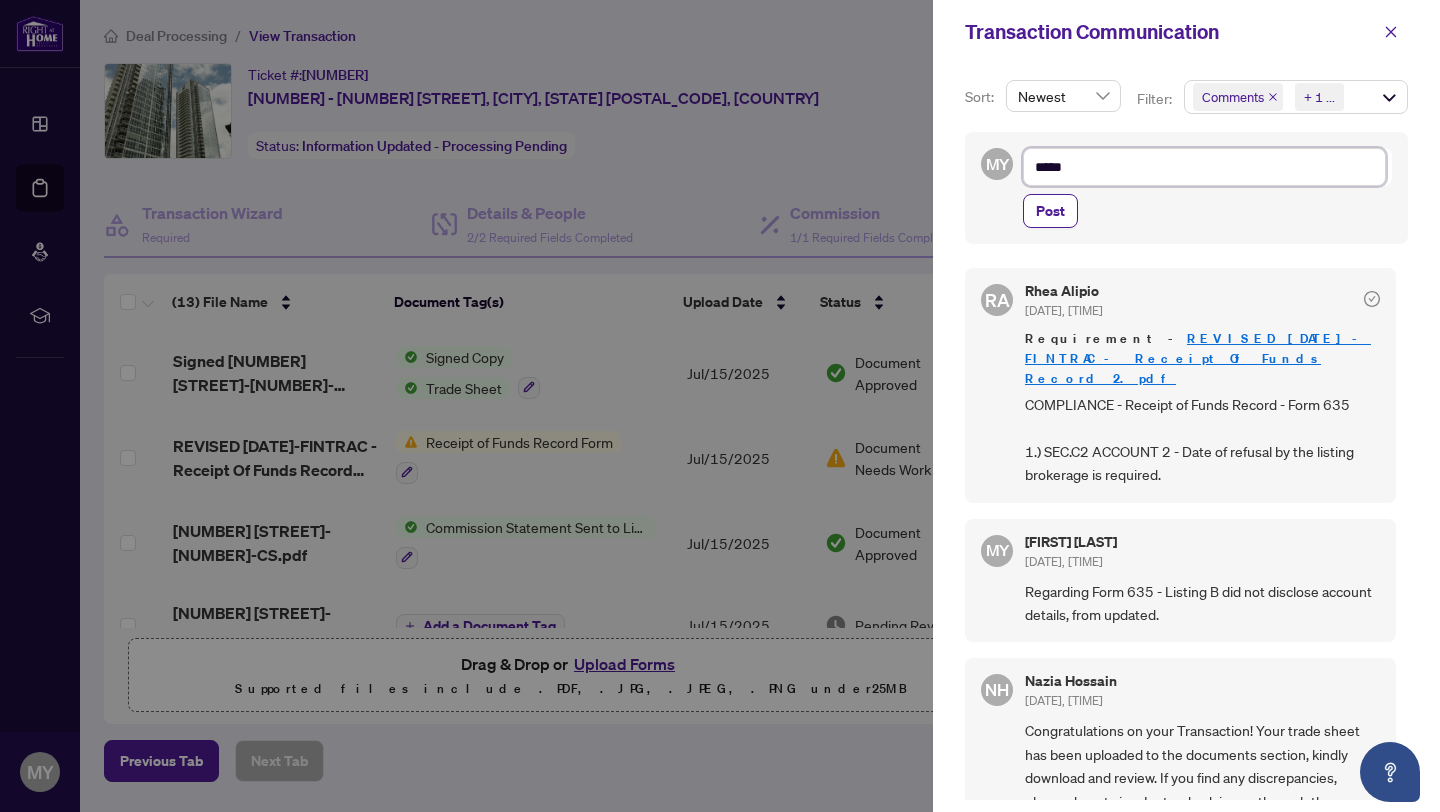 type on "******" 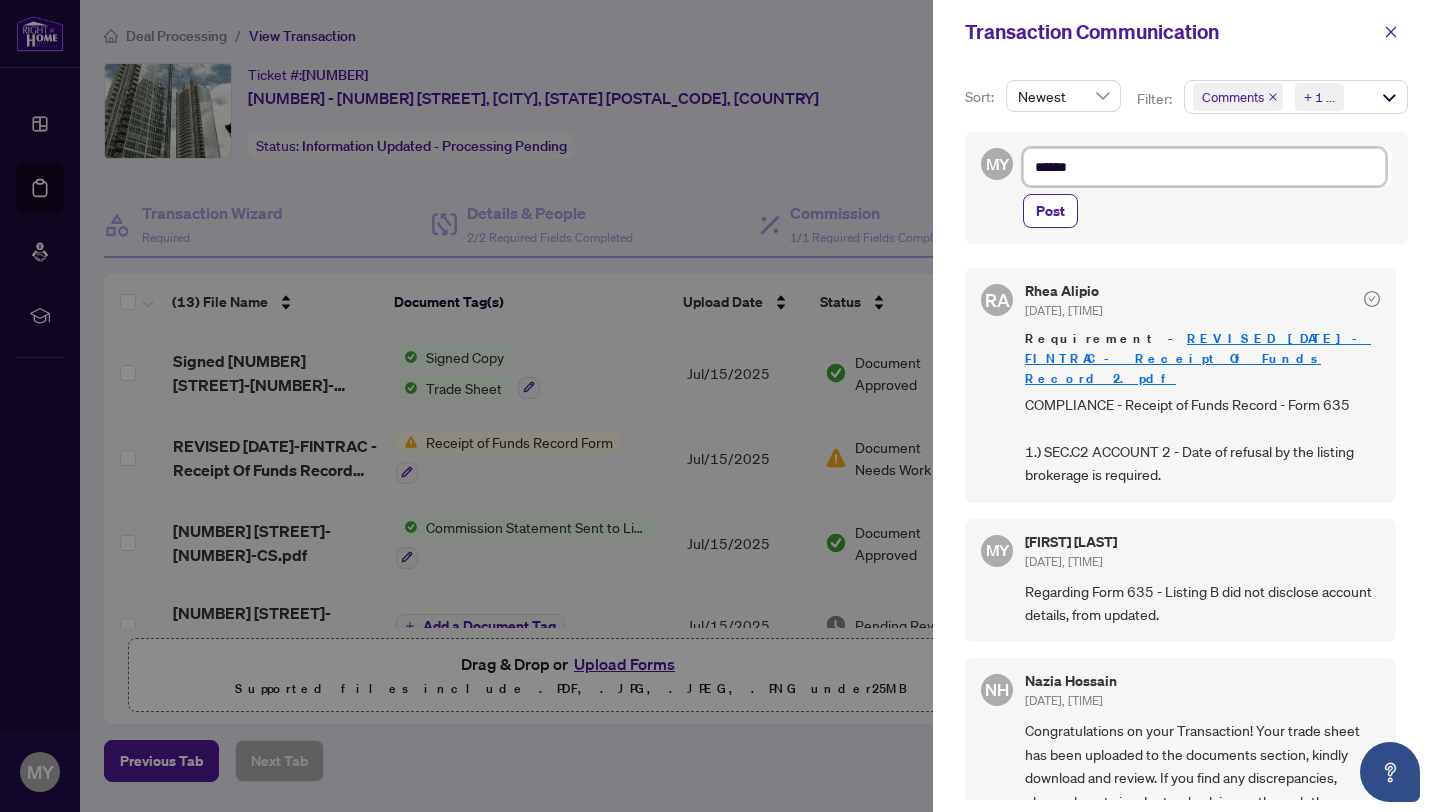 type on "*******" 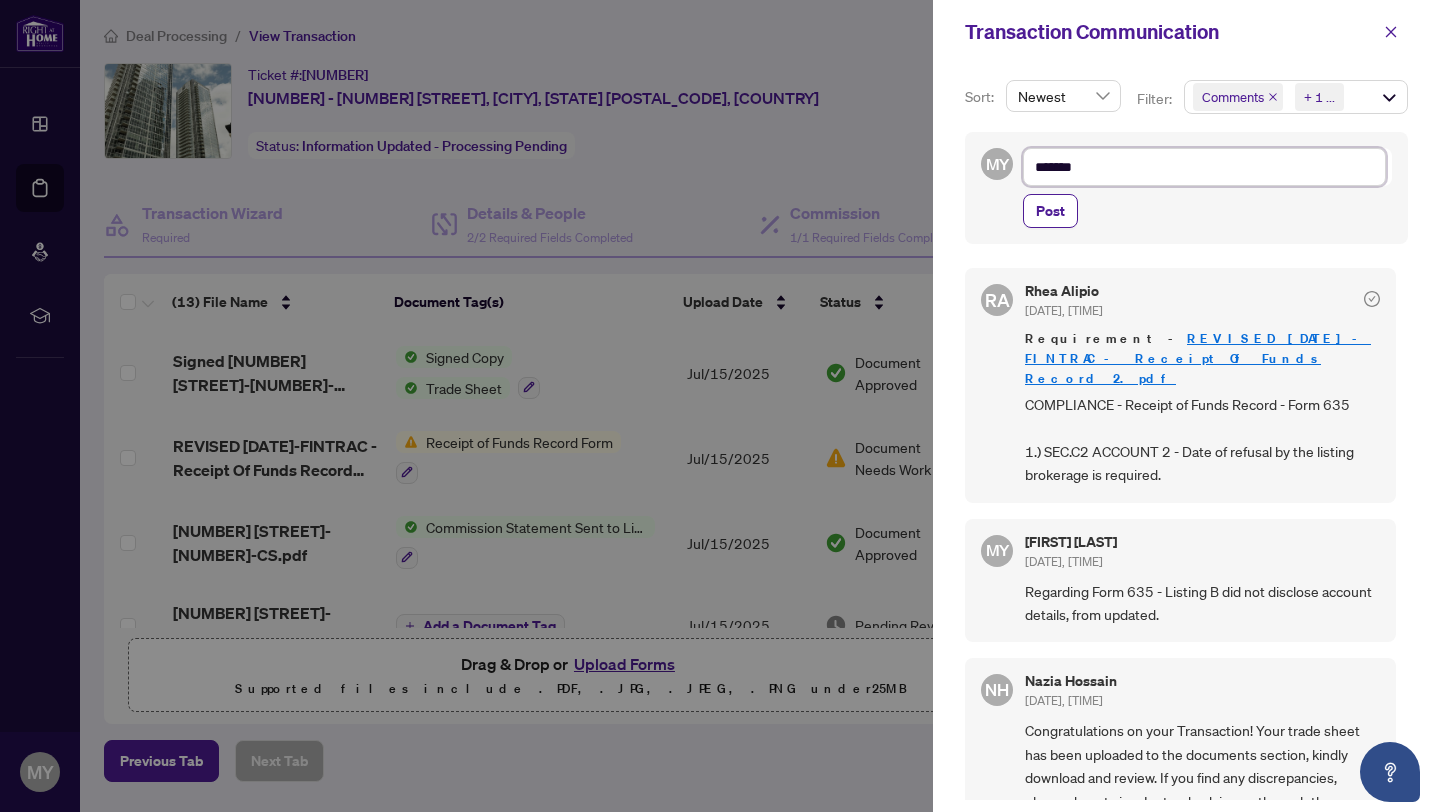 type on "*******" 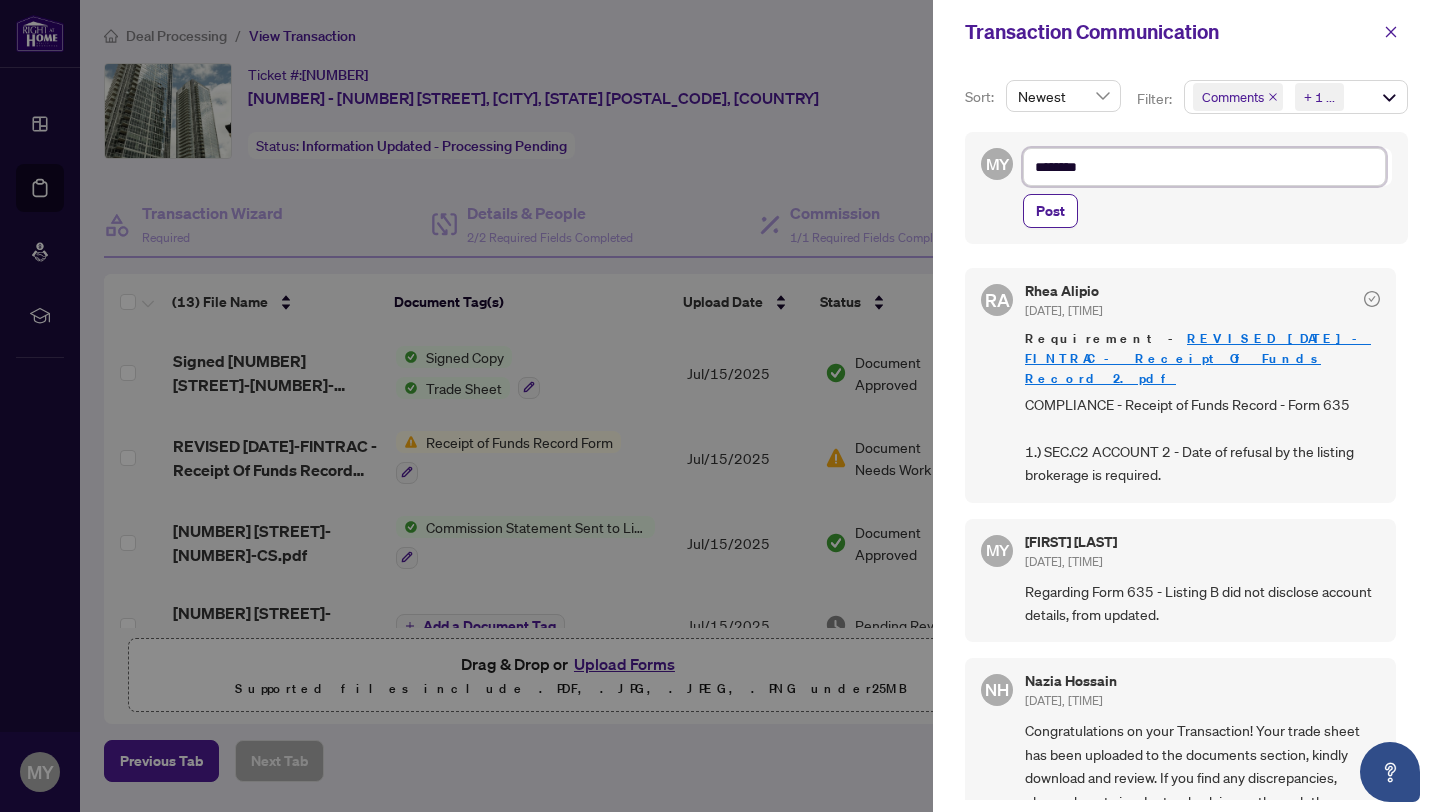 type on "*********" 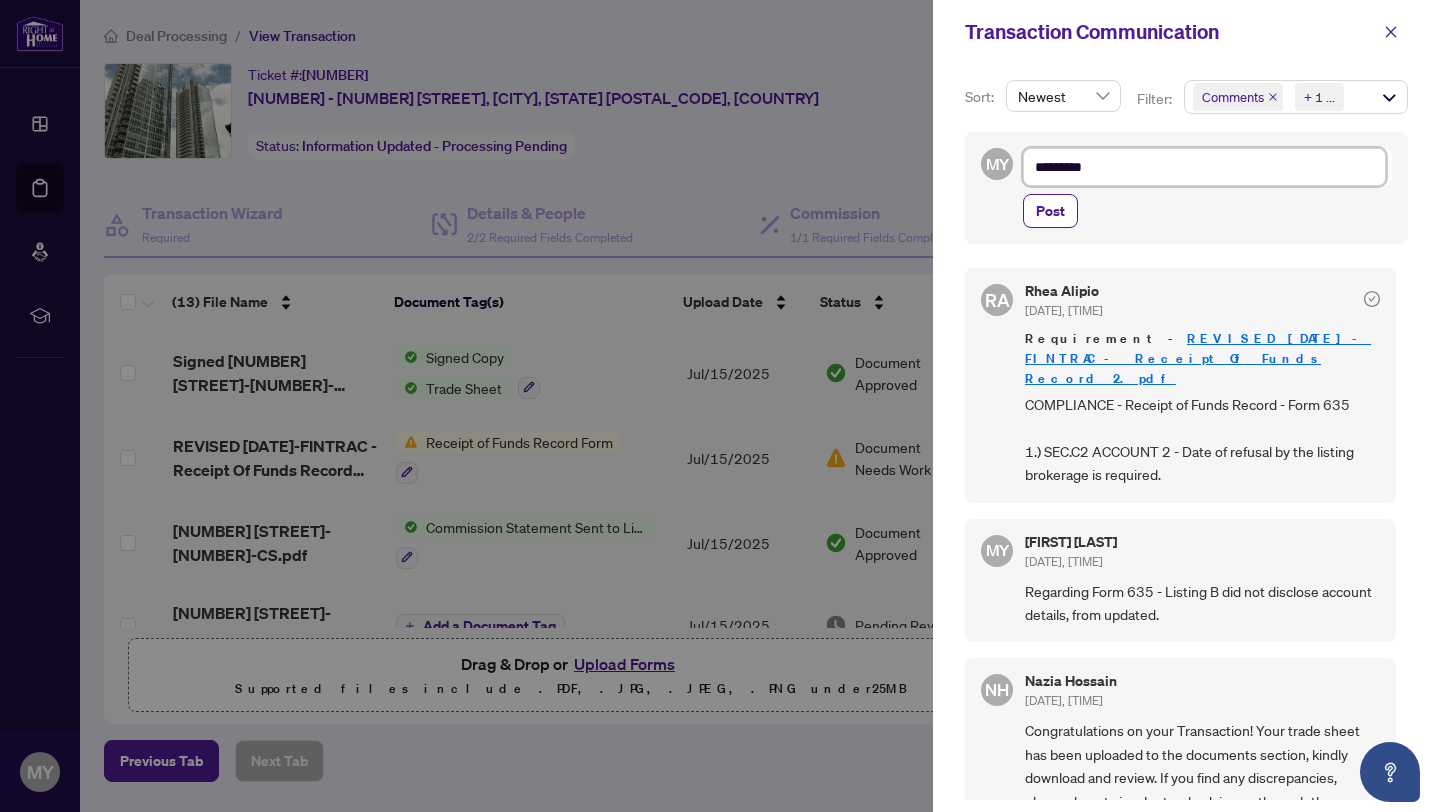 type on "**********" 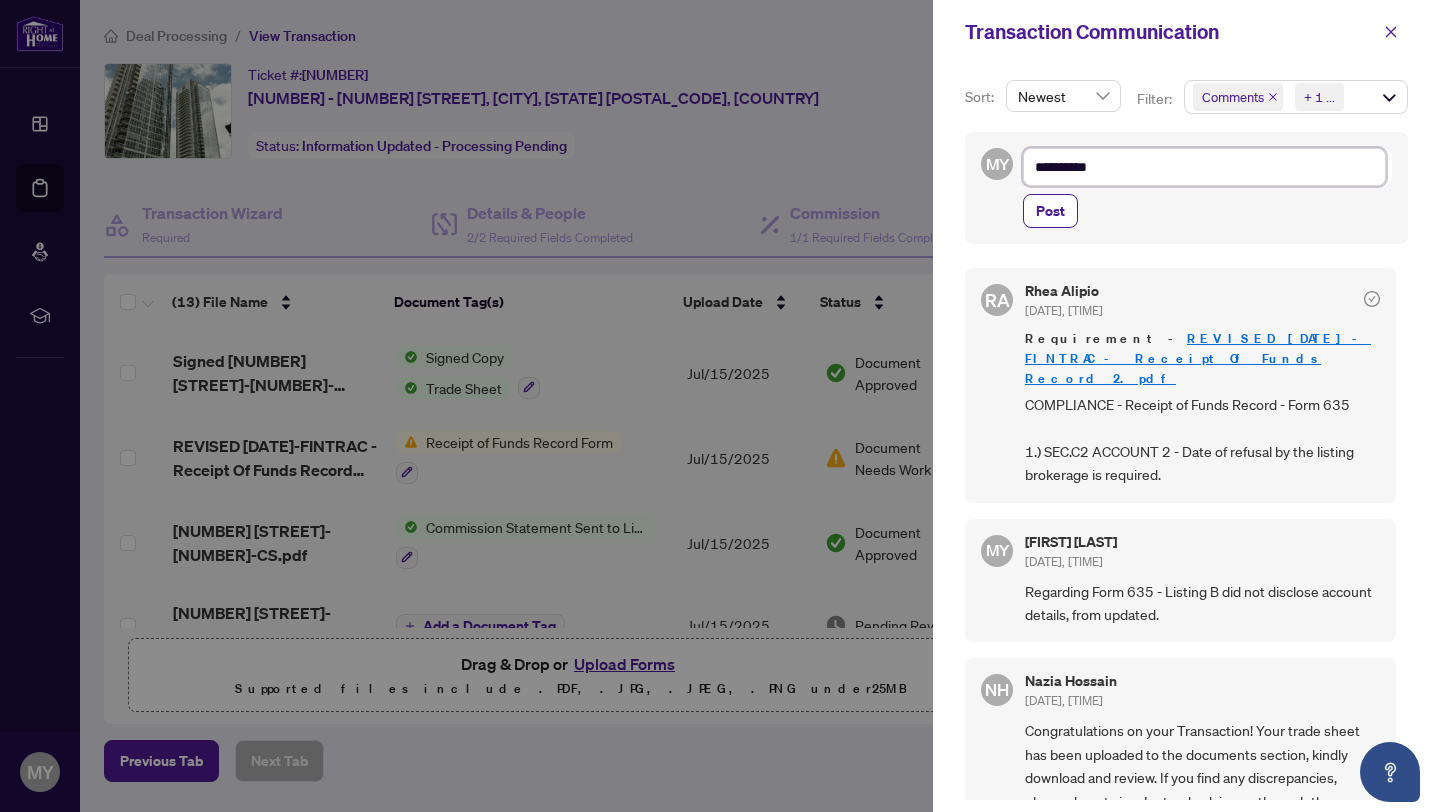 type on "**********" 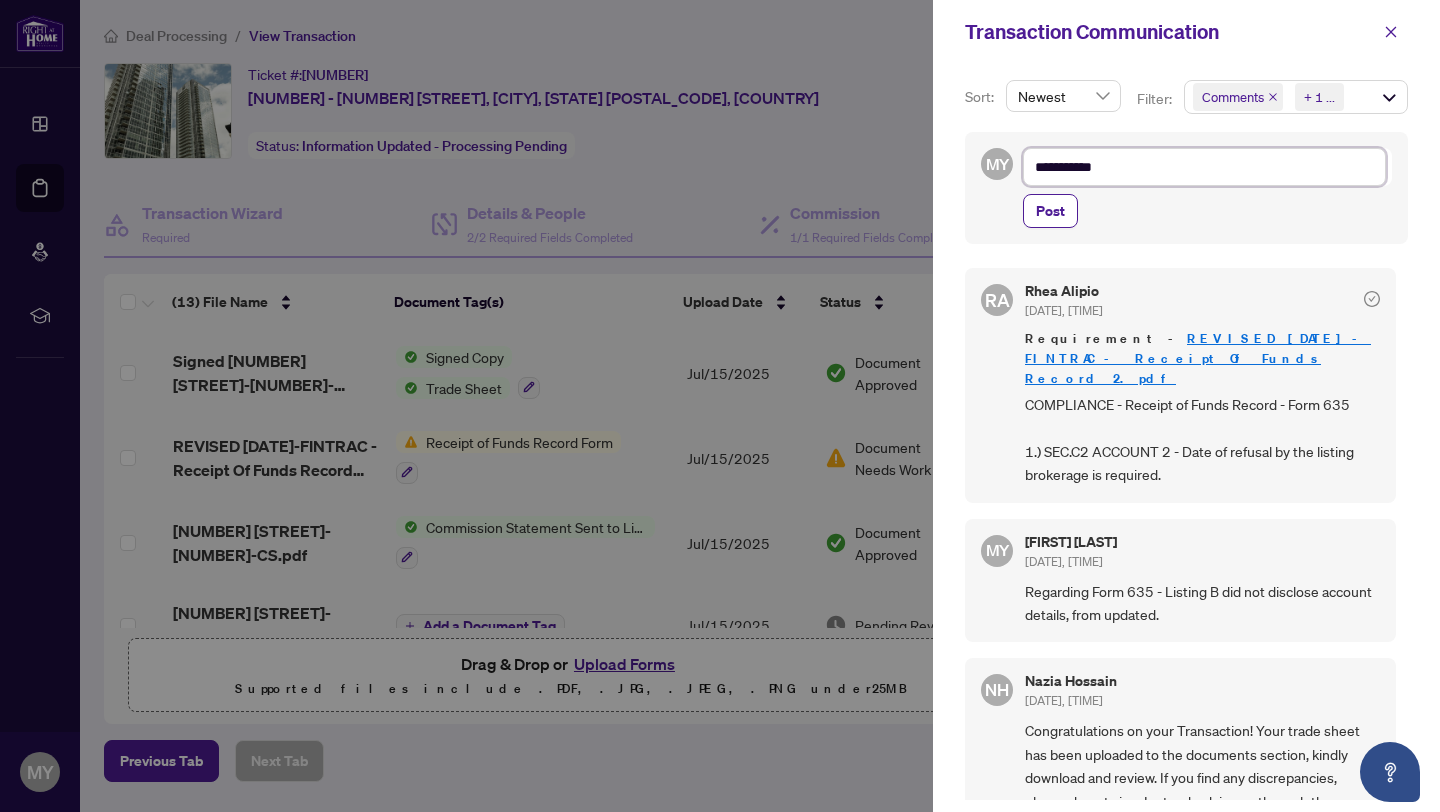 type on "**********" 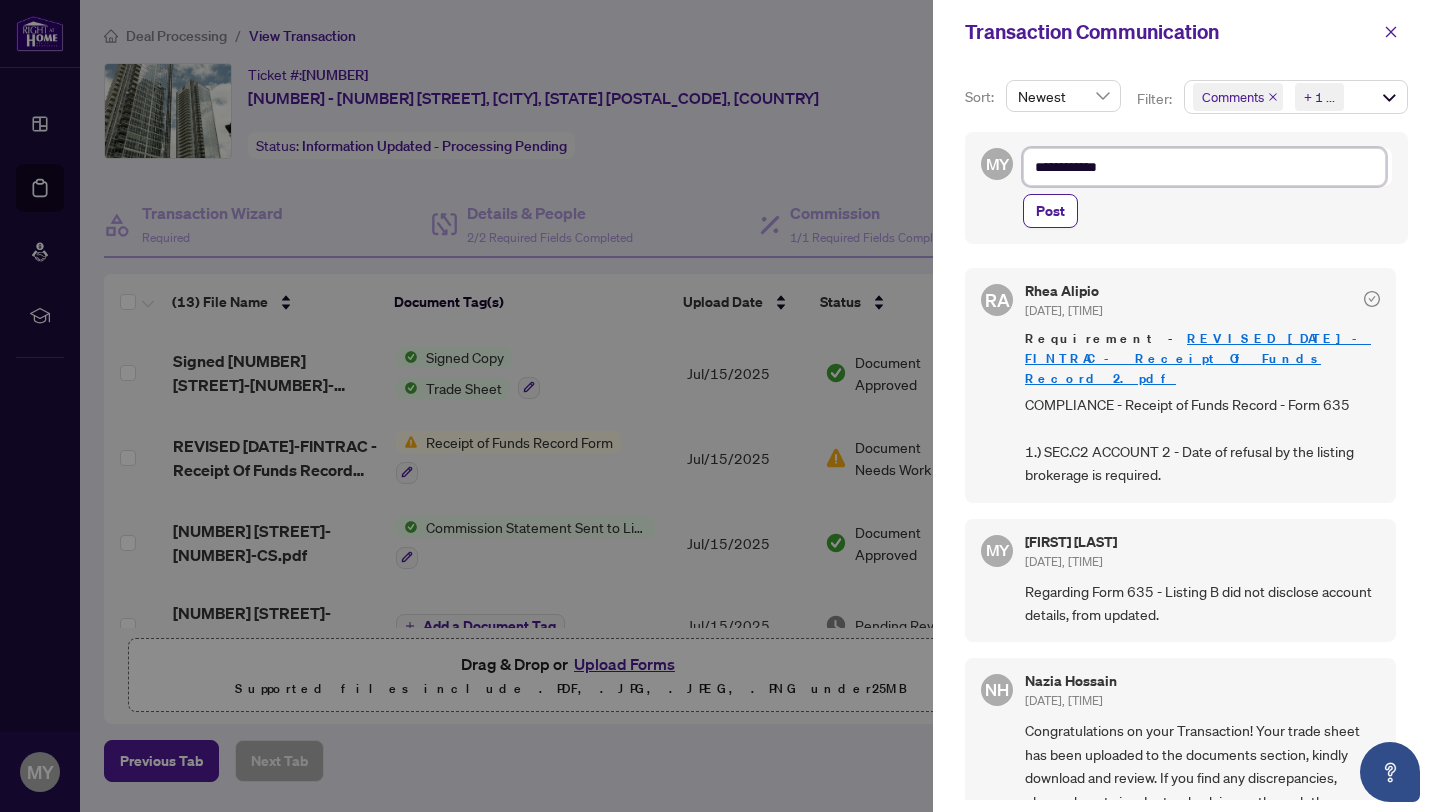 type on "**********" 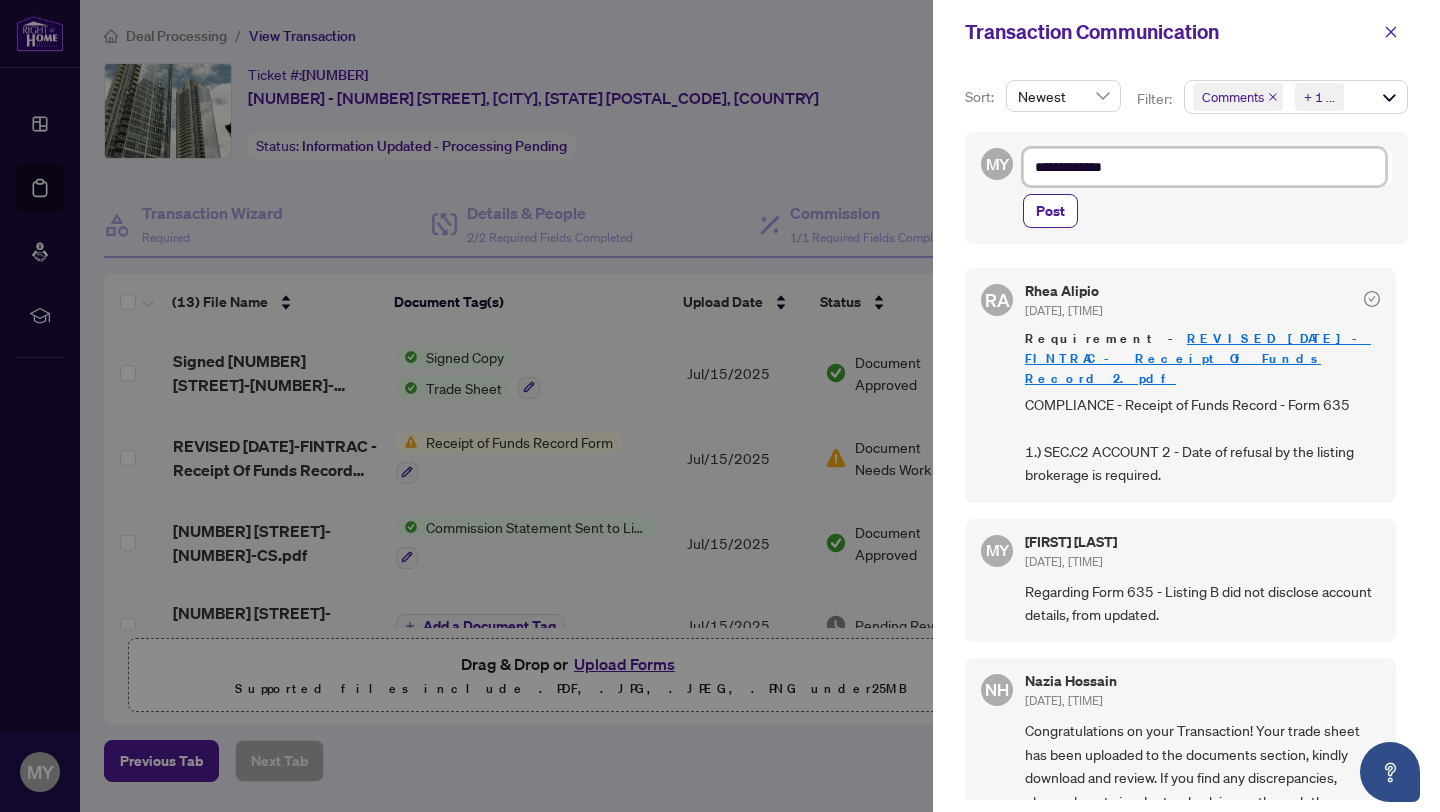 type on "**********" 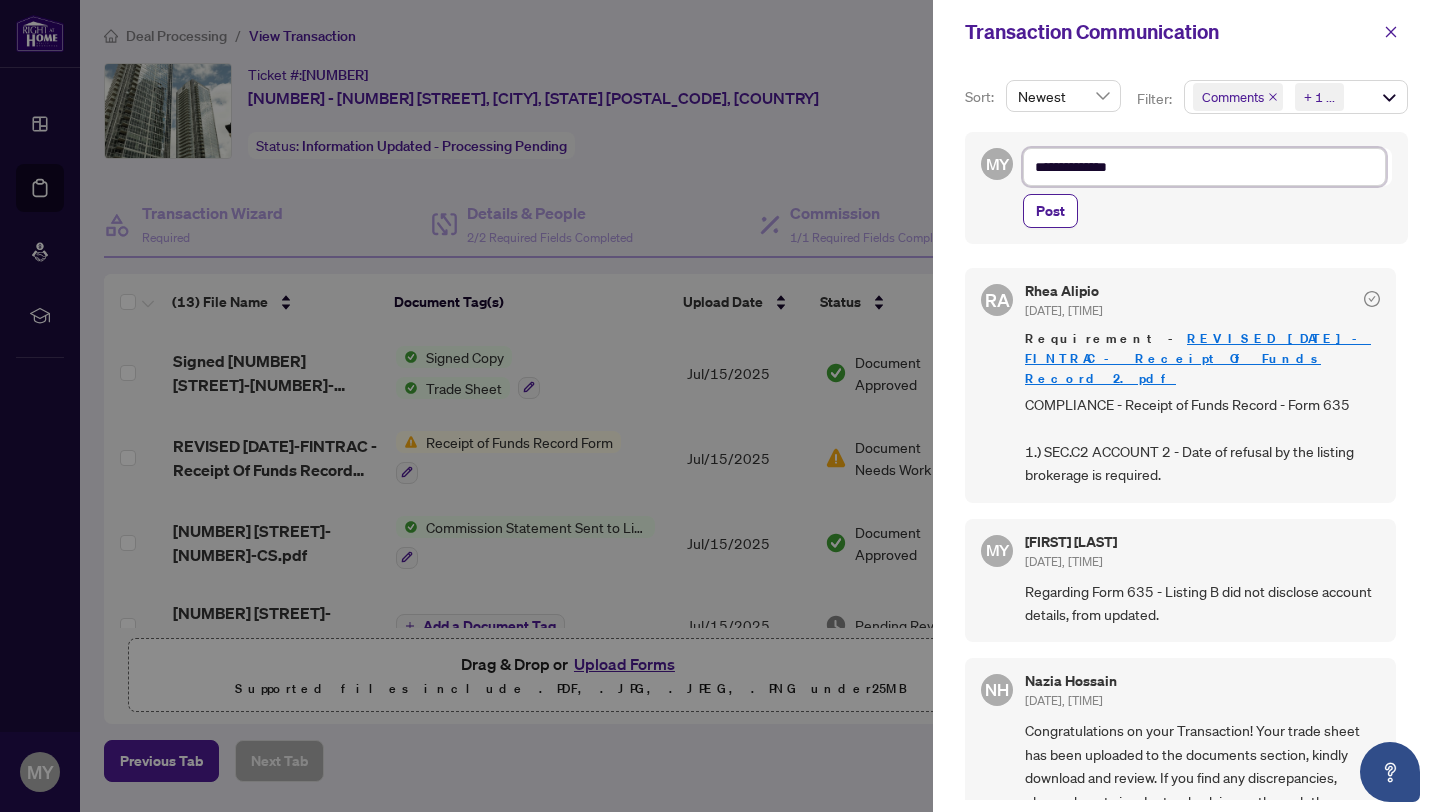type on "**********" 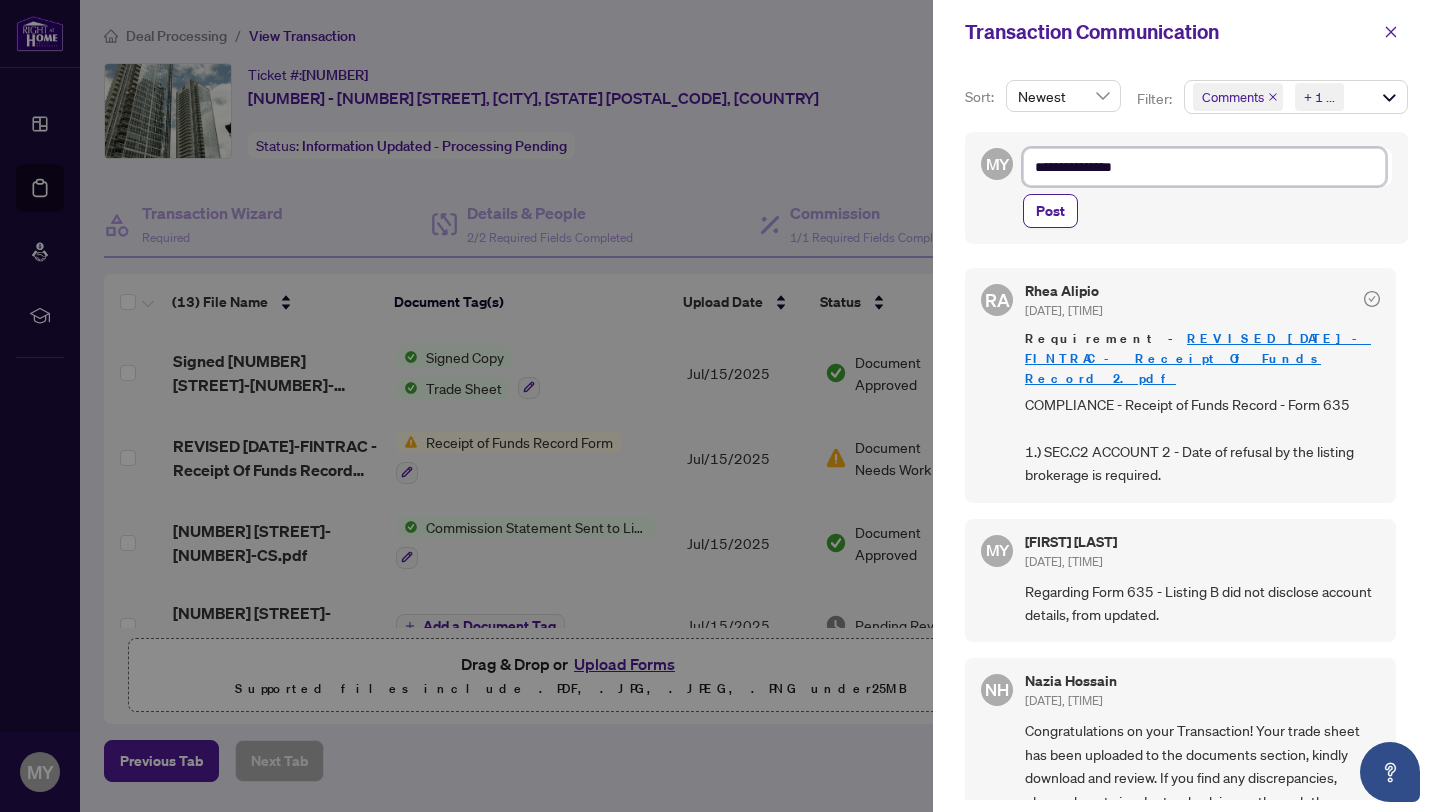 type on "**********" 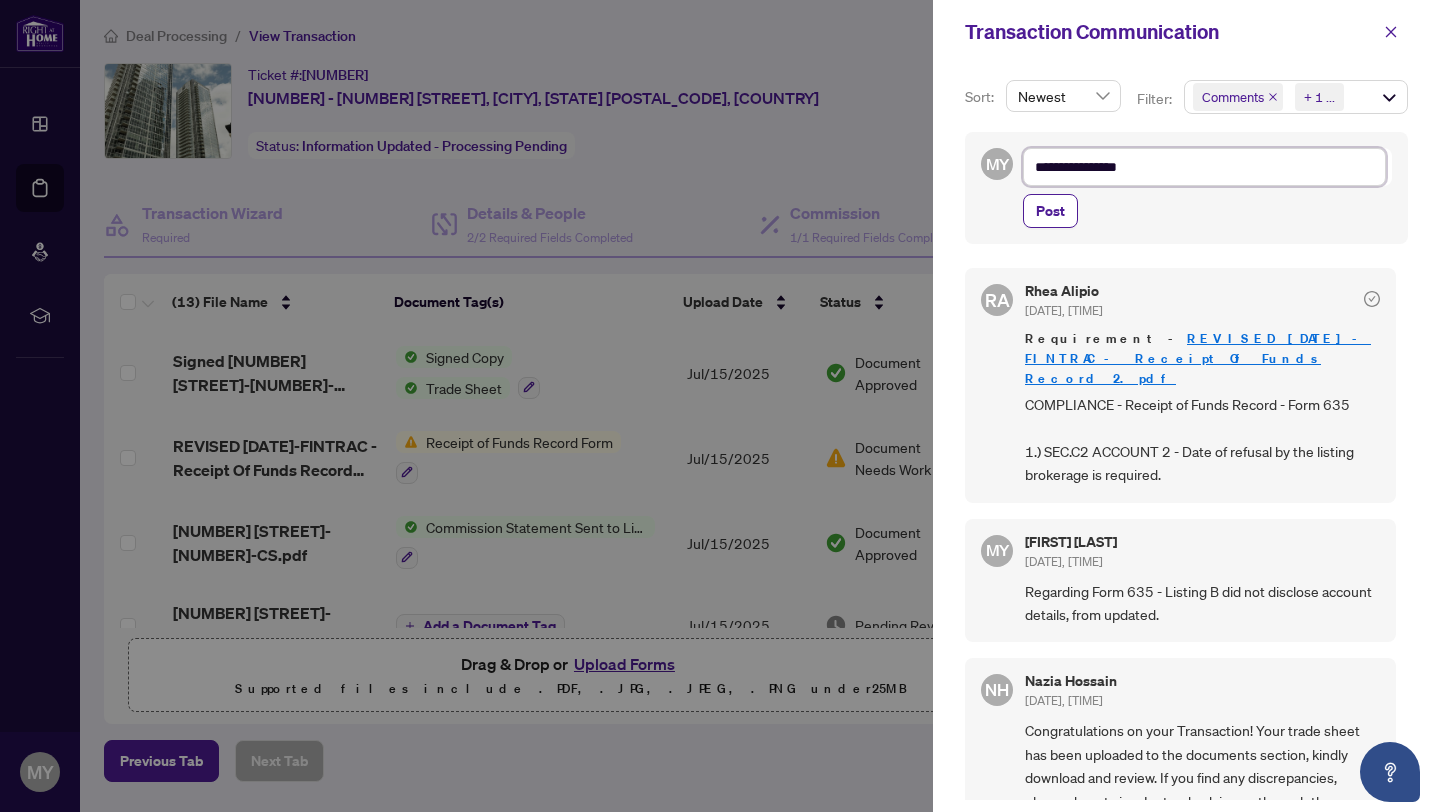 type on "**********" 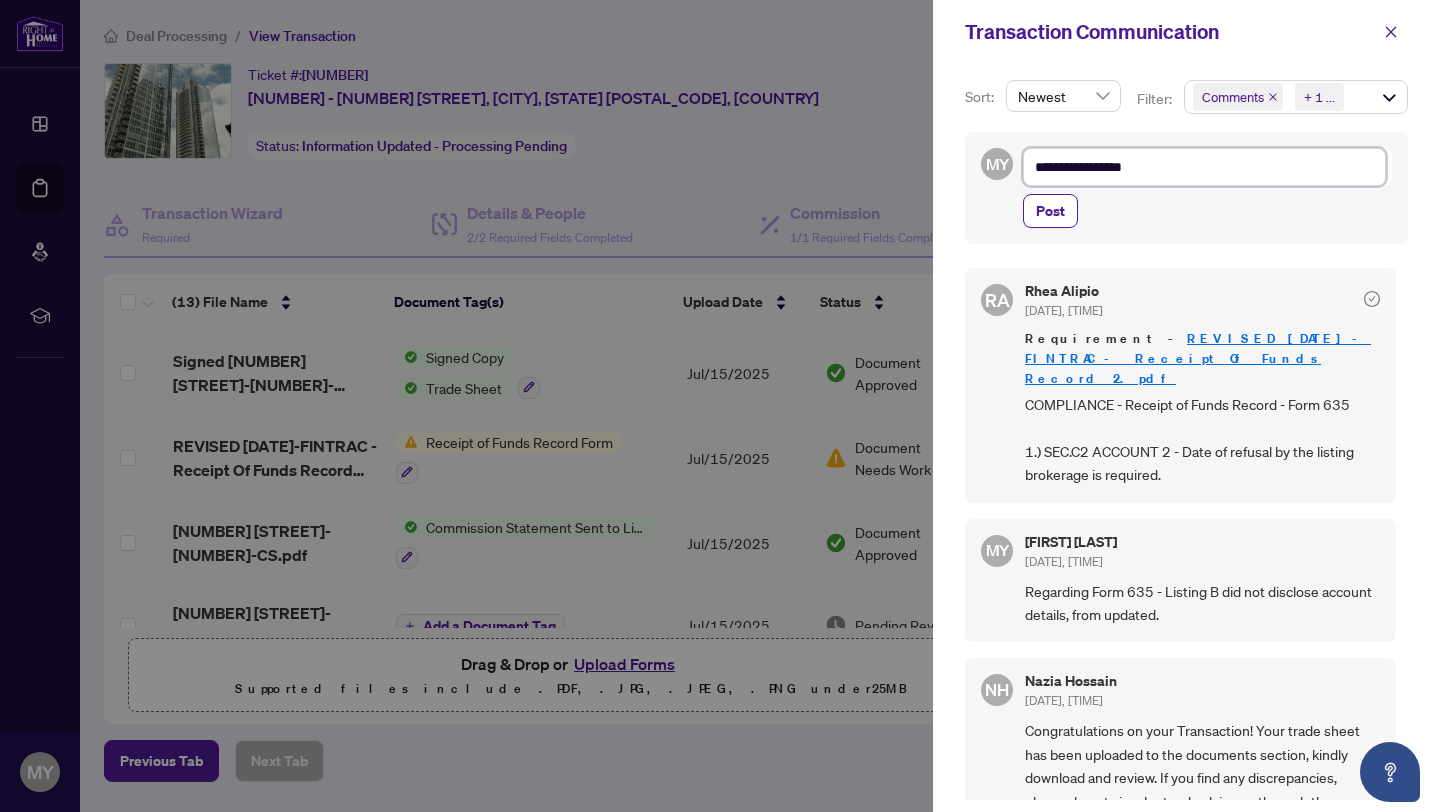 type on "**********" 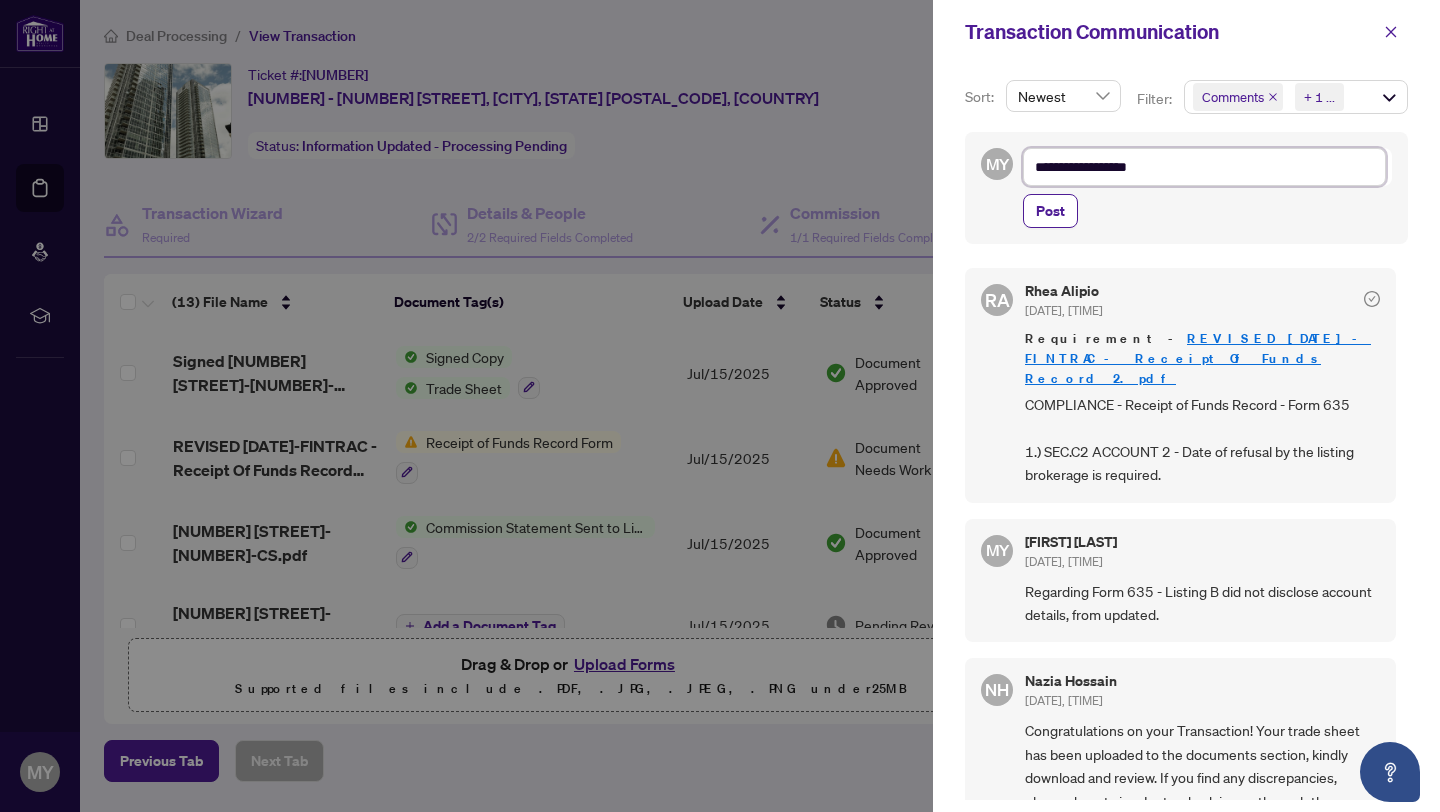 type on "**********" 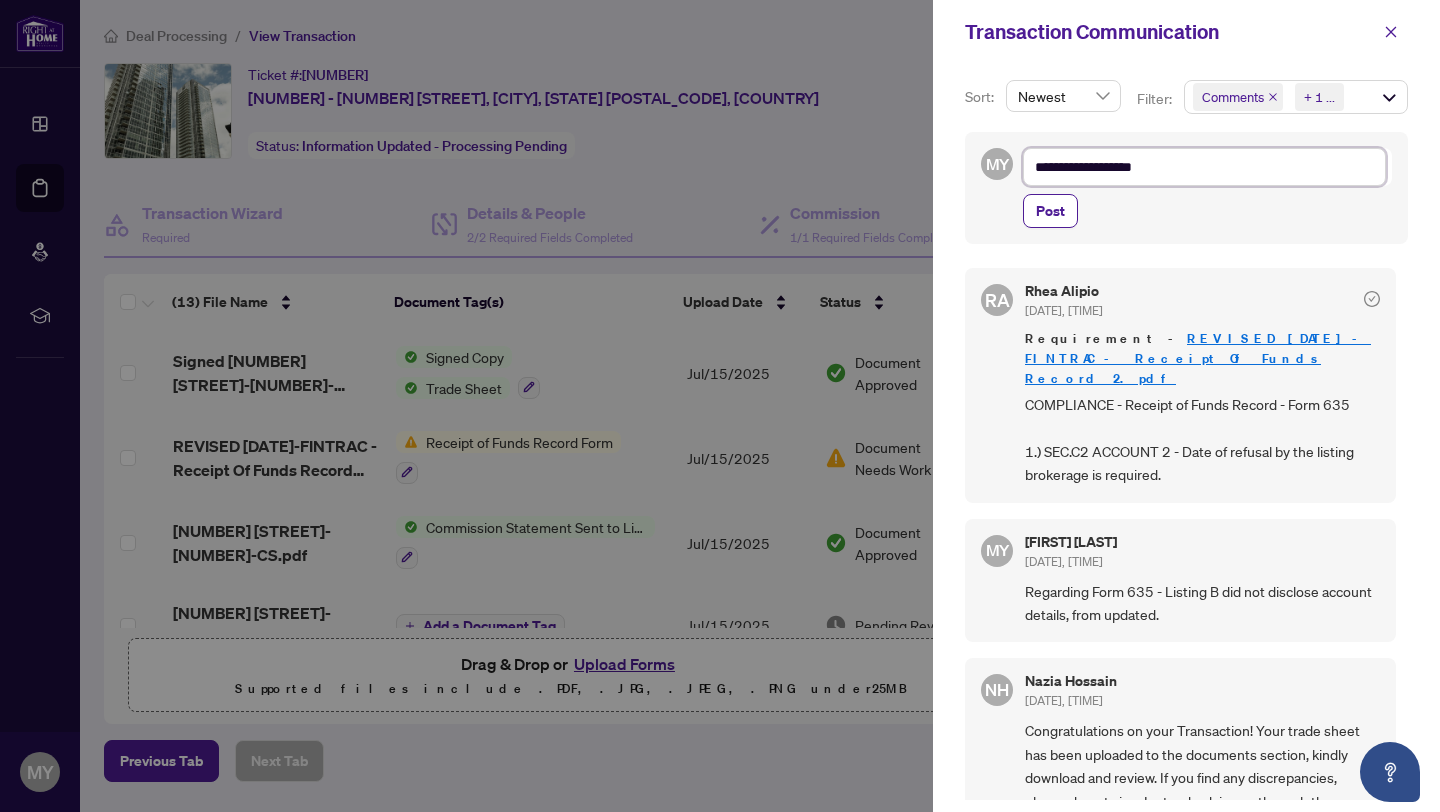 type on "**********" 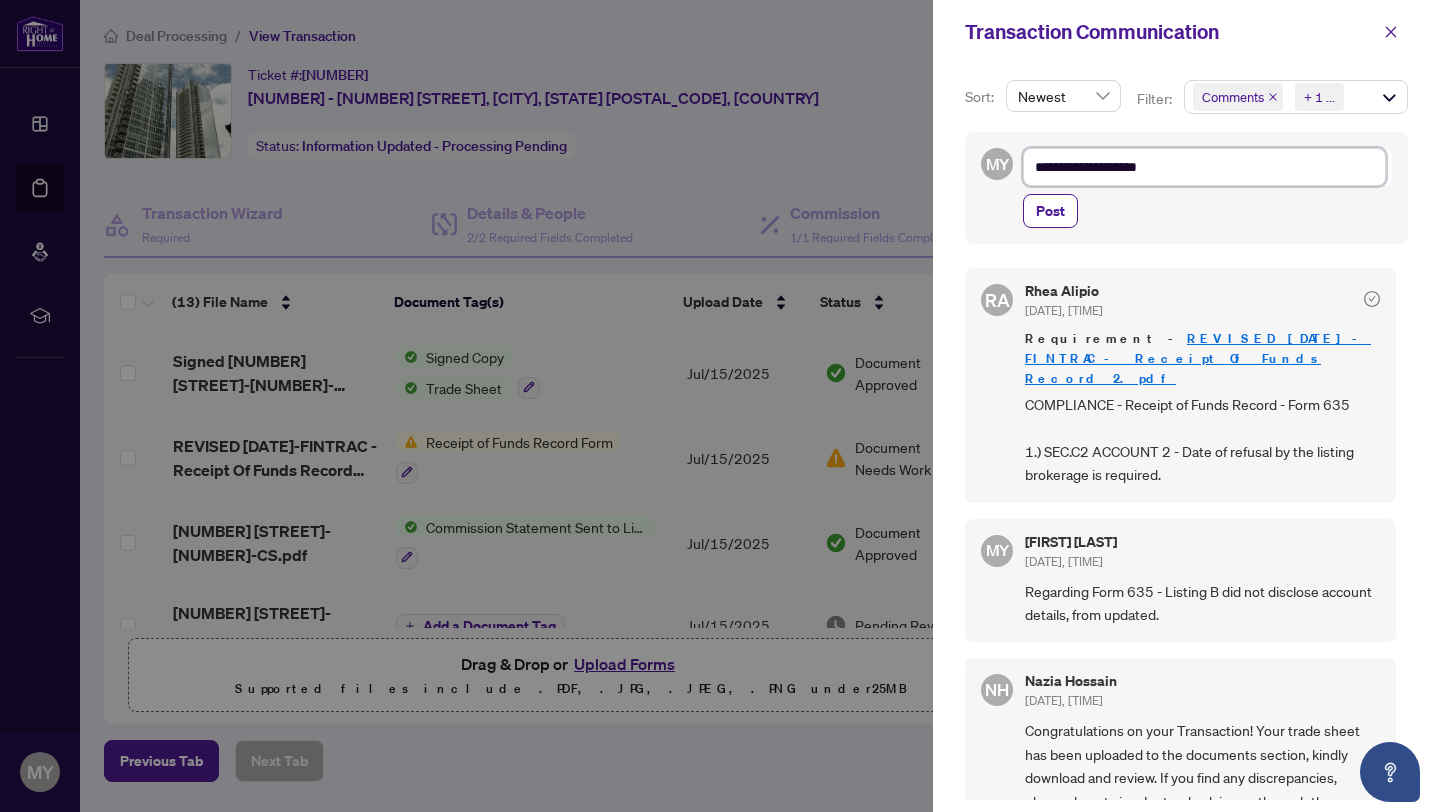 type on "**********" 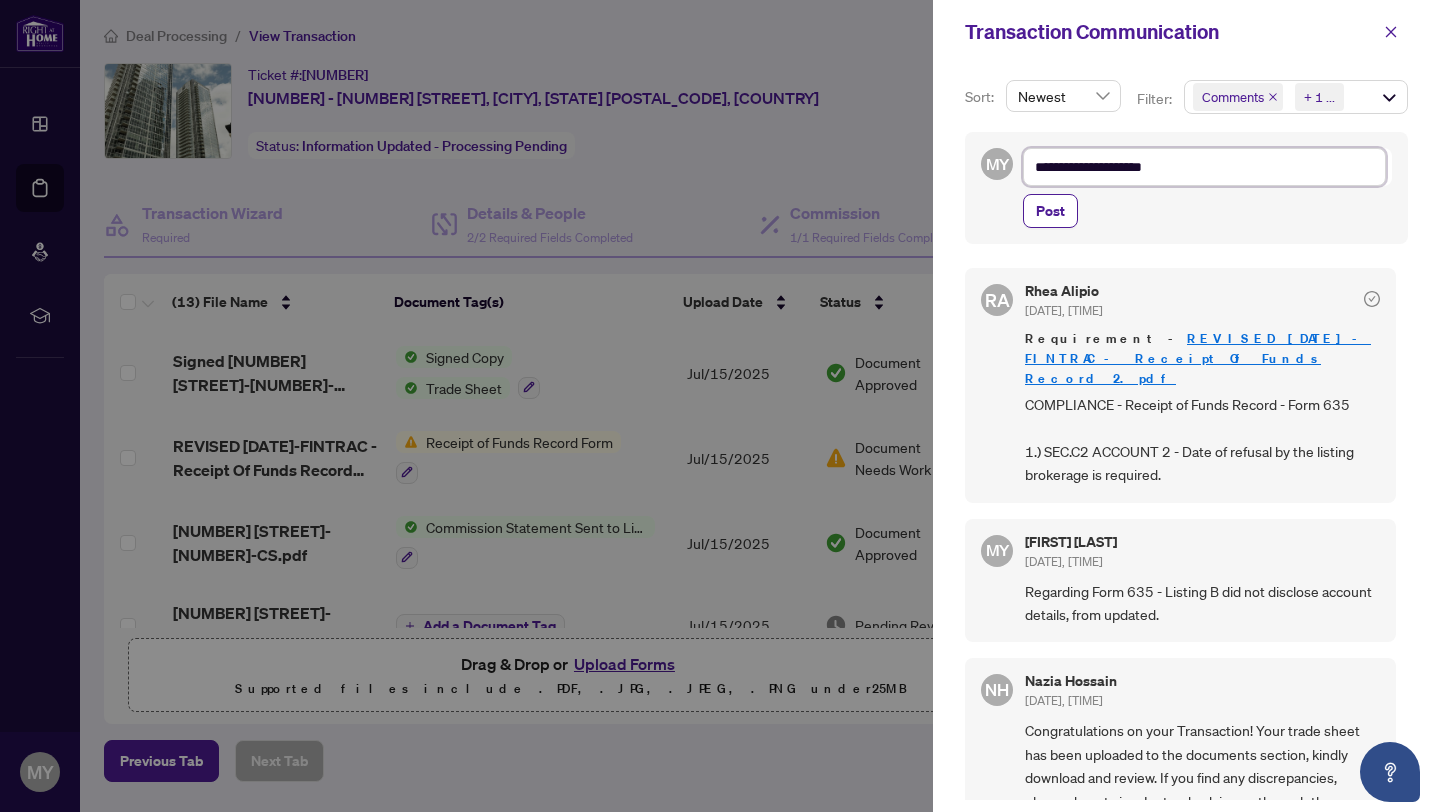 type on "**********" 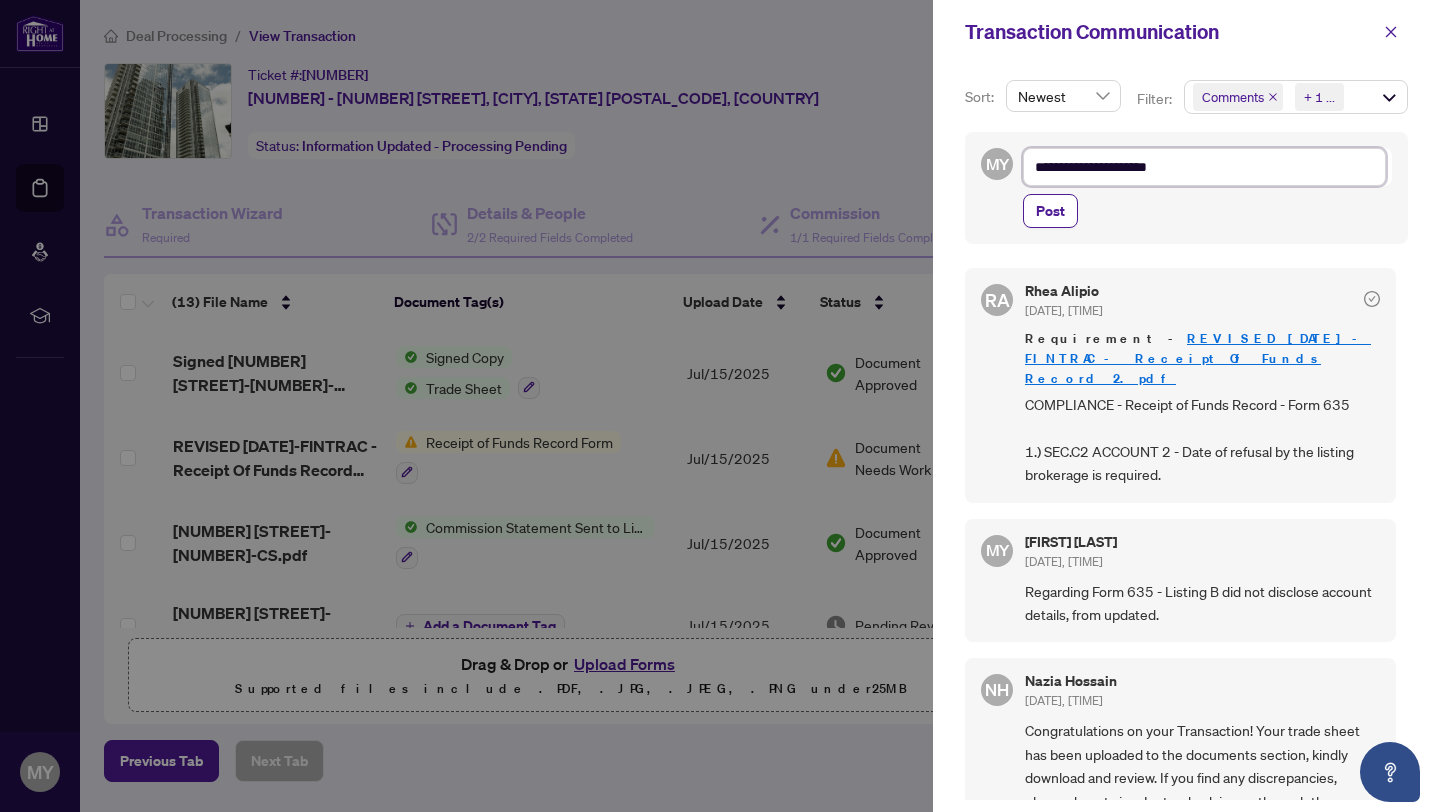 type on "**********" 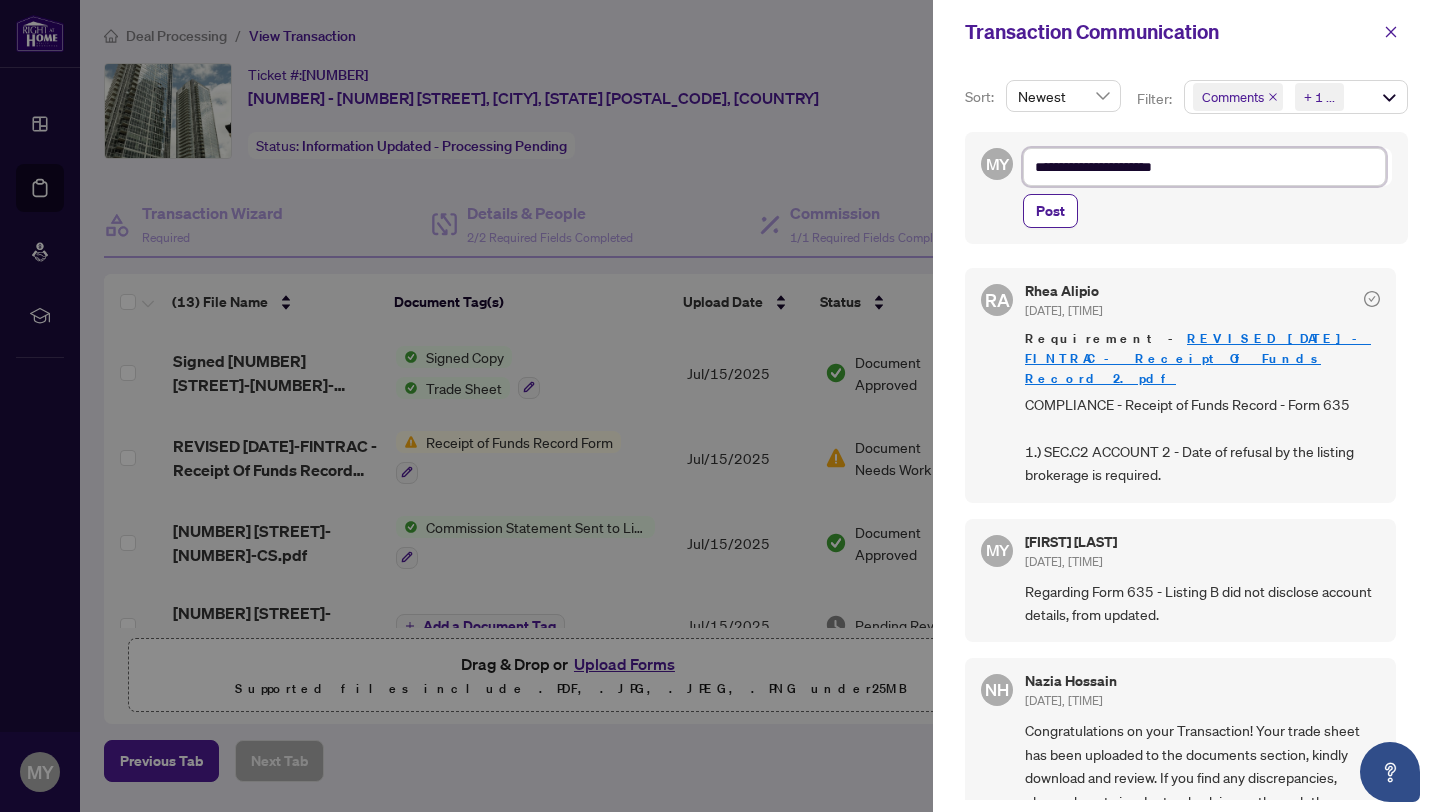 type on "**********" 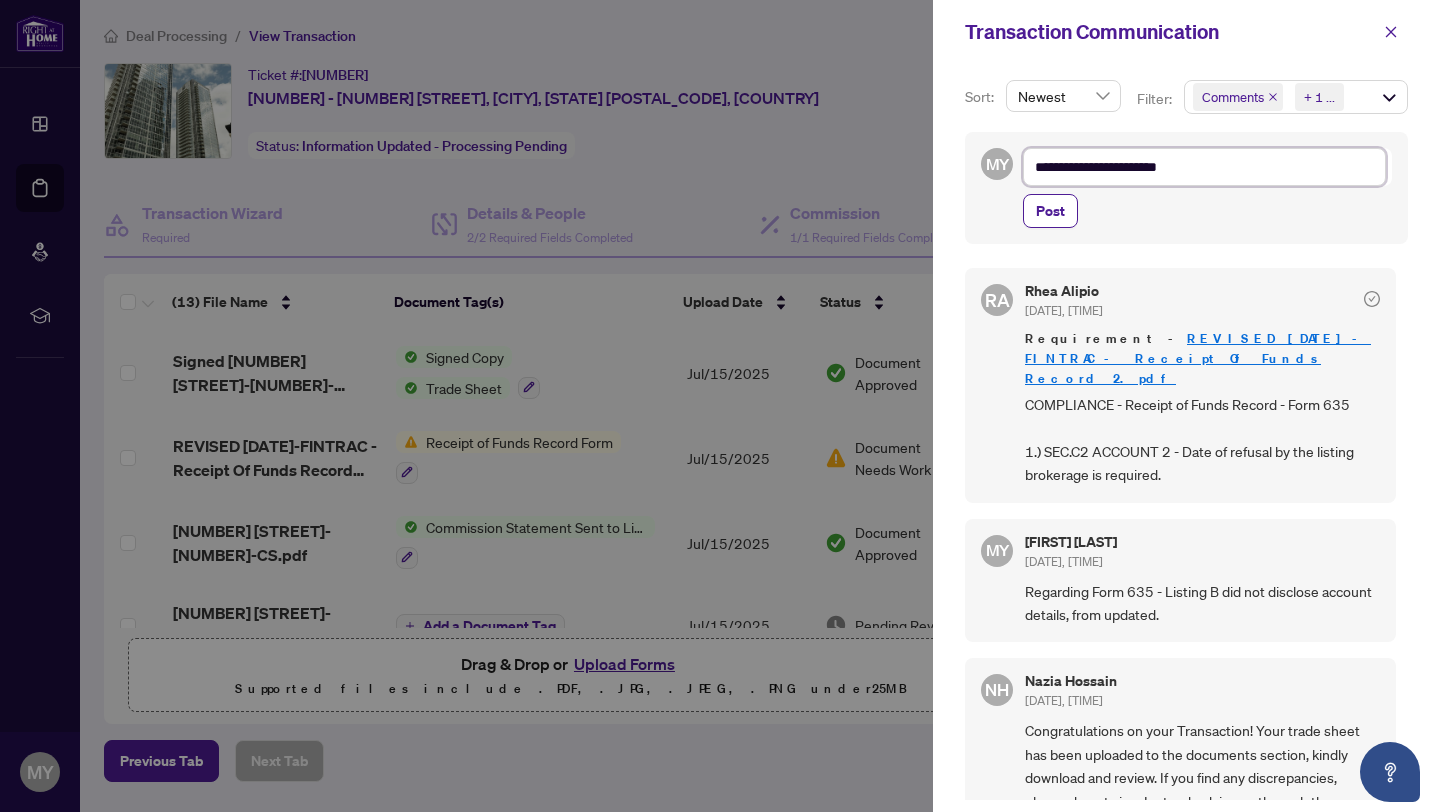 type on "**********" 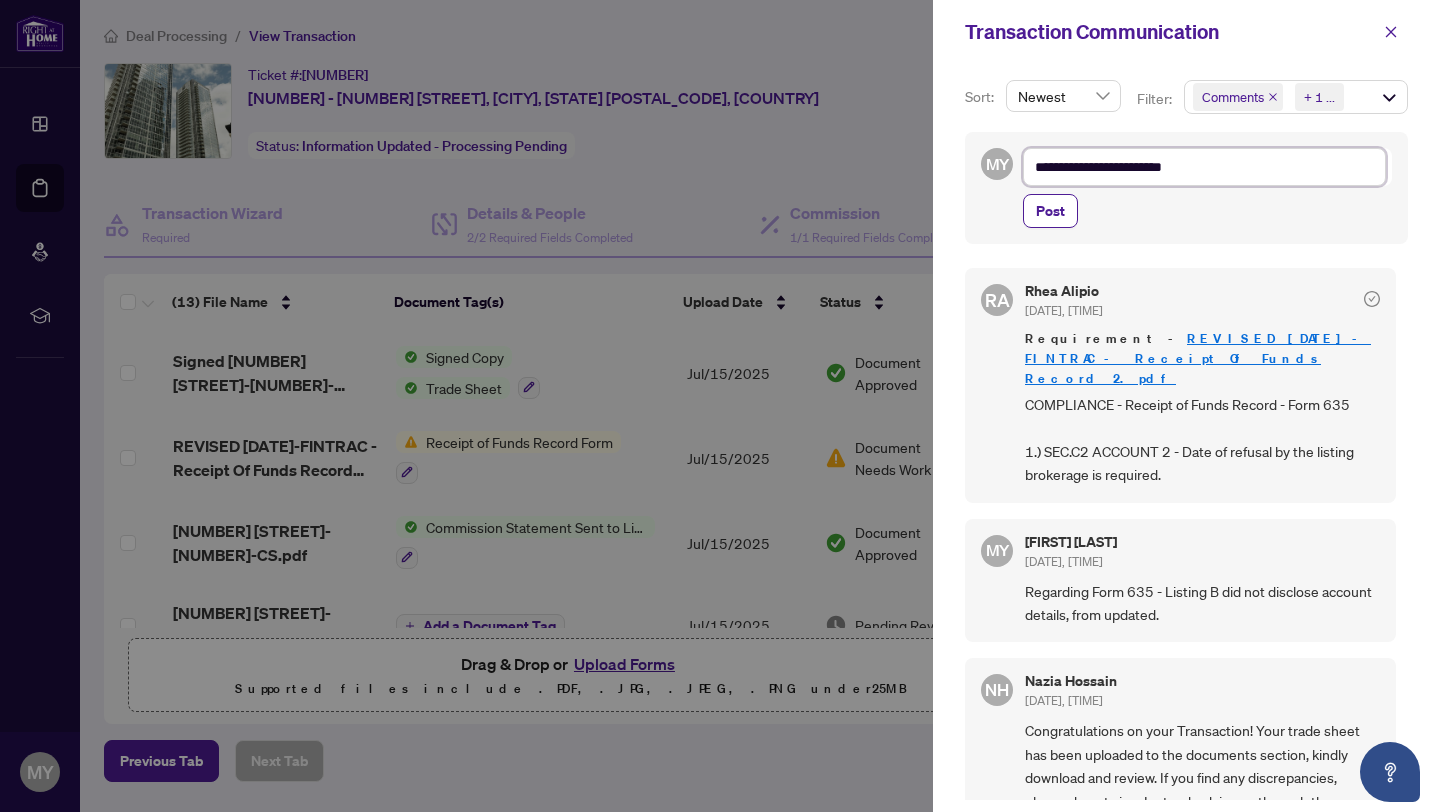 type on "**********" 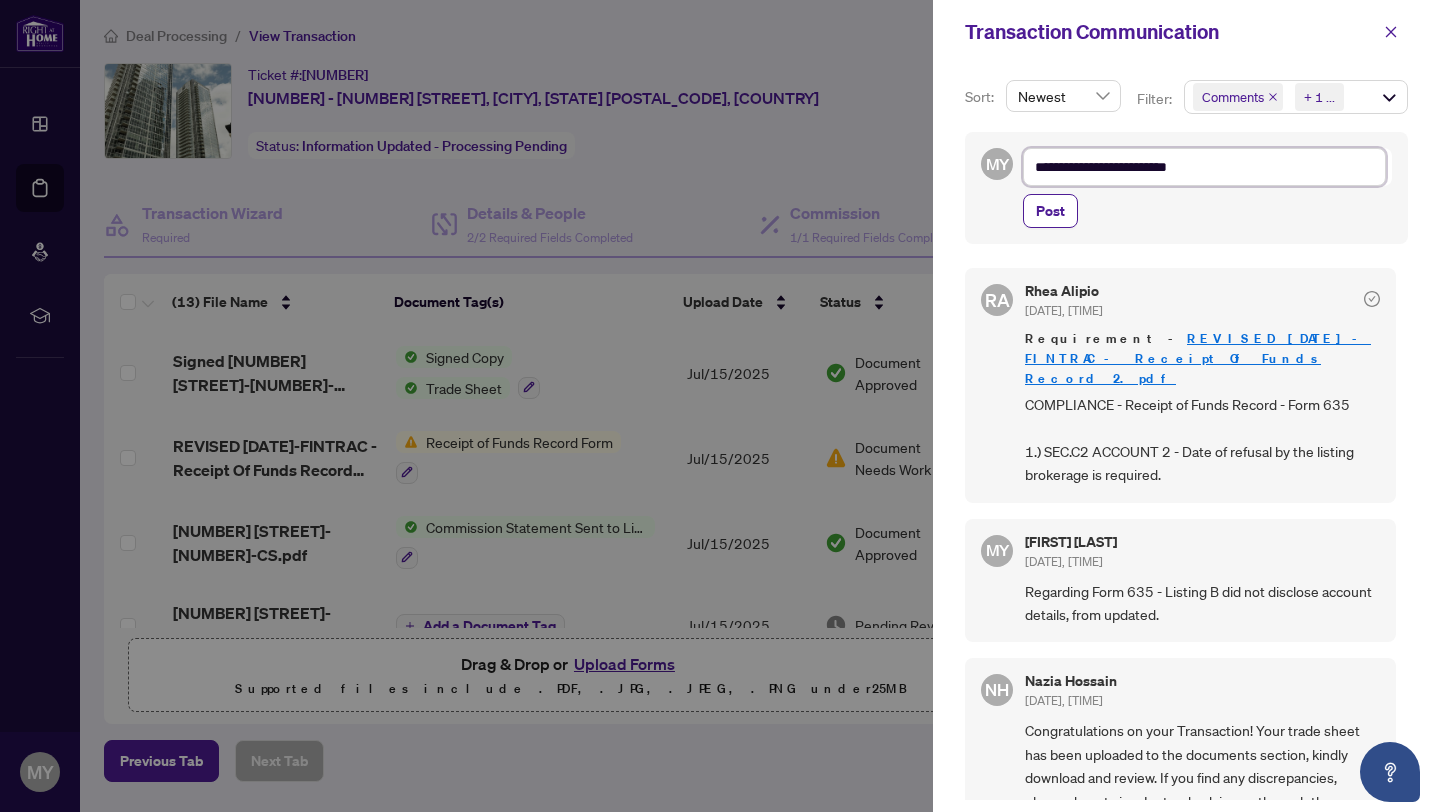 type on "**********" 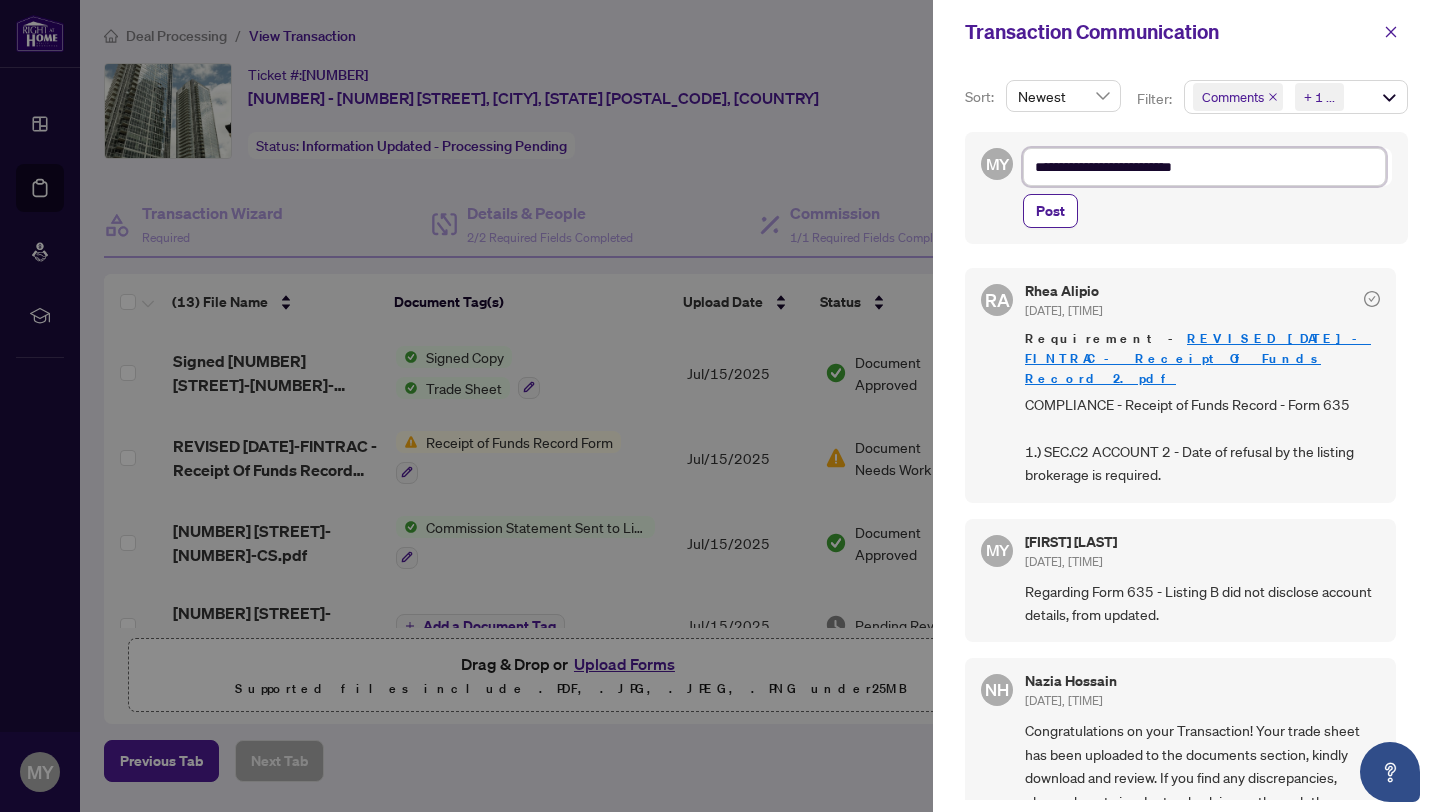 type on "**********" 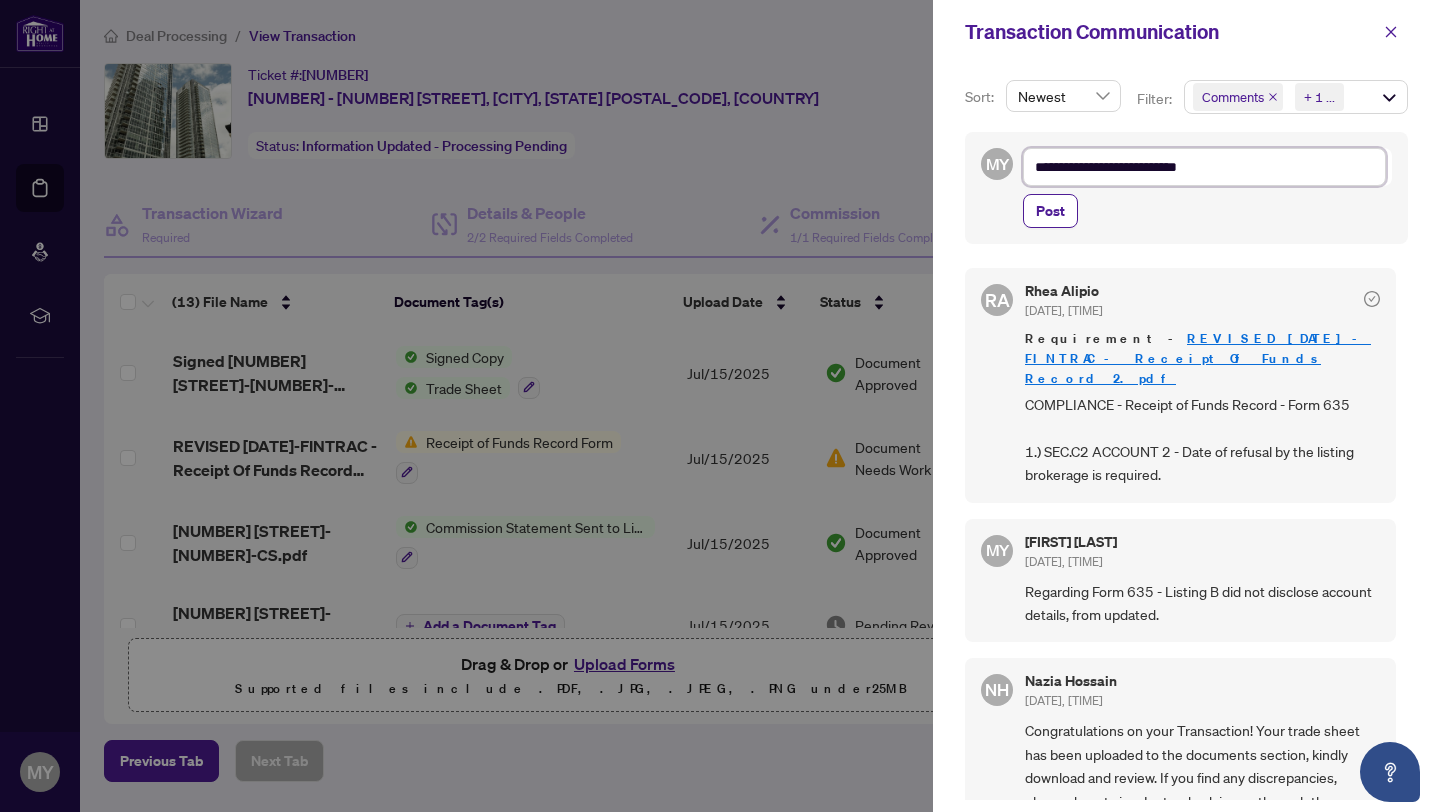 type on "**********" 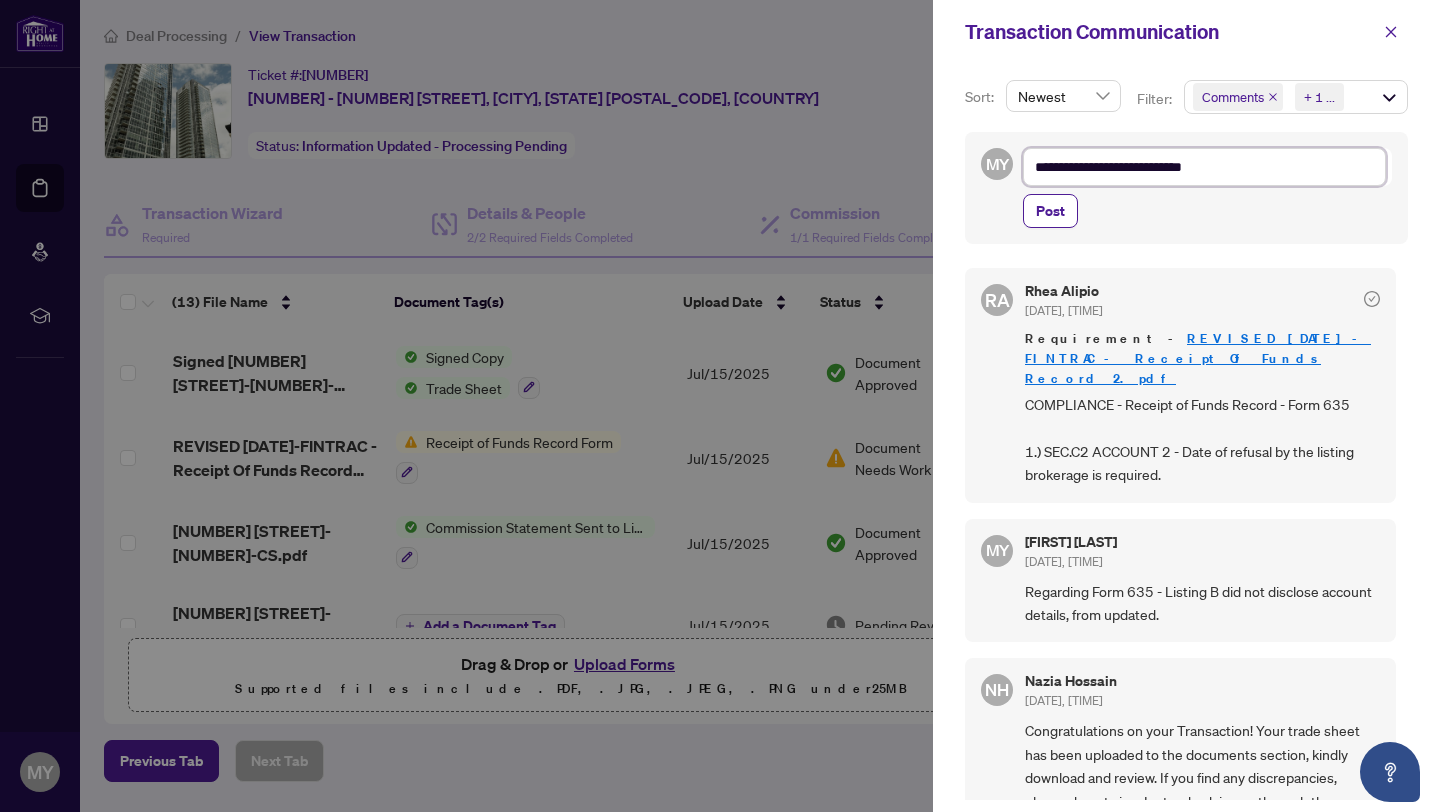 type on "**********" 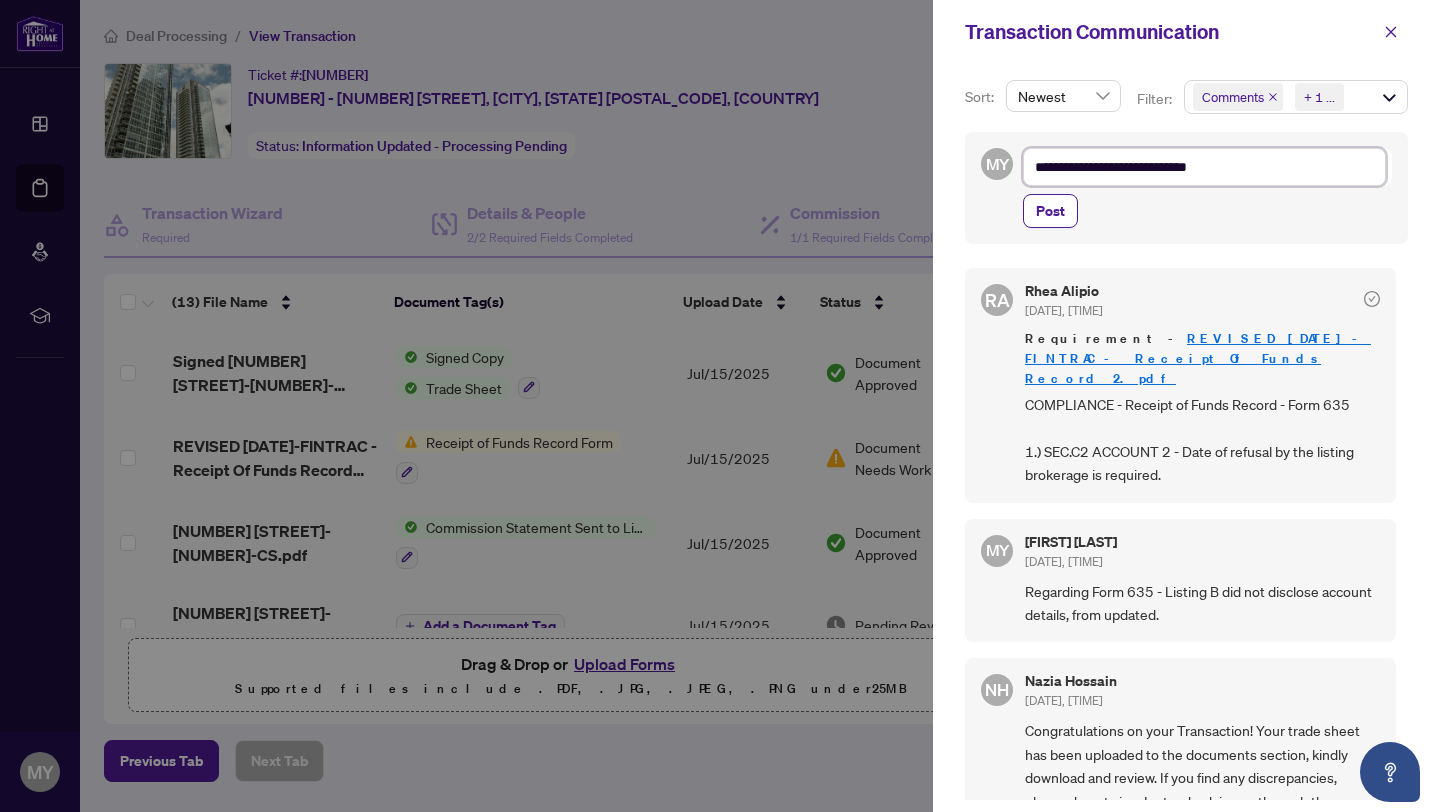 type on "**********" 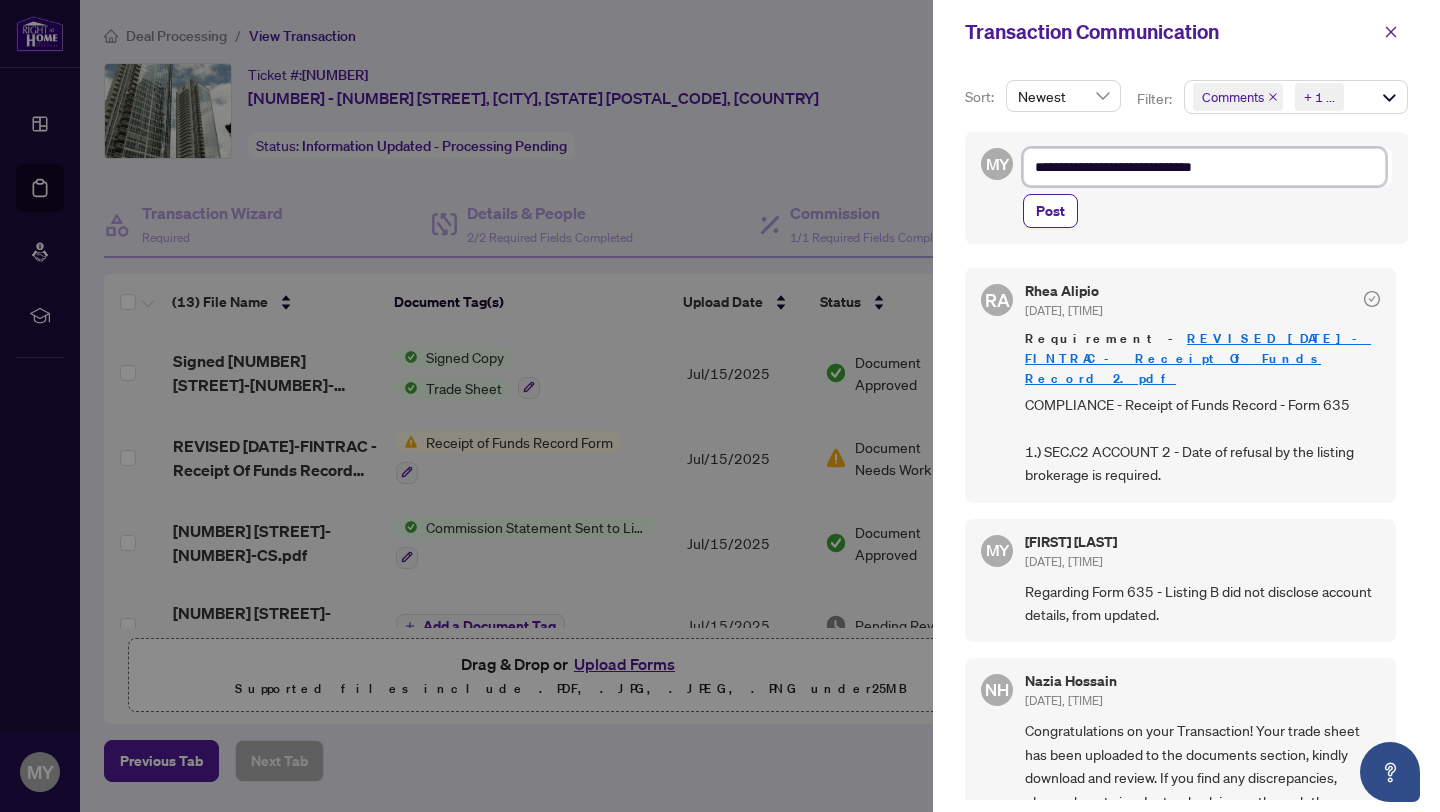 type on "**********" 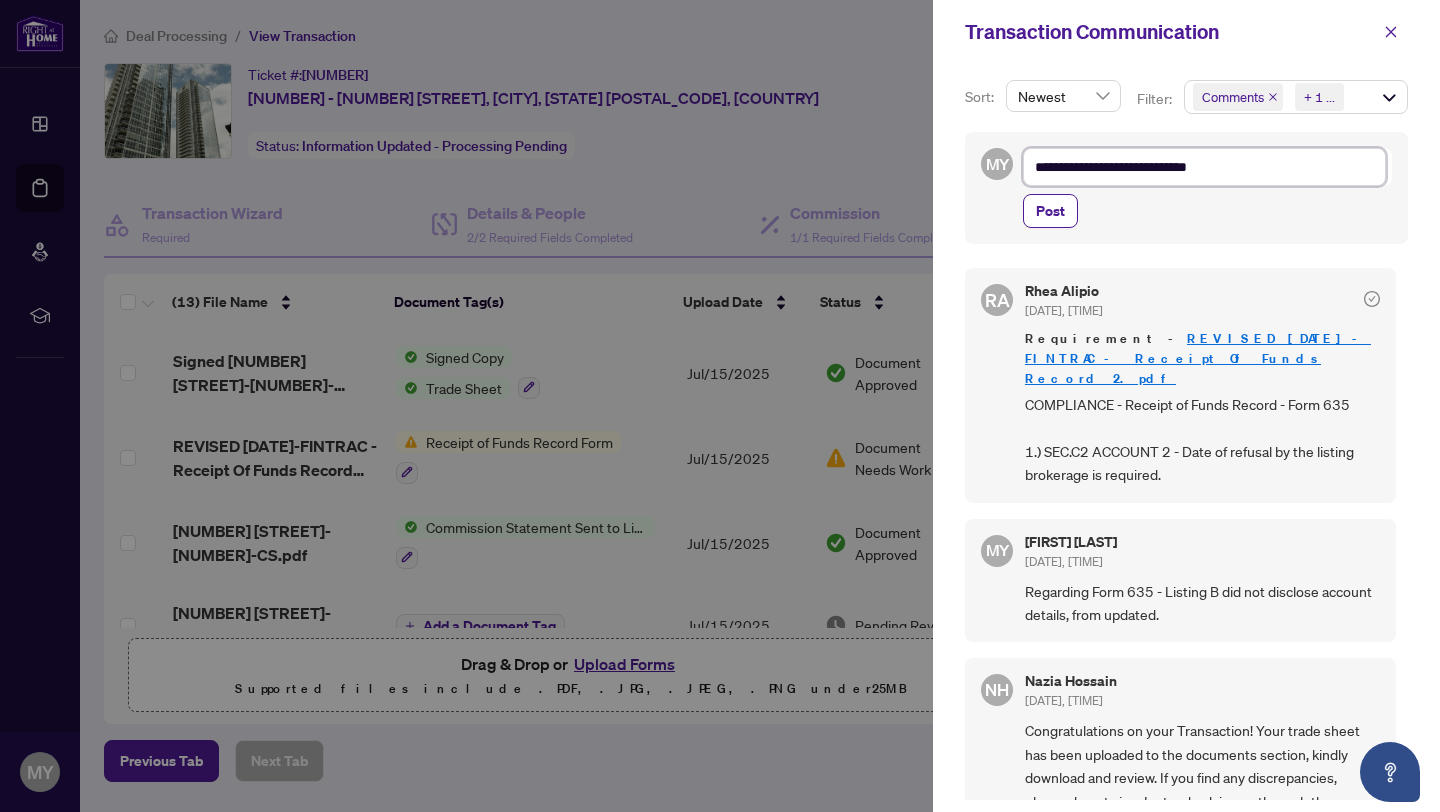 type on "**********" 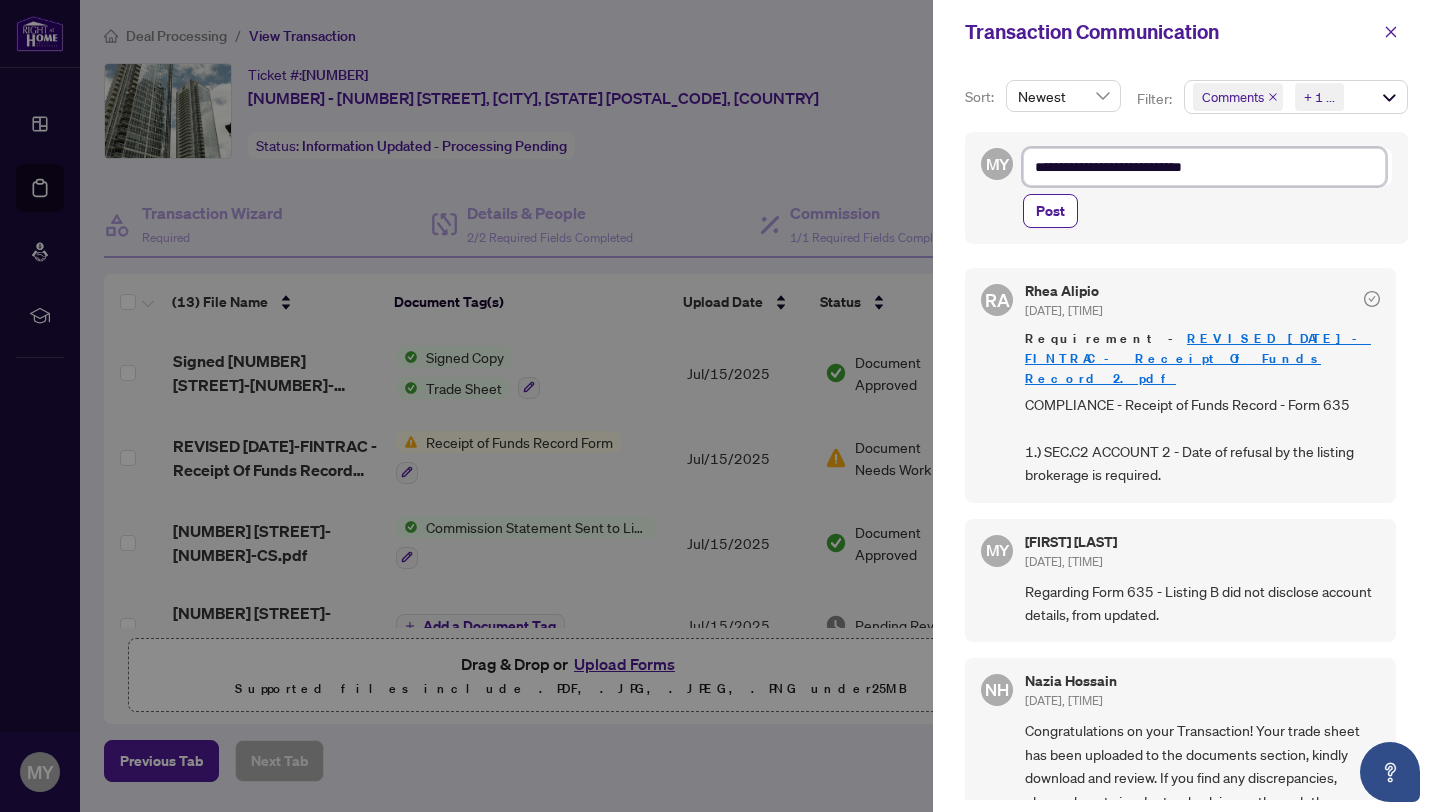 type on "**********" 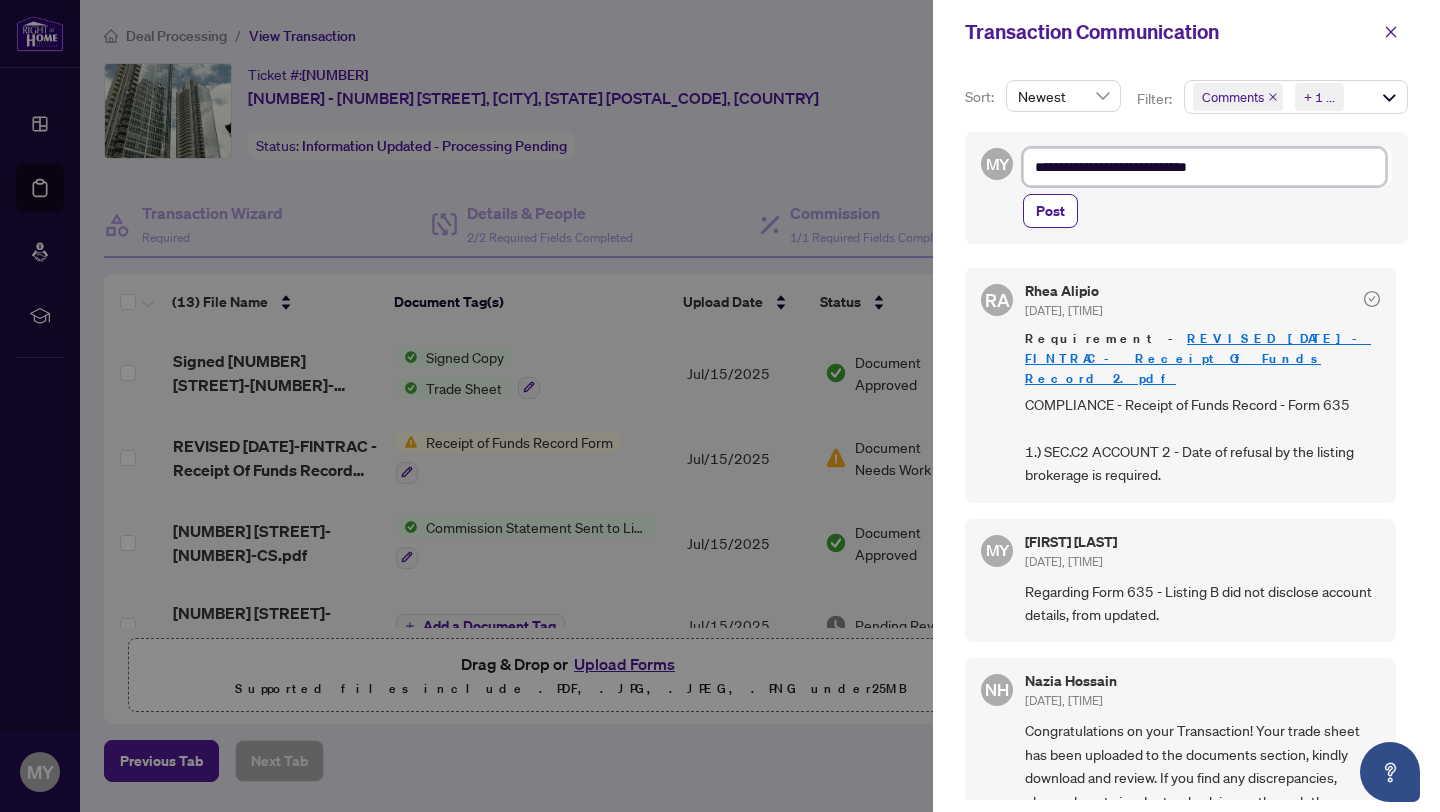 type on "**********" 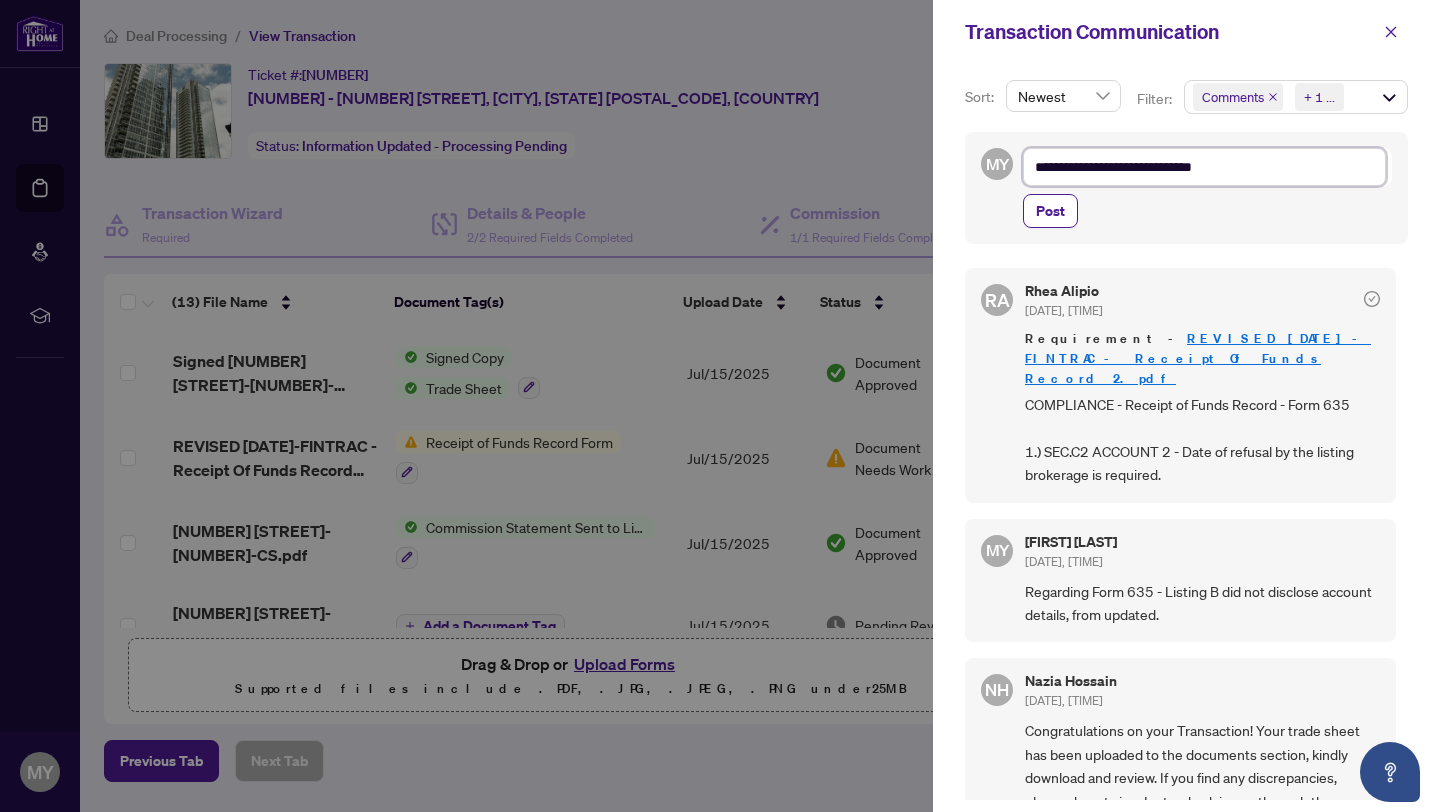 type on "**********" 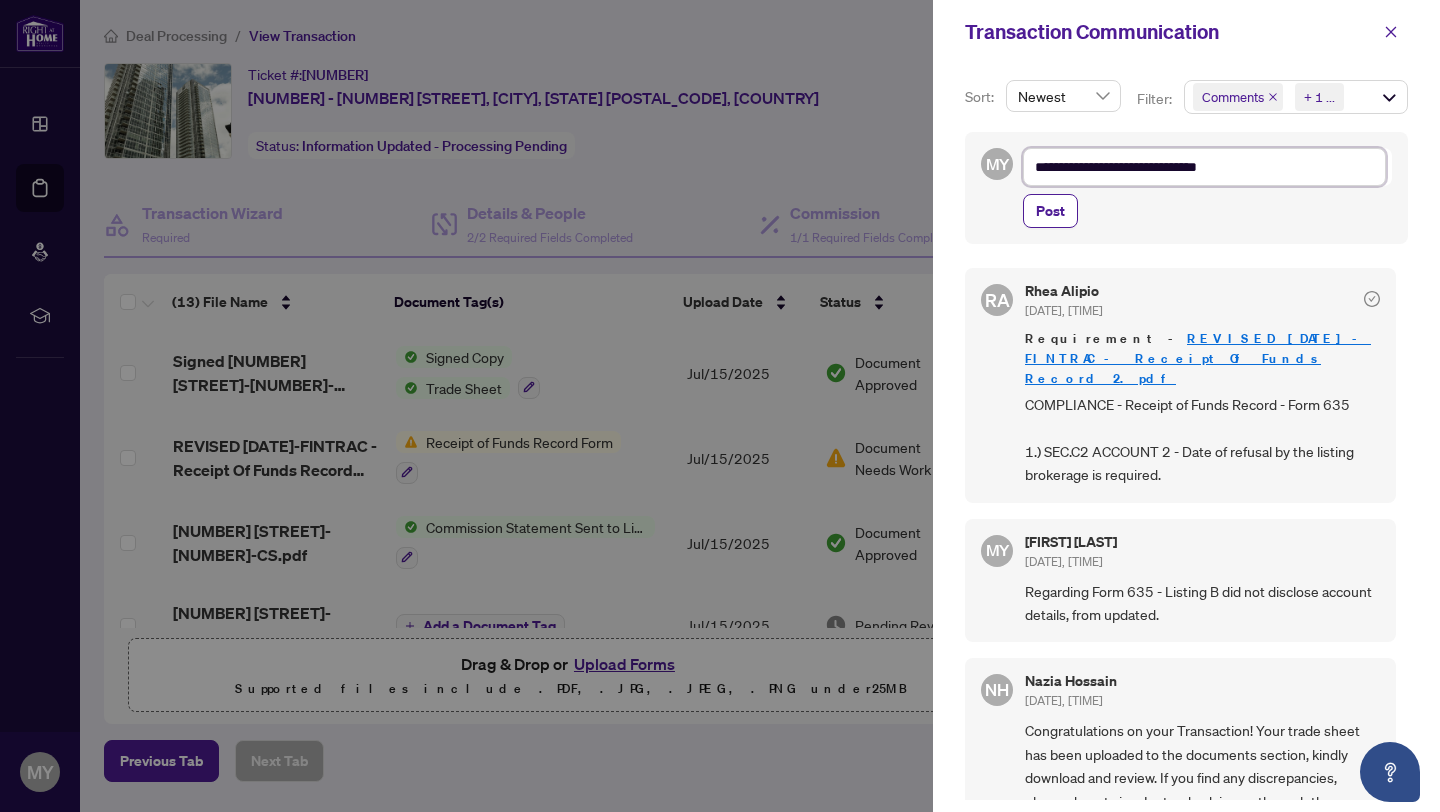 type on "**********" 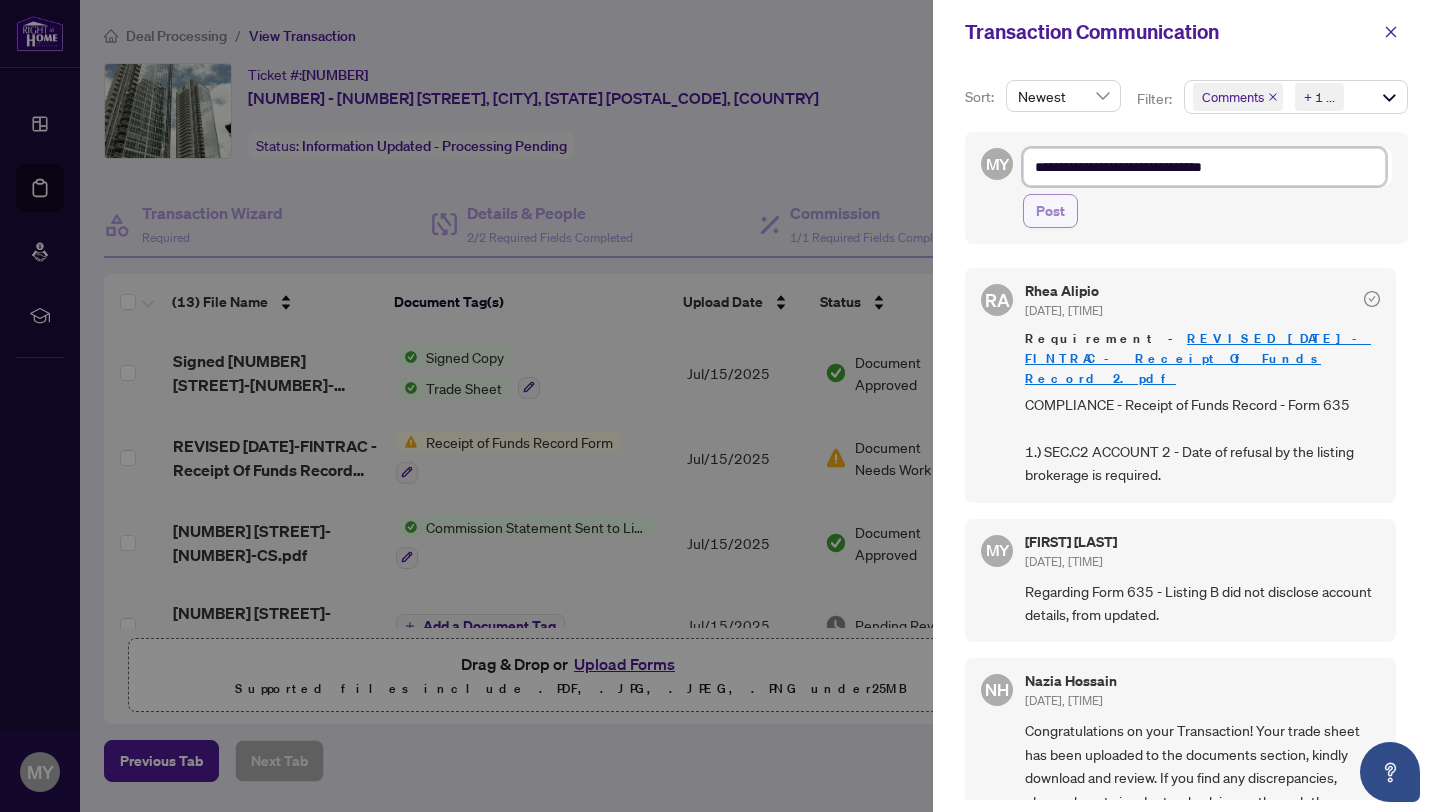 type on "**********" 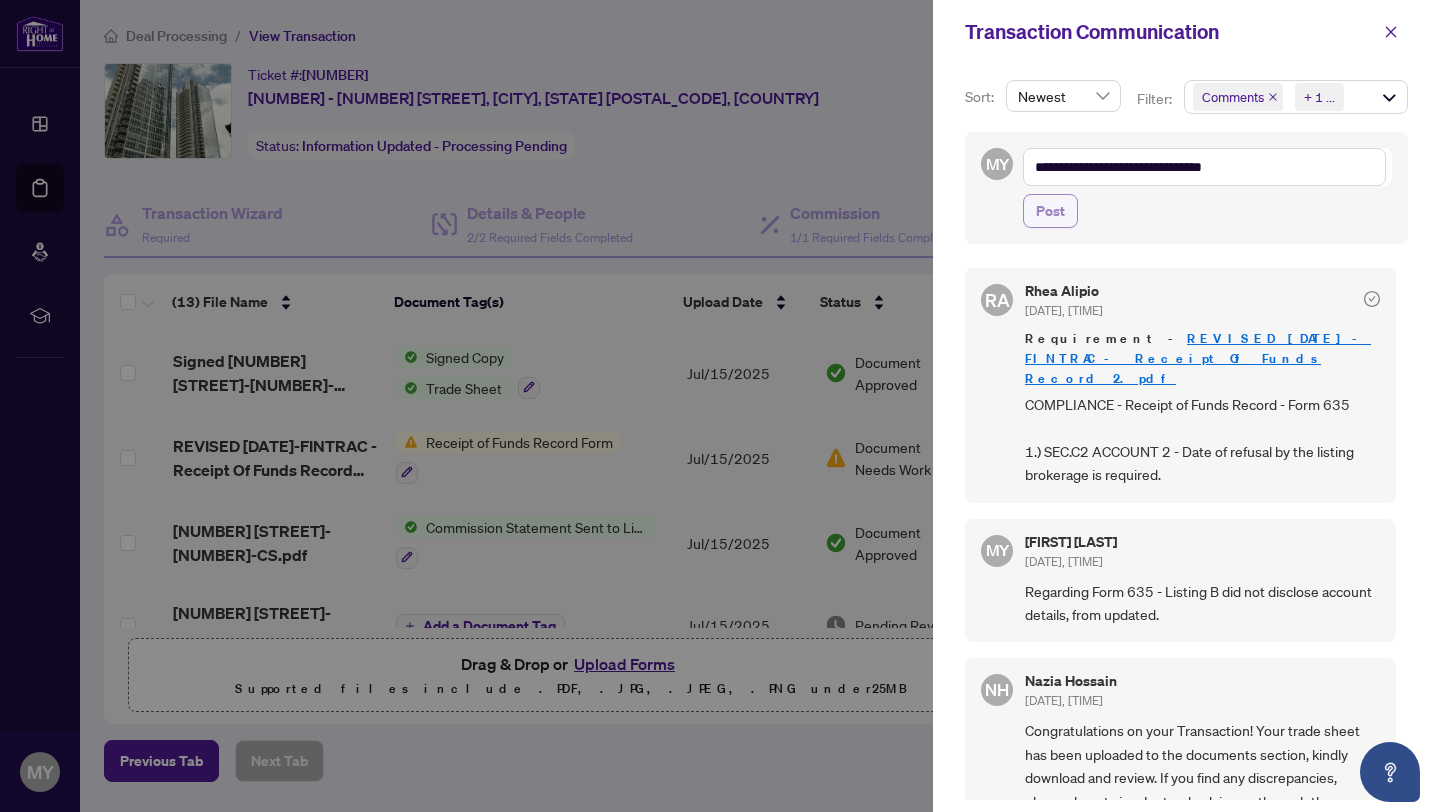 click on "Post" at bounding box center (1050, 211) 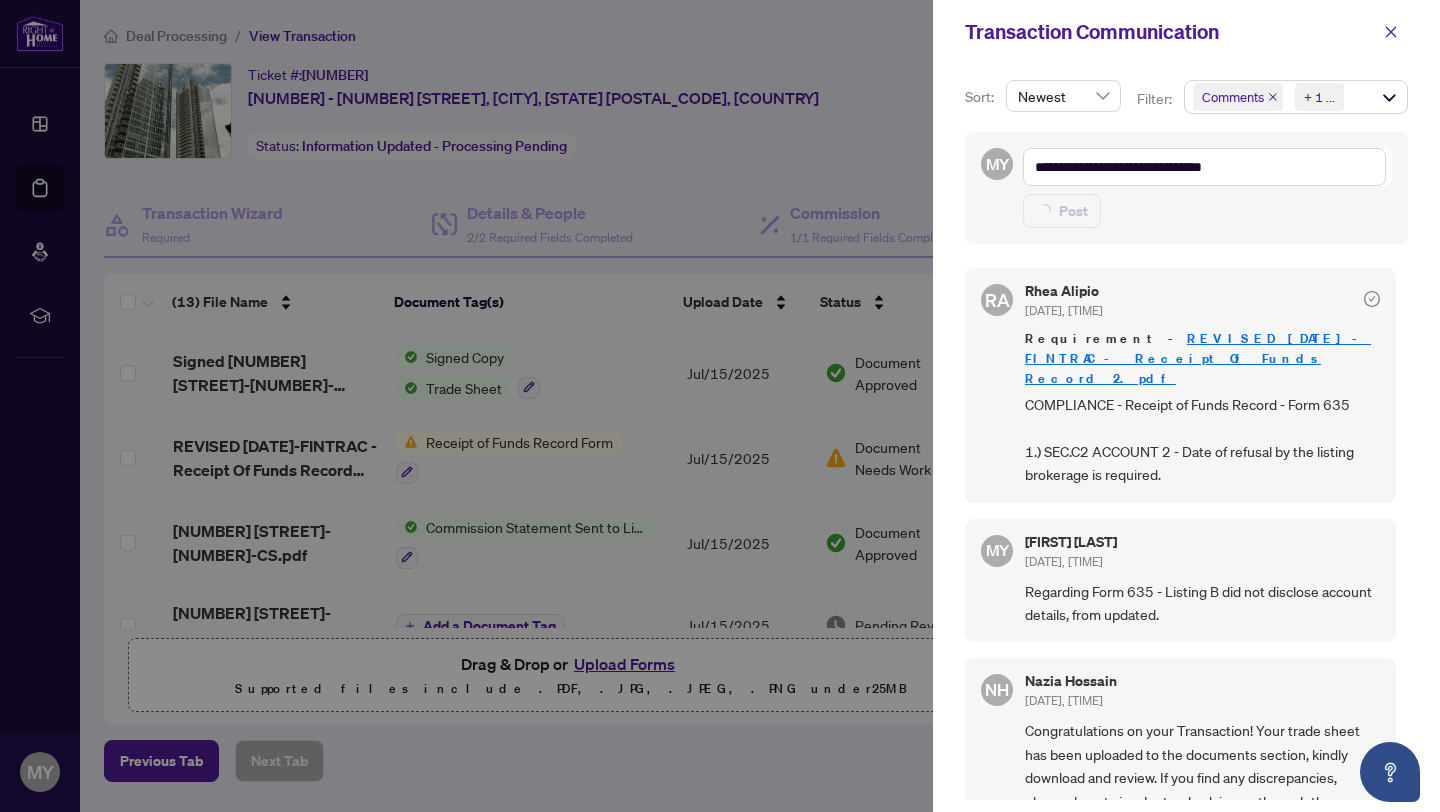 type on "**********" 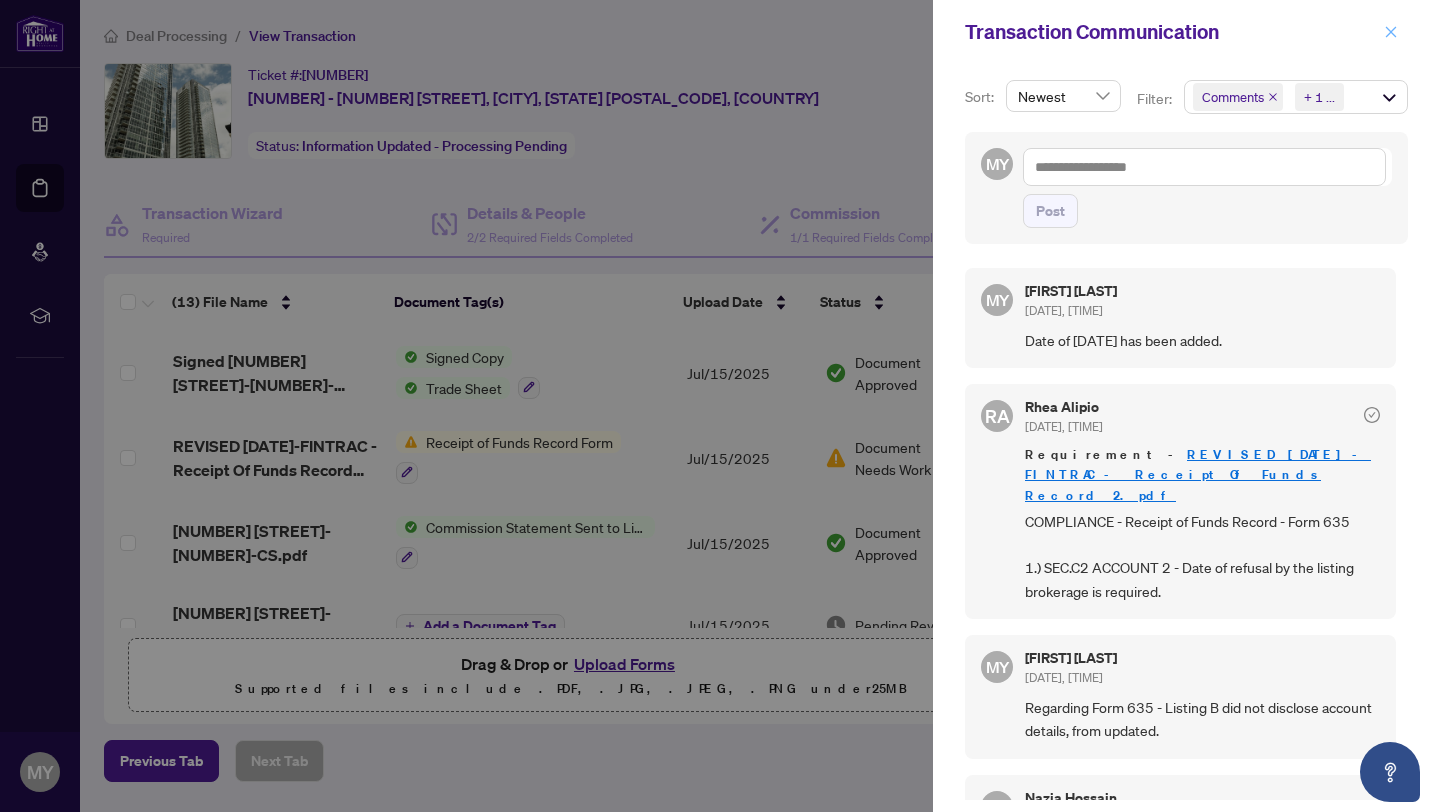 click 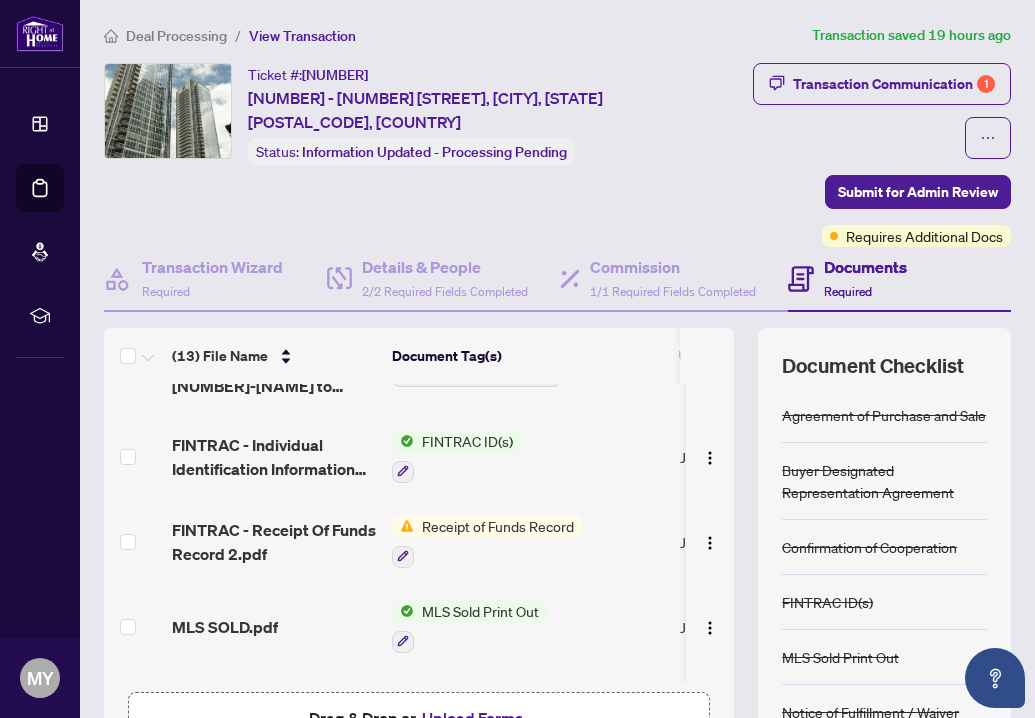 scroll, scrollTop: 797, scrollLeft: 0, axis: vertical 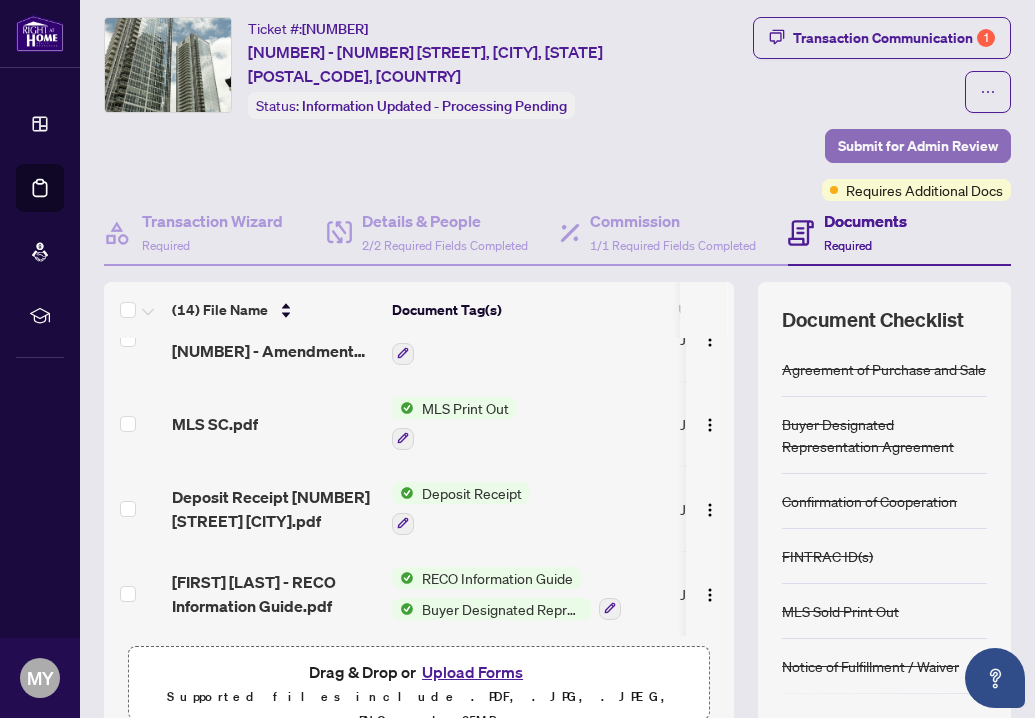 click on "Submit for Admin Review" at bounding box center (918, 146) 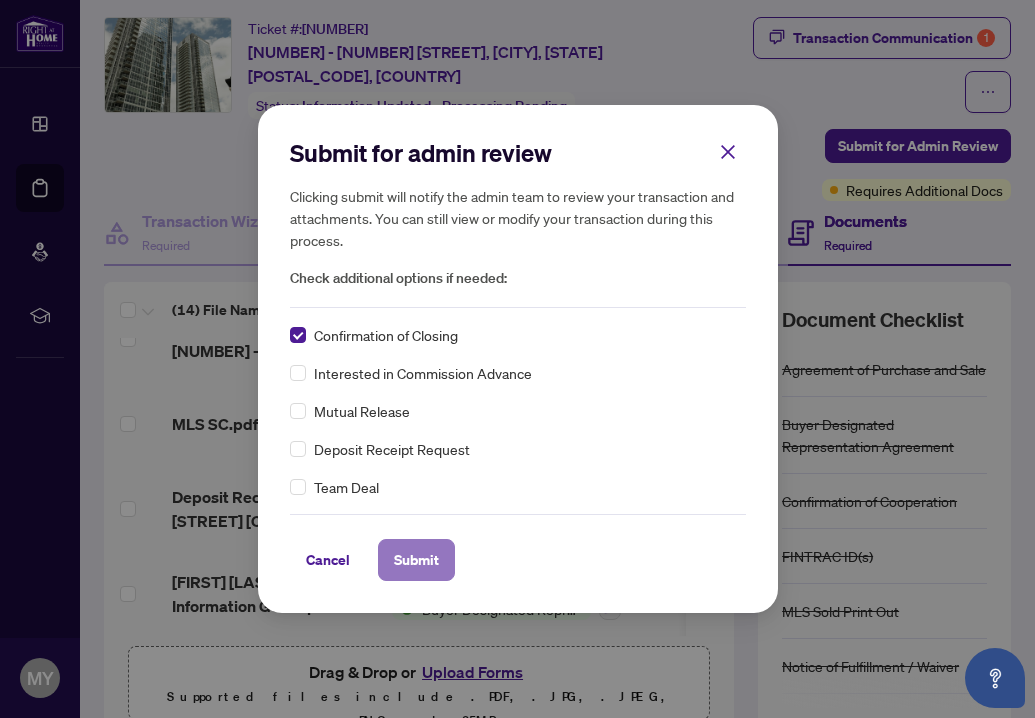 click on "Submit" at bounding box center (416, 560) 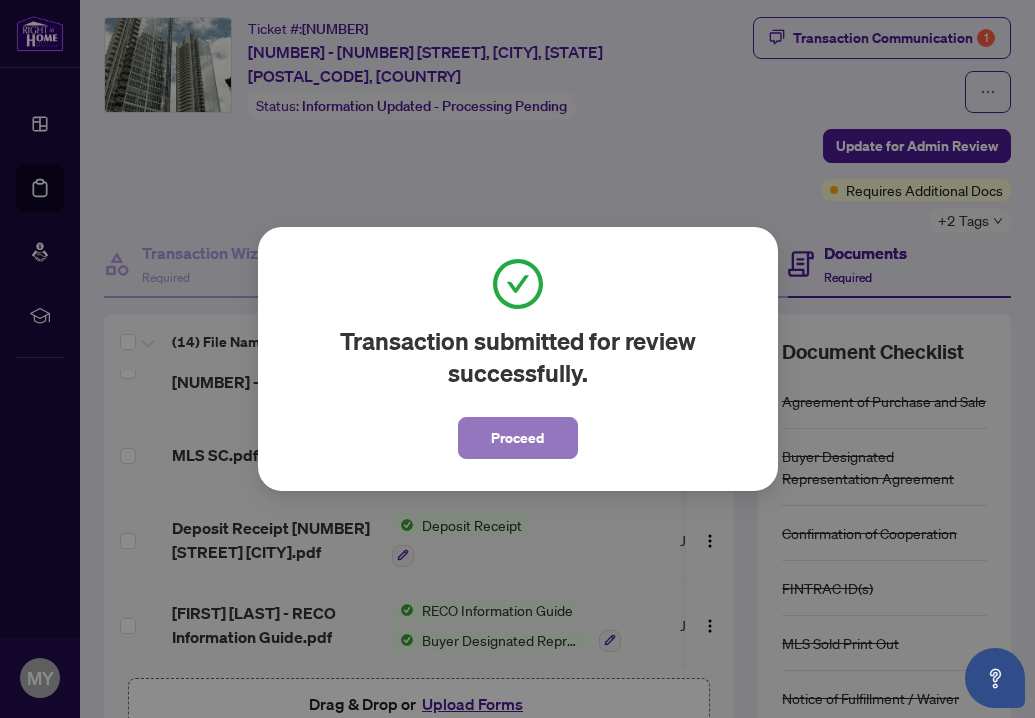 click on "Proceed" at bounding box center (517, 438) 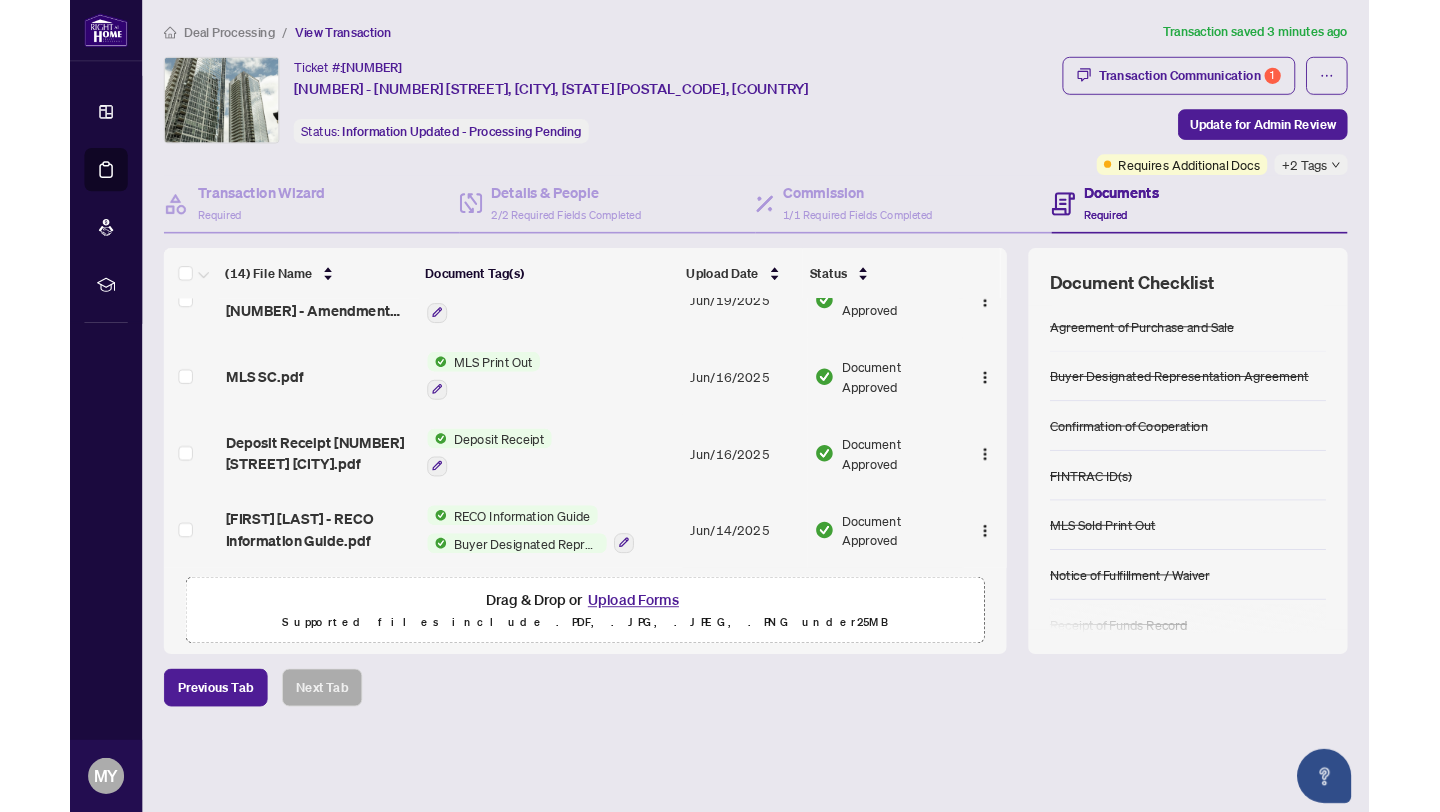 scroll, scrollTop: 0, scrollLeft: 0, axis: both 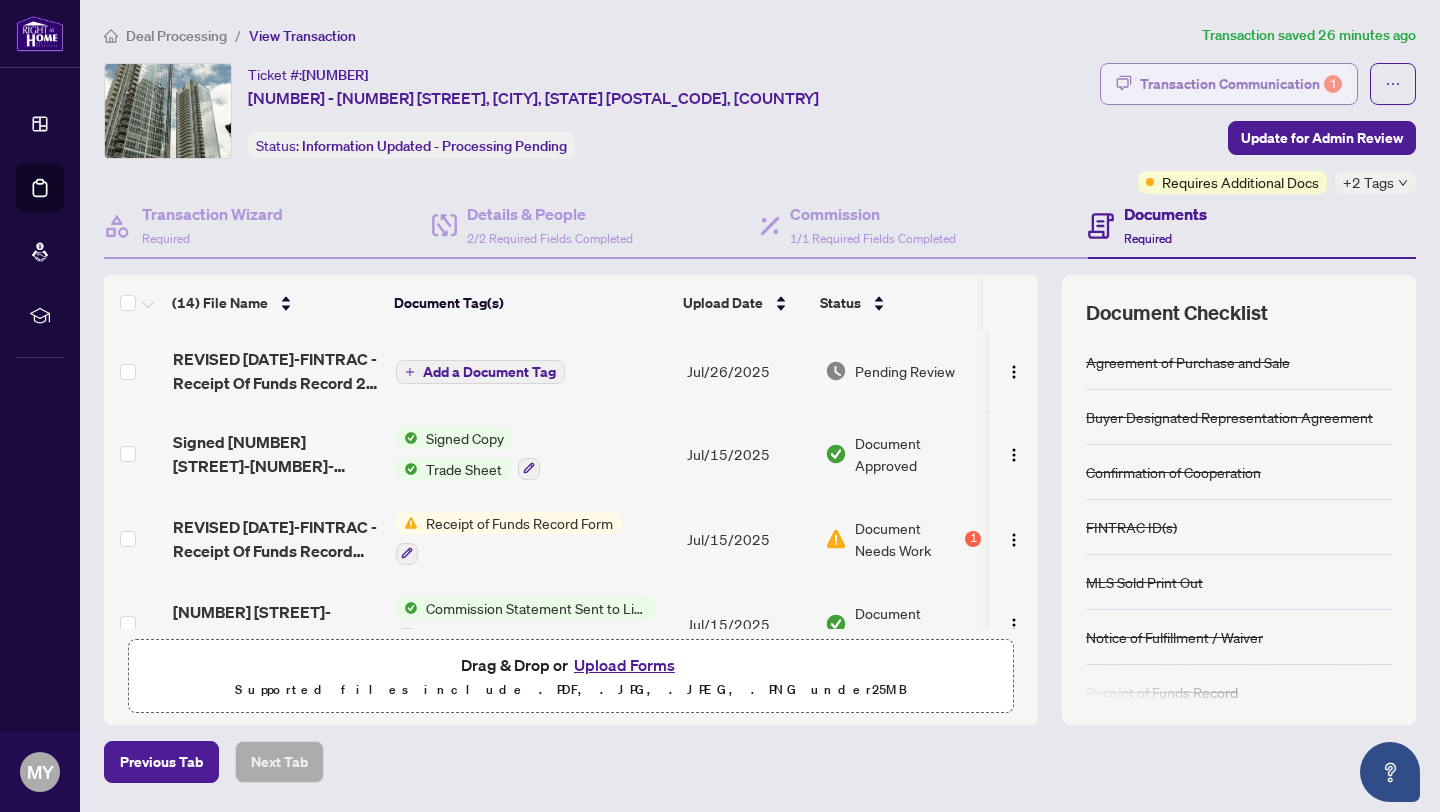 click on "Transaction Communication 1" at bounding box center (1241, 84) 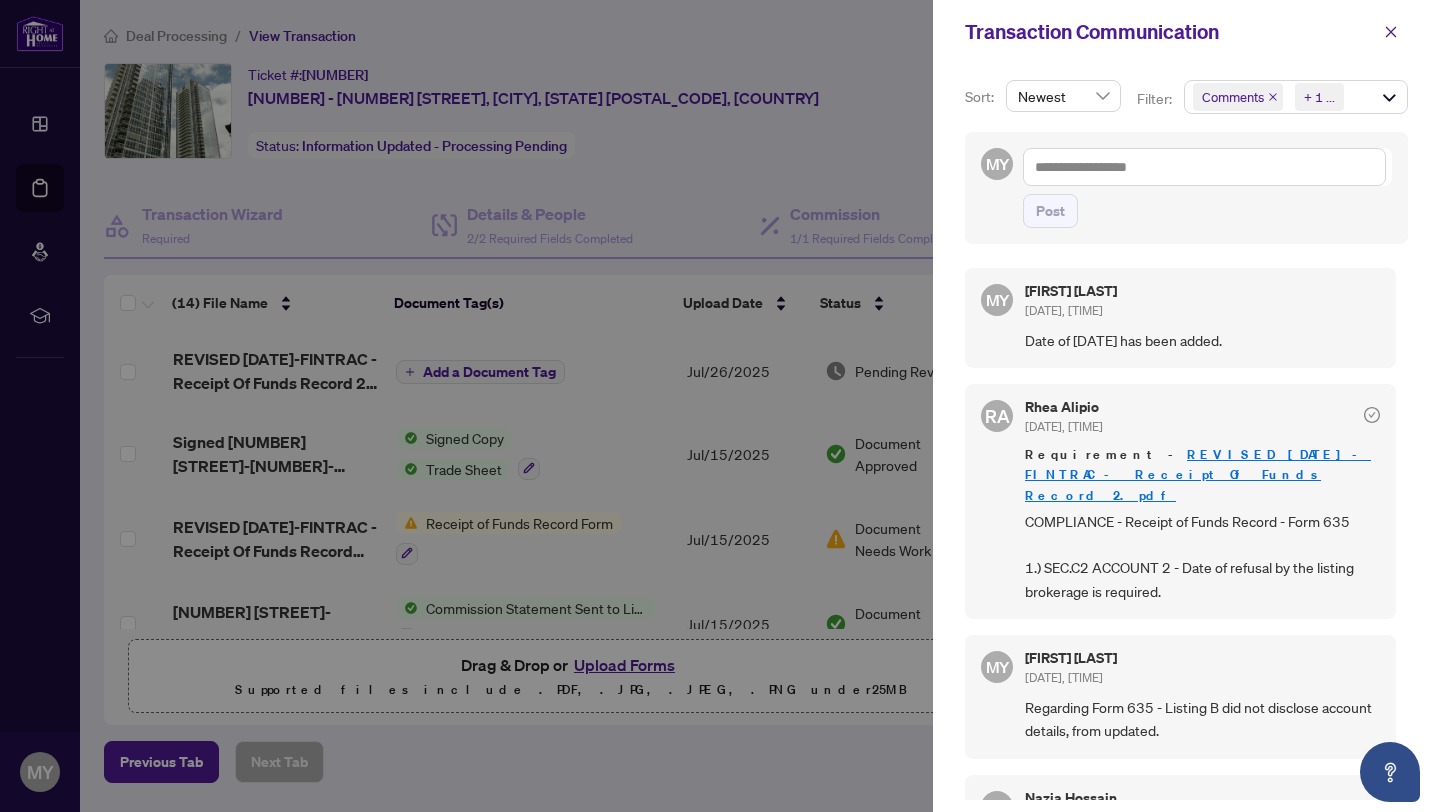 click at bounding box center (720, 406) 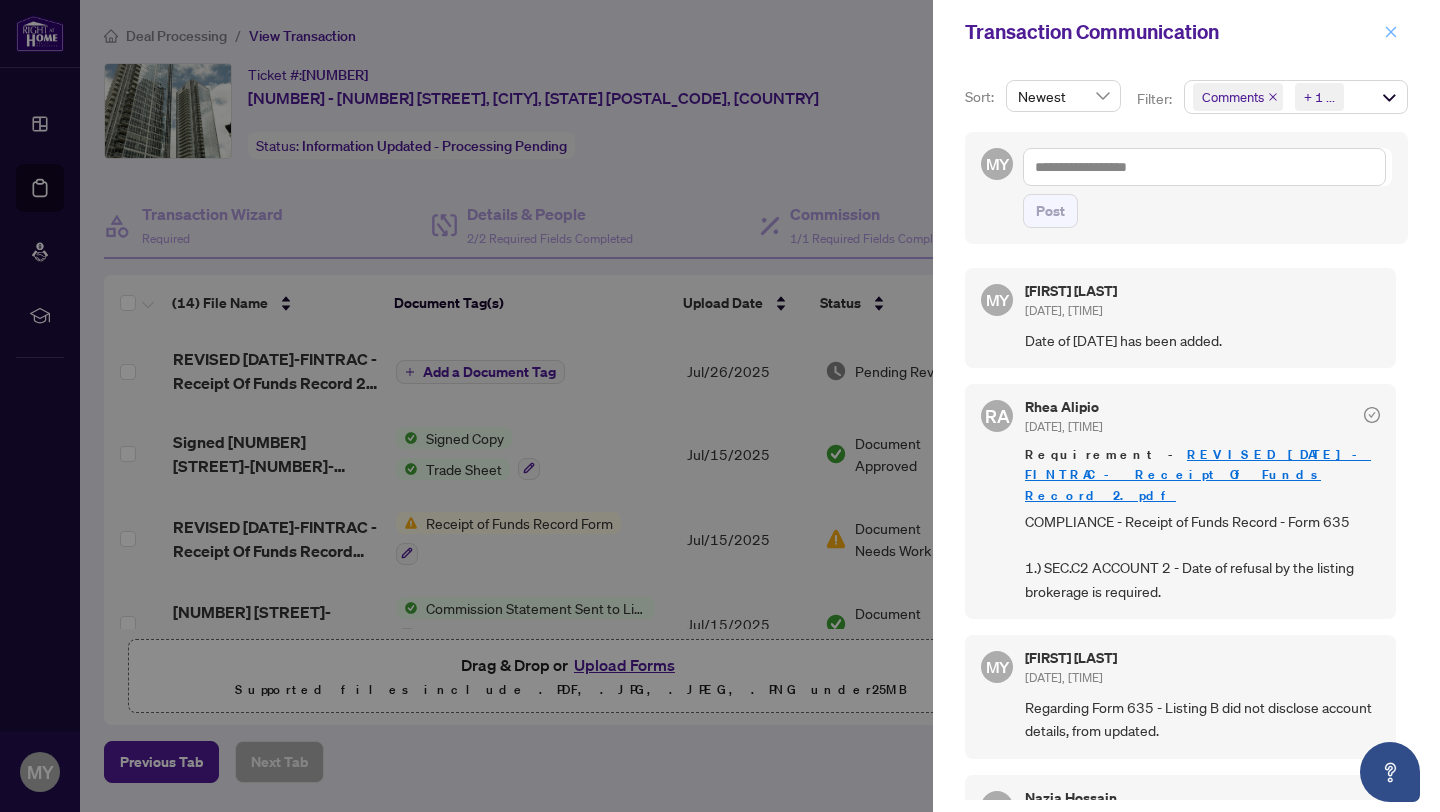 click at bounding box center (1391, 32) 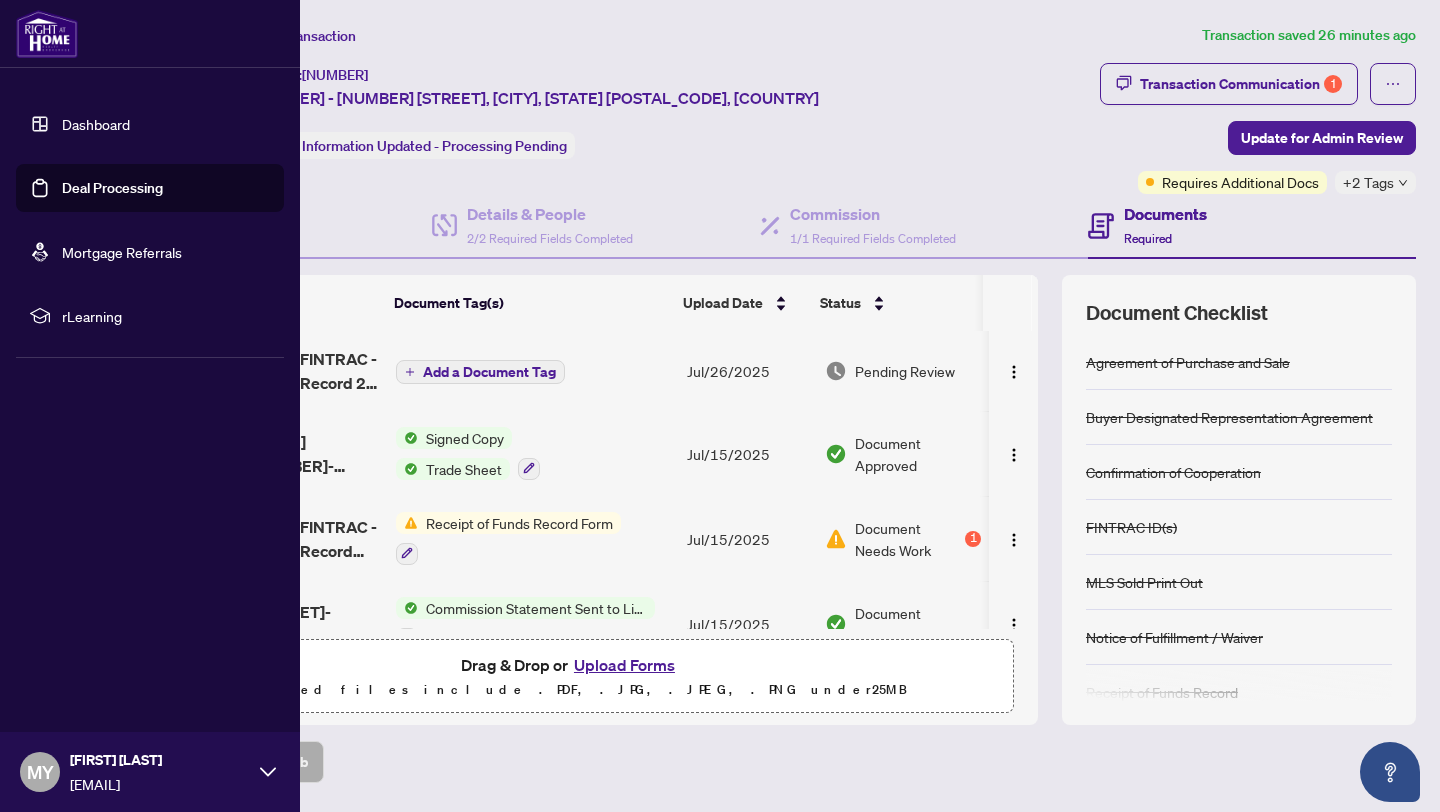 click on "Dashboard" at bounding box center [96, 124] 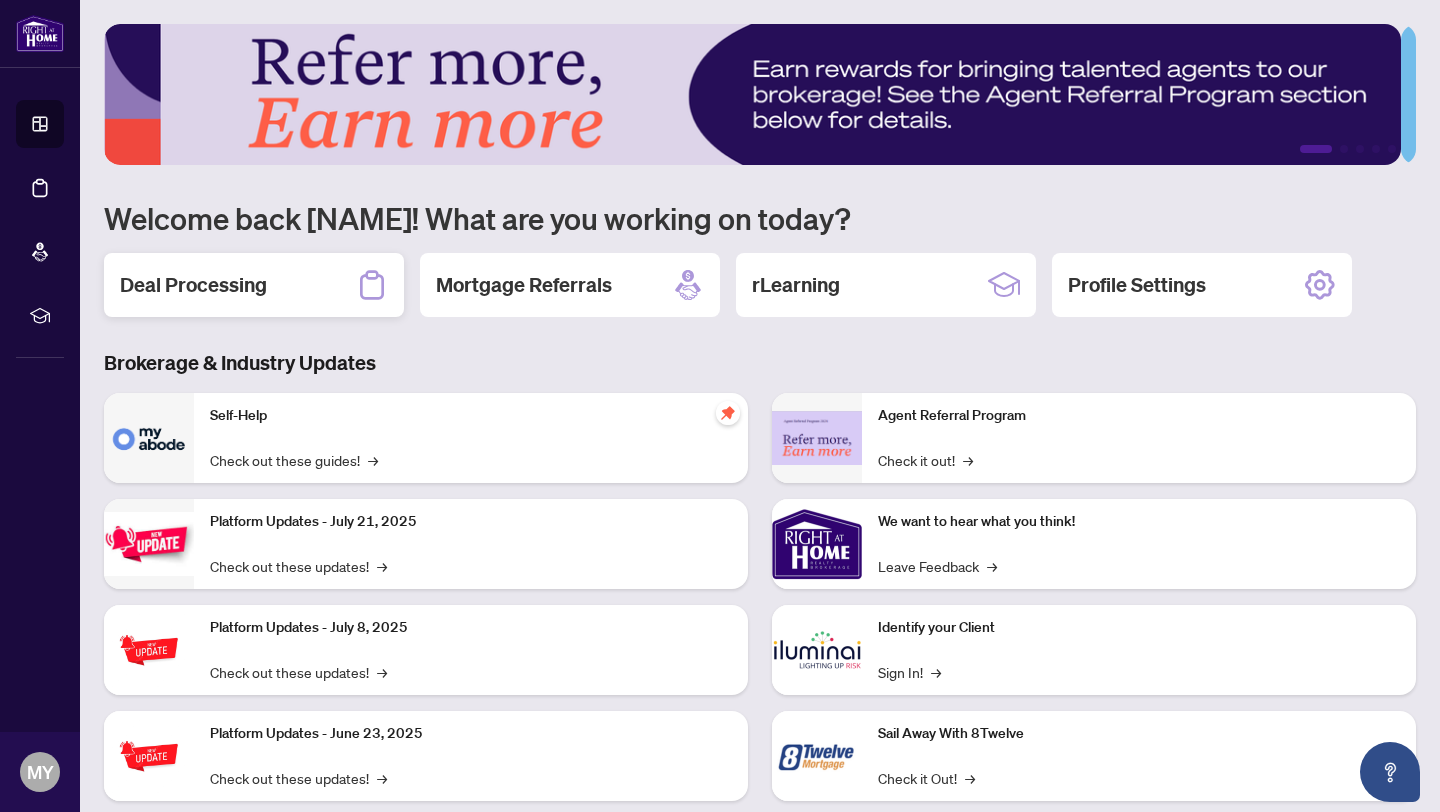 click on "Deal Processing" at bounding box center [193, 285] 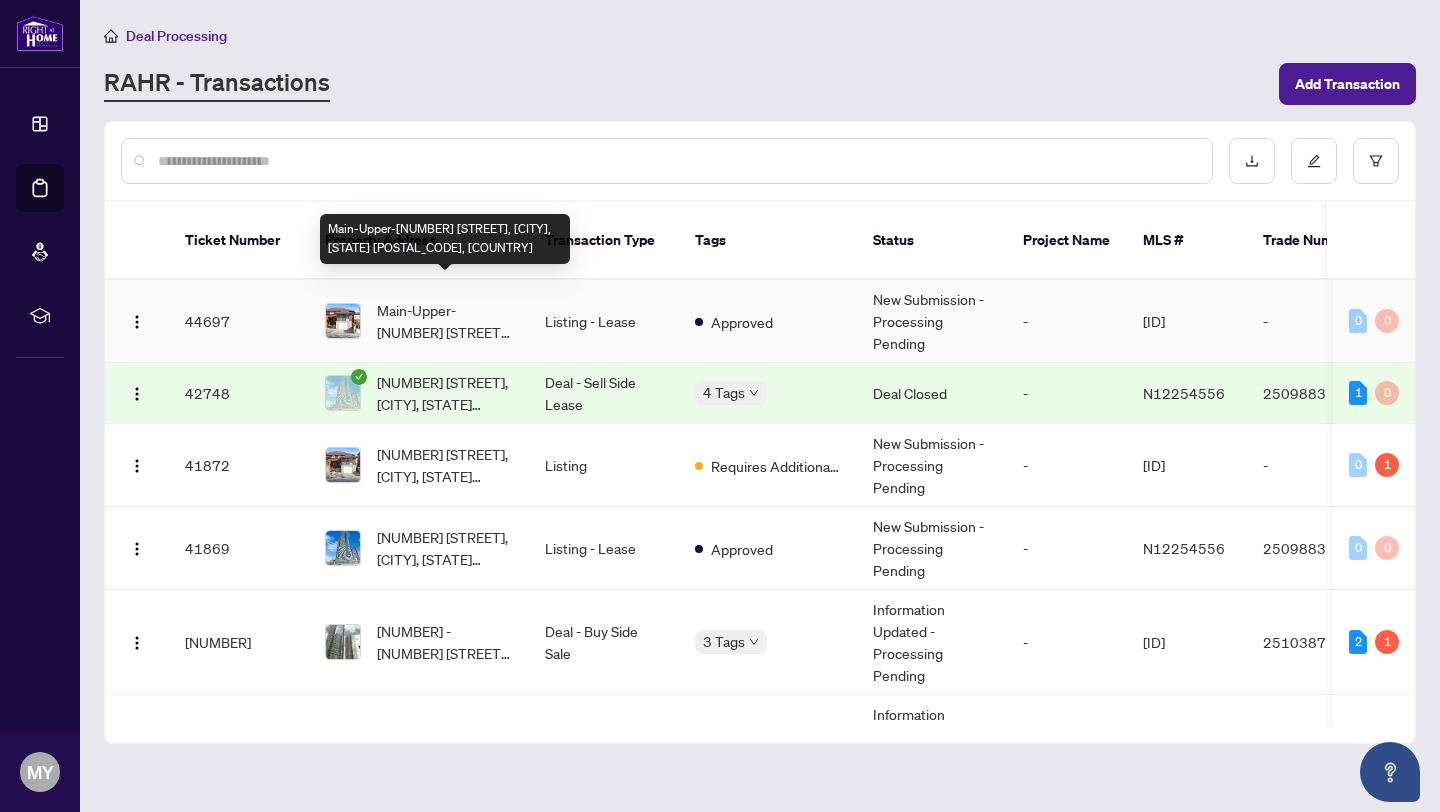 click on "Main-Upper-[NUMBER] [STREET], [CITY], [STATE] [POSTAL_CODE], [COUNTRY]" at bounding box center (445, 321) 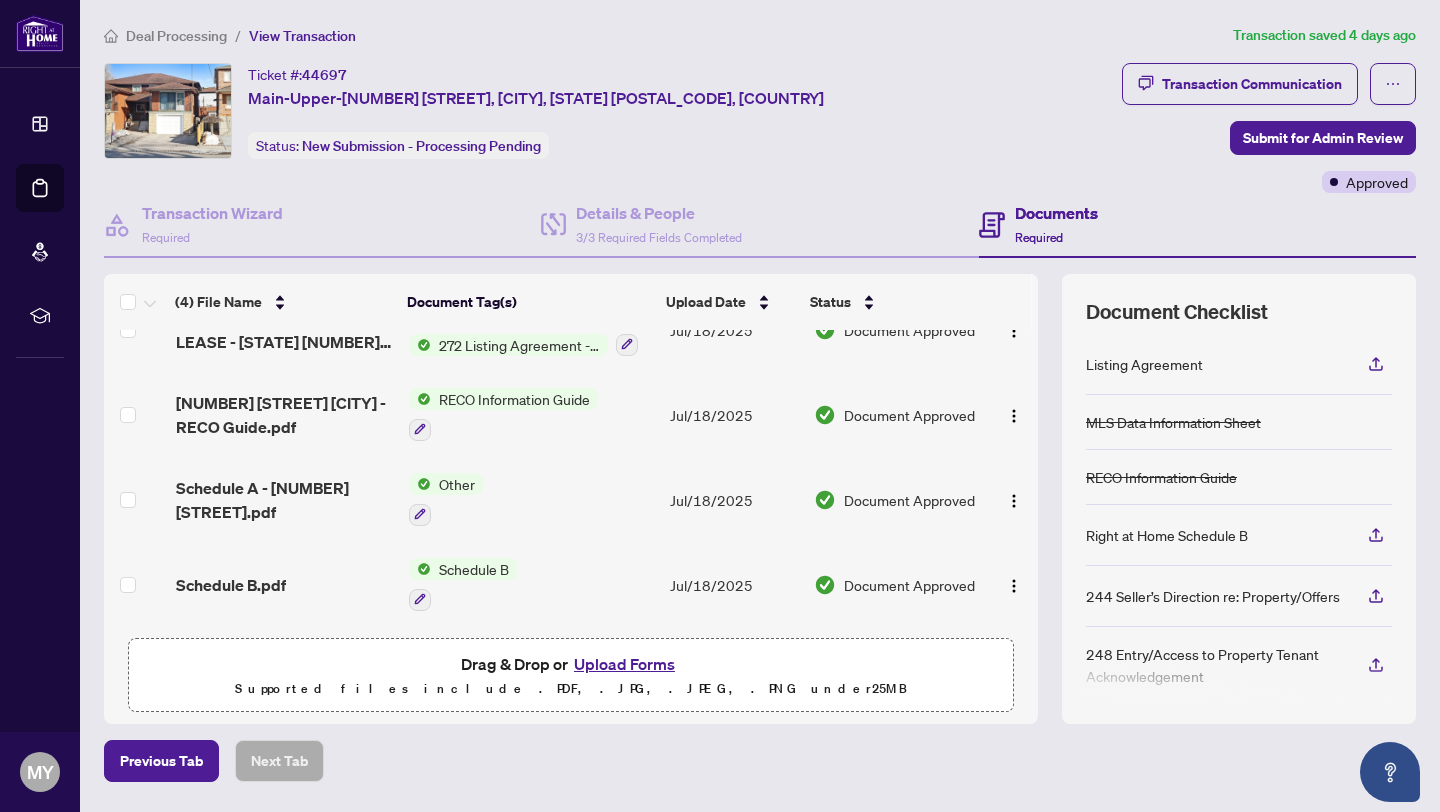 scroll, scrollTop: 0, scrollLeft: 0, axis: both 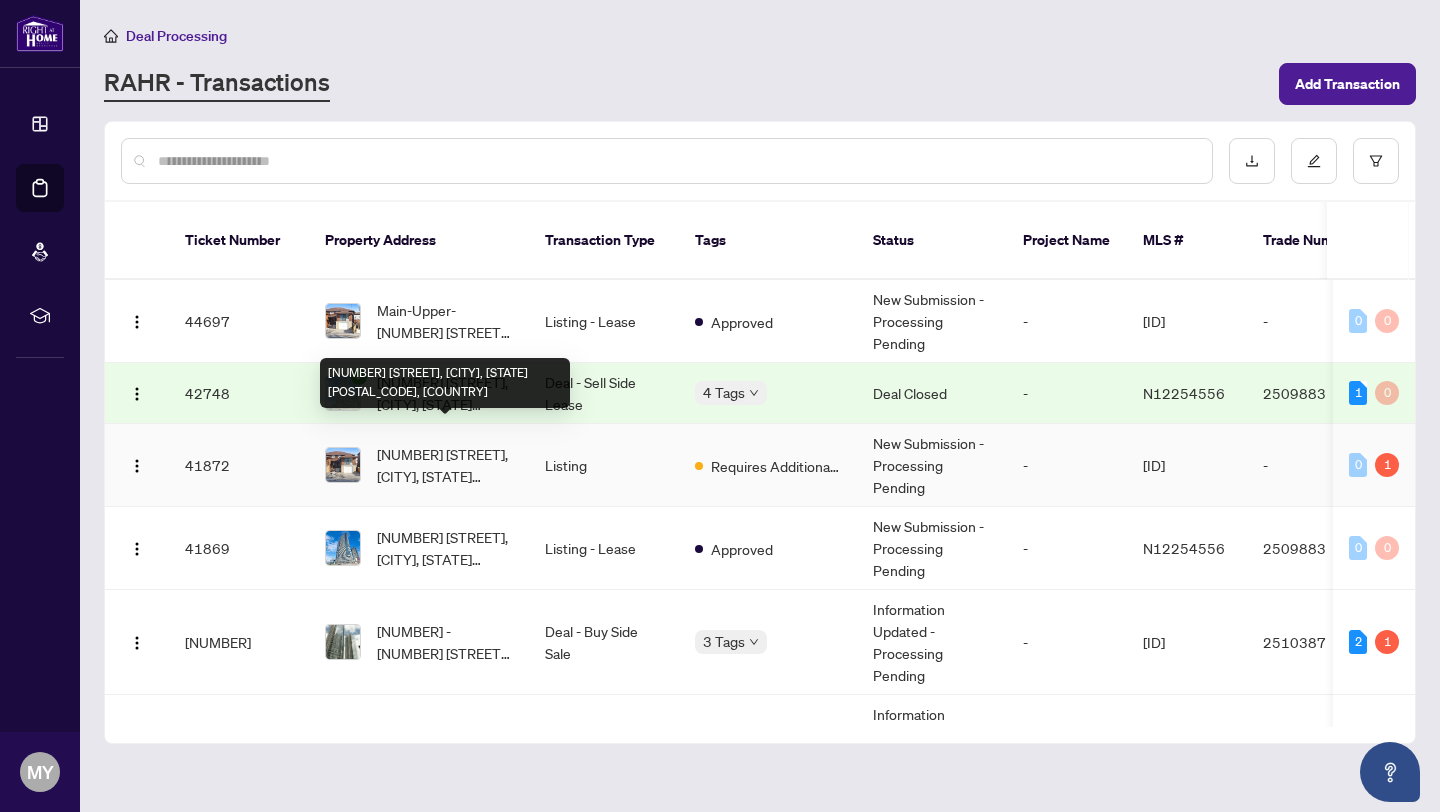 click on "[NUMBER] [STREET], [CITY], [STATE] [POSTAL_CODE], [COUNTRY]" at bounding box center [445, 465] 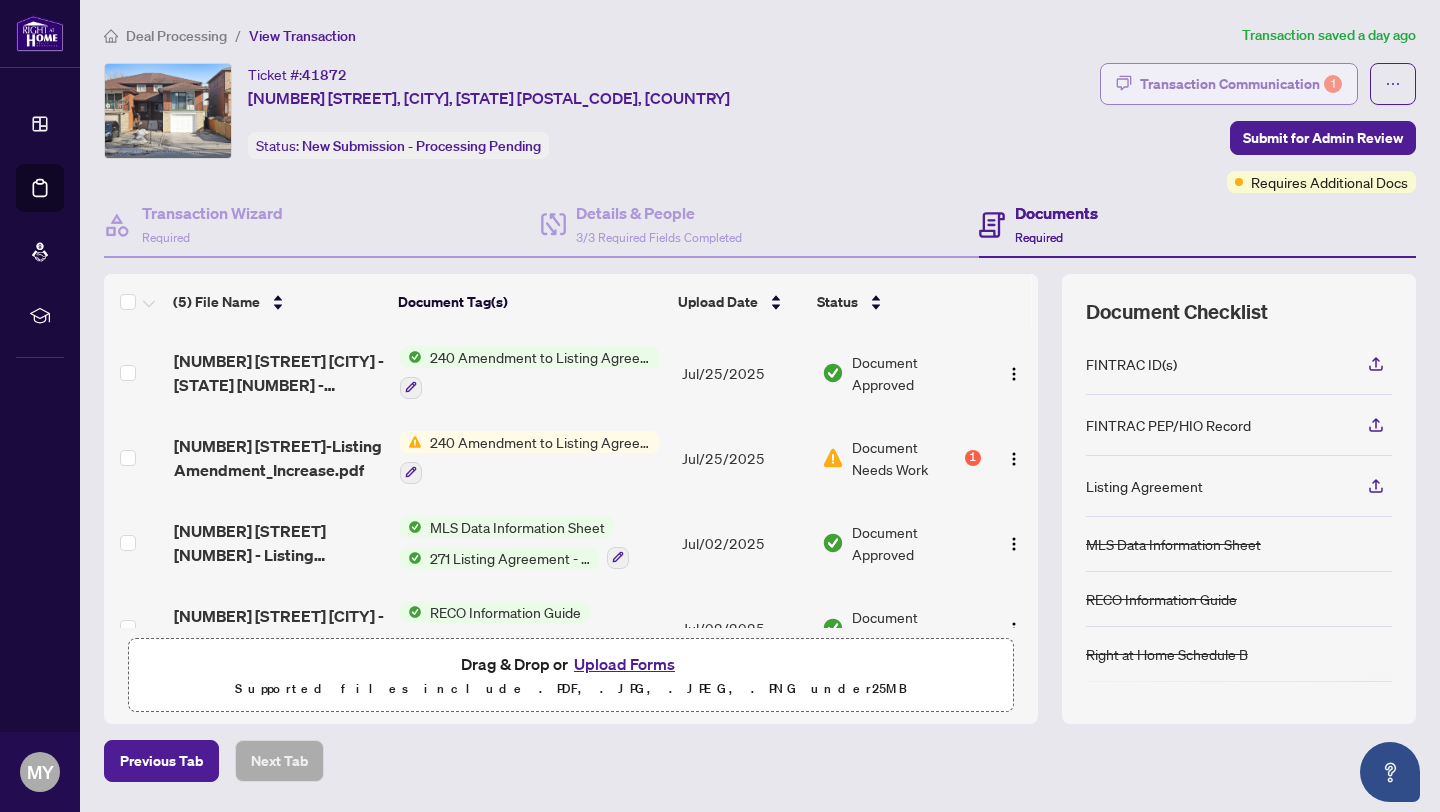 click on "Transaction Communication 1" at bounding box center [1241, 84] 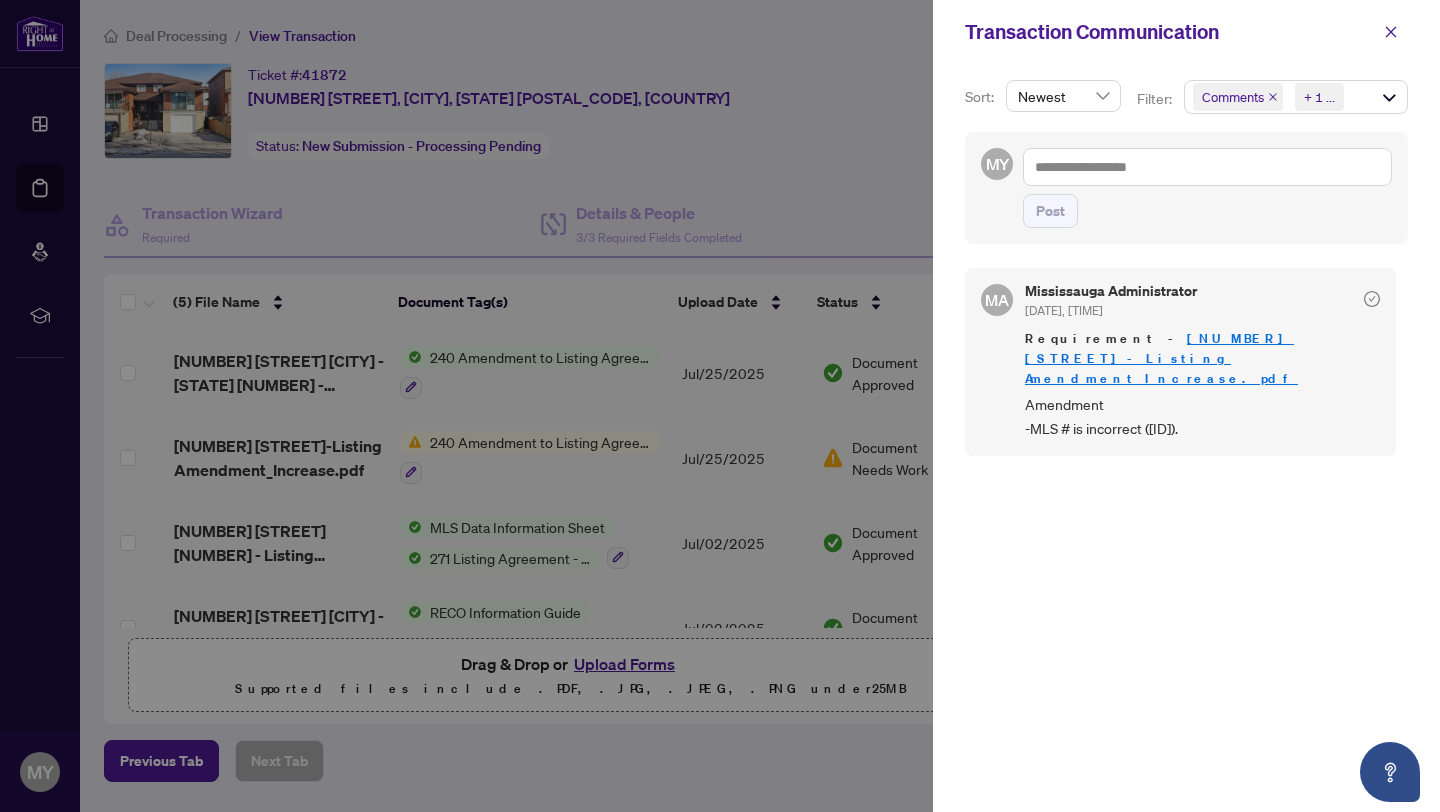 click at bounding box center (720, 406) 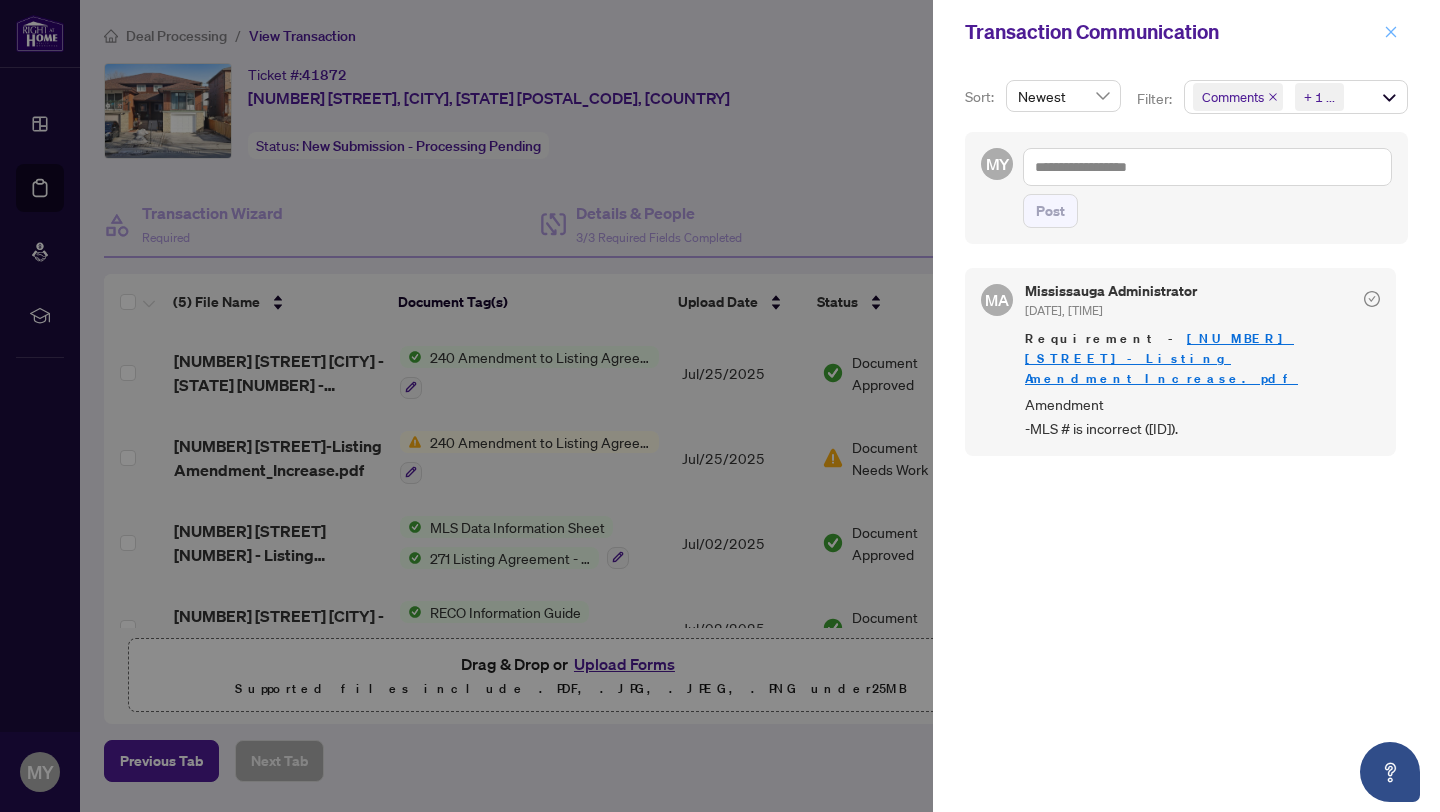 click at bounding box center (1391, 32) 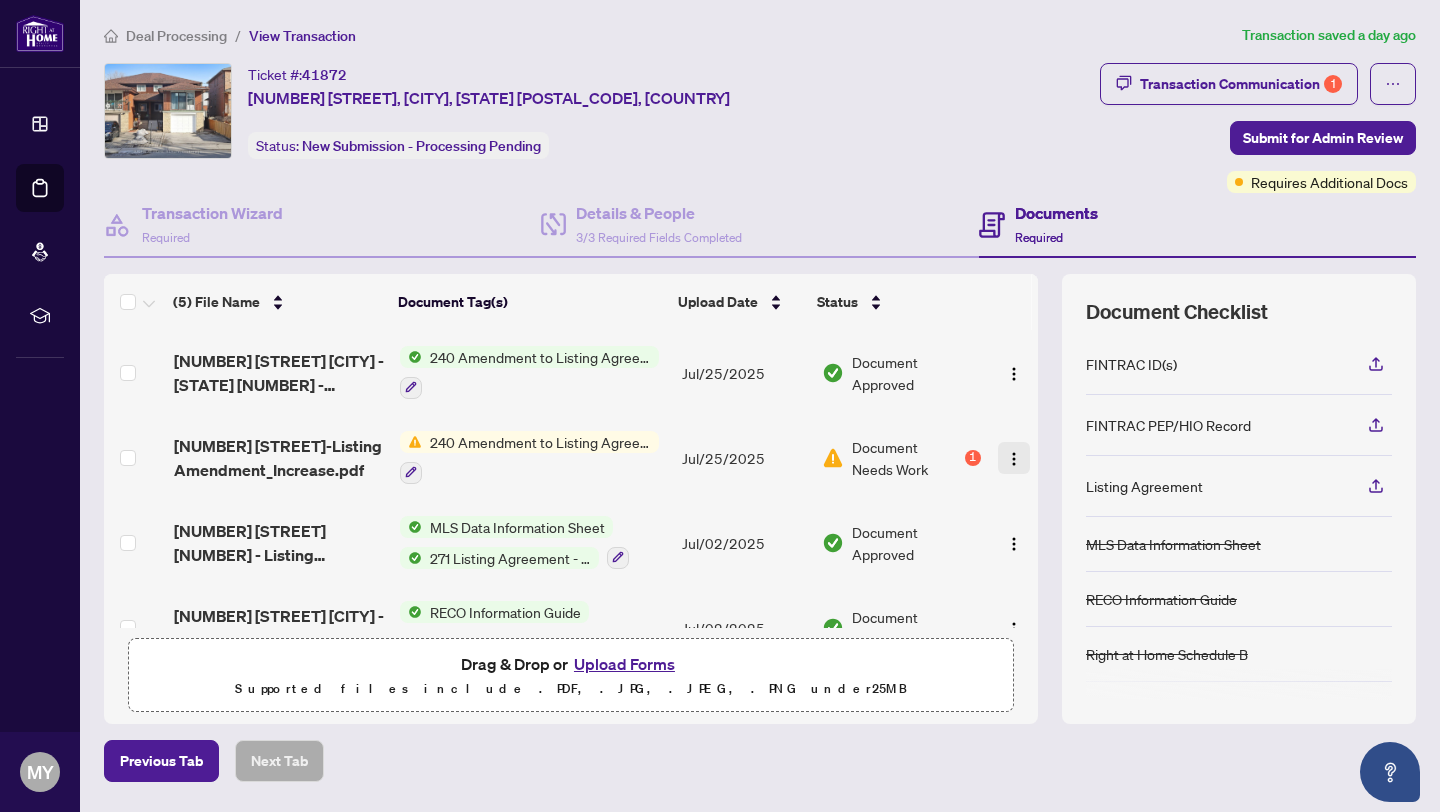click at bounding box center (1014, 459) 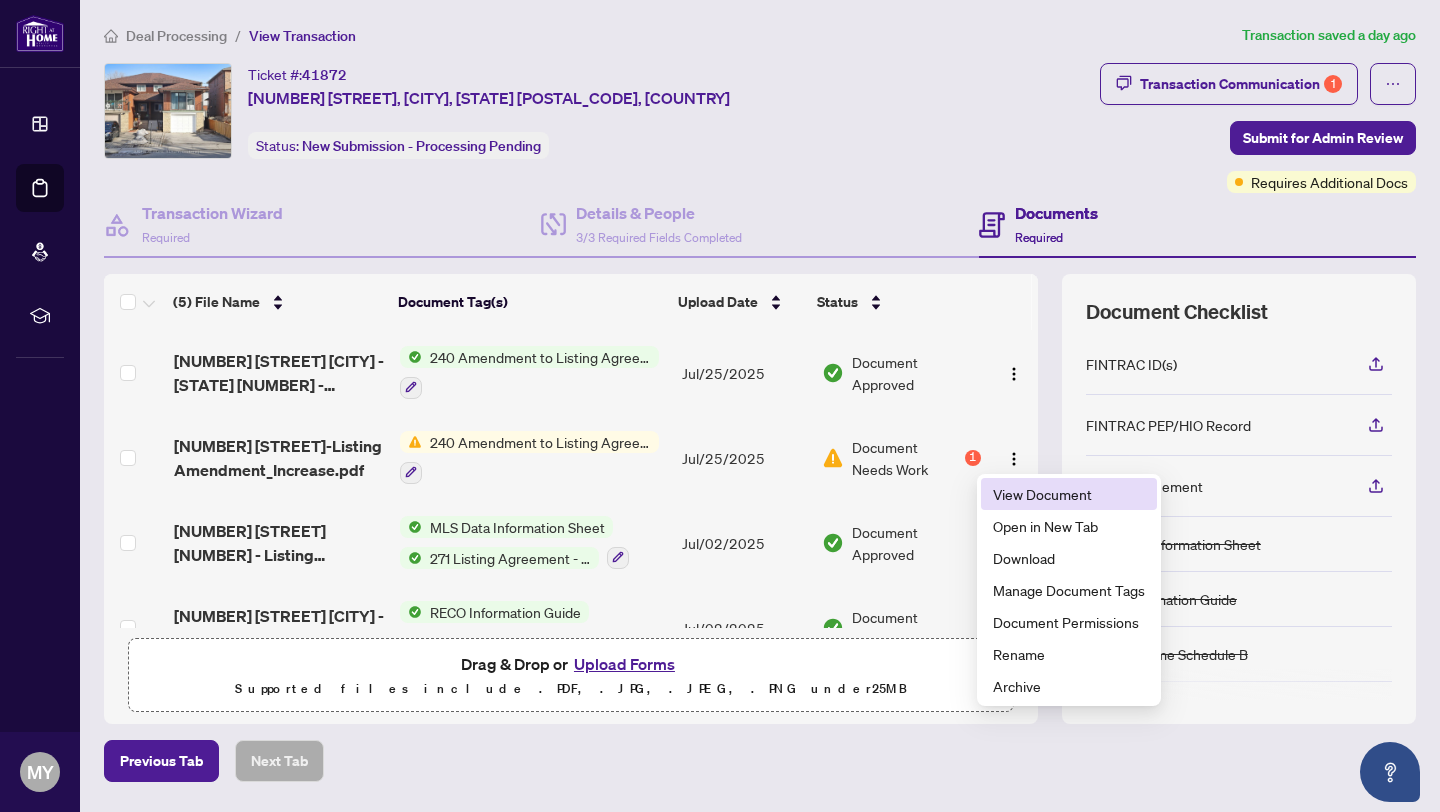click on "View Document" at bounding box center [1069, 494] 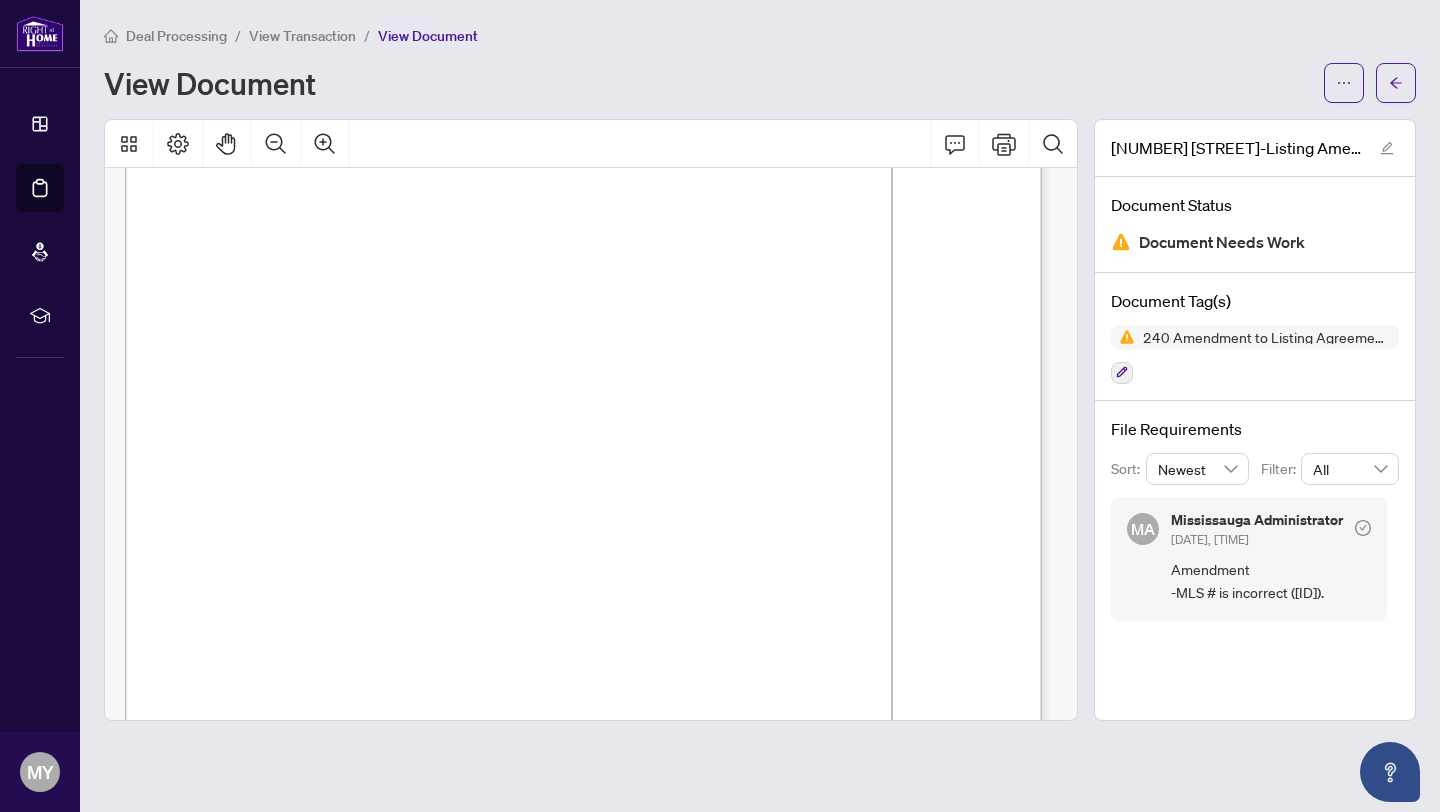 scroll, scrollTop: 113, scrollLeft: 0, axis: vertical 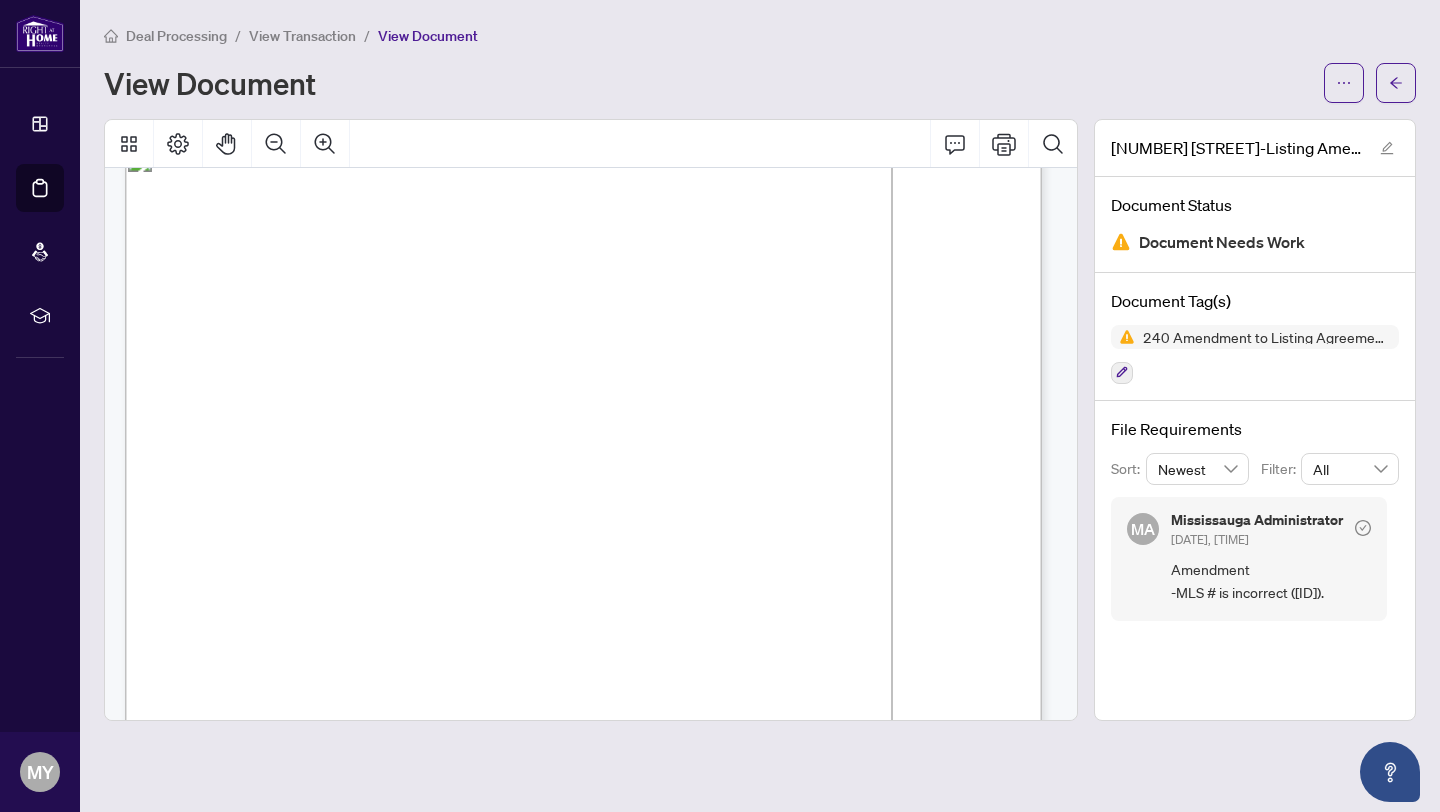 drag, startPoint x: 430, startPoint y: 426, endPoint x: 480, endPoint y: 423, distance: 50.08992 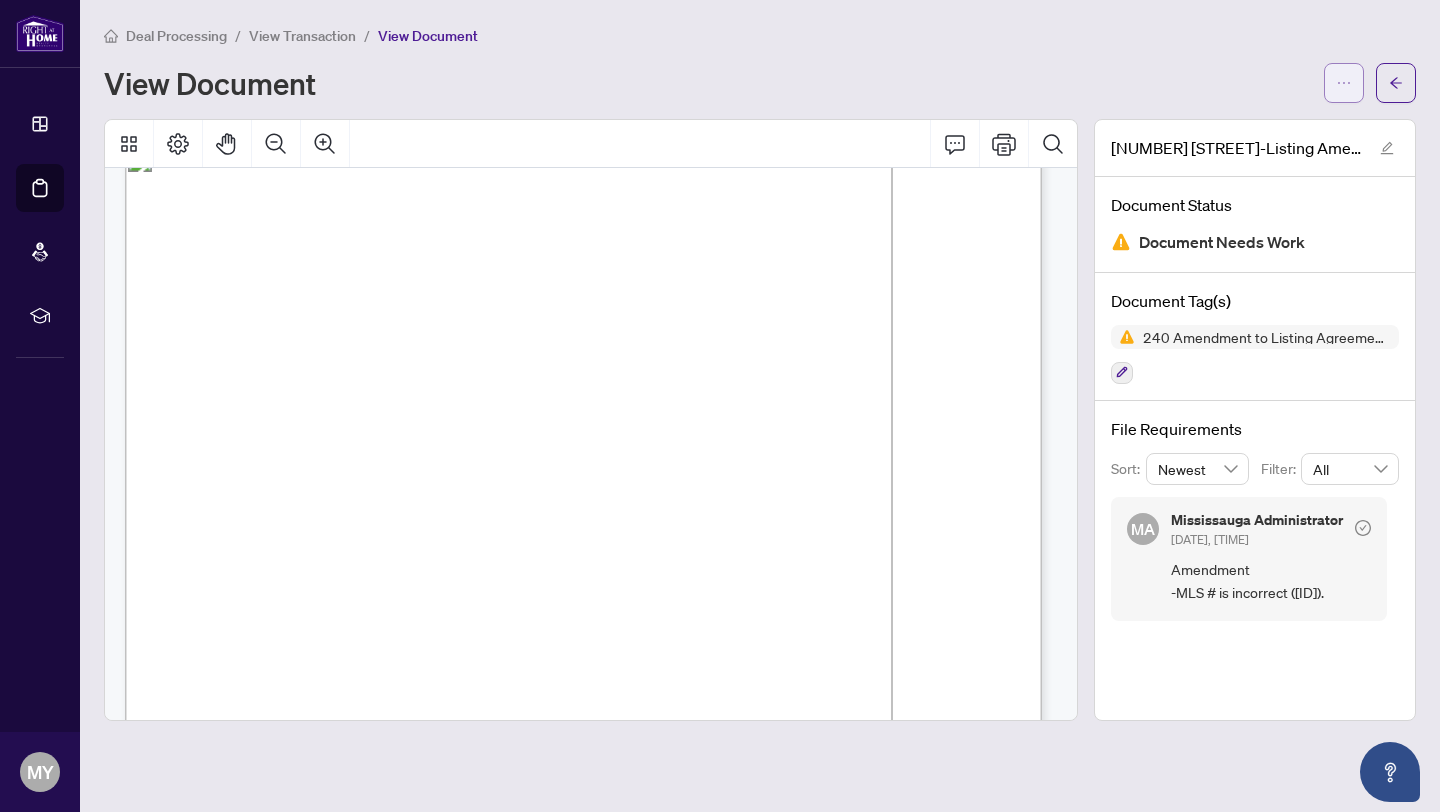 click 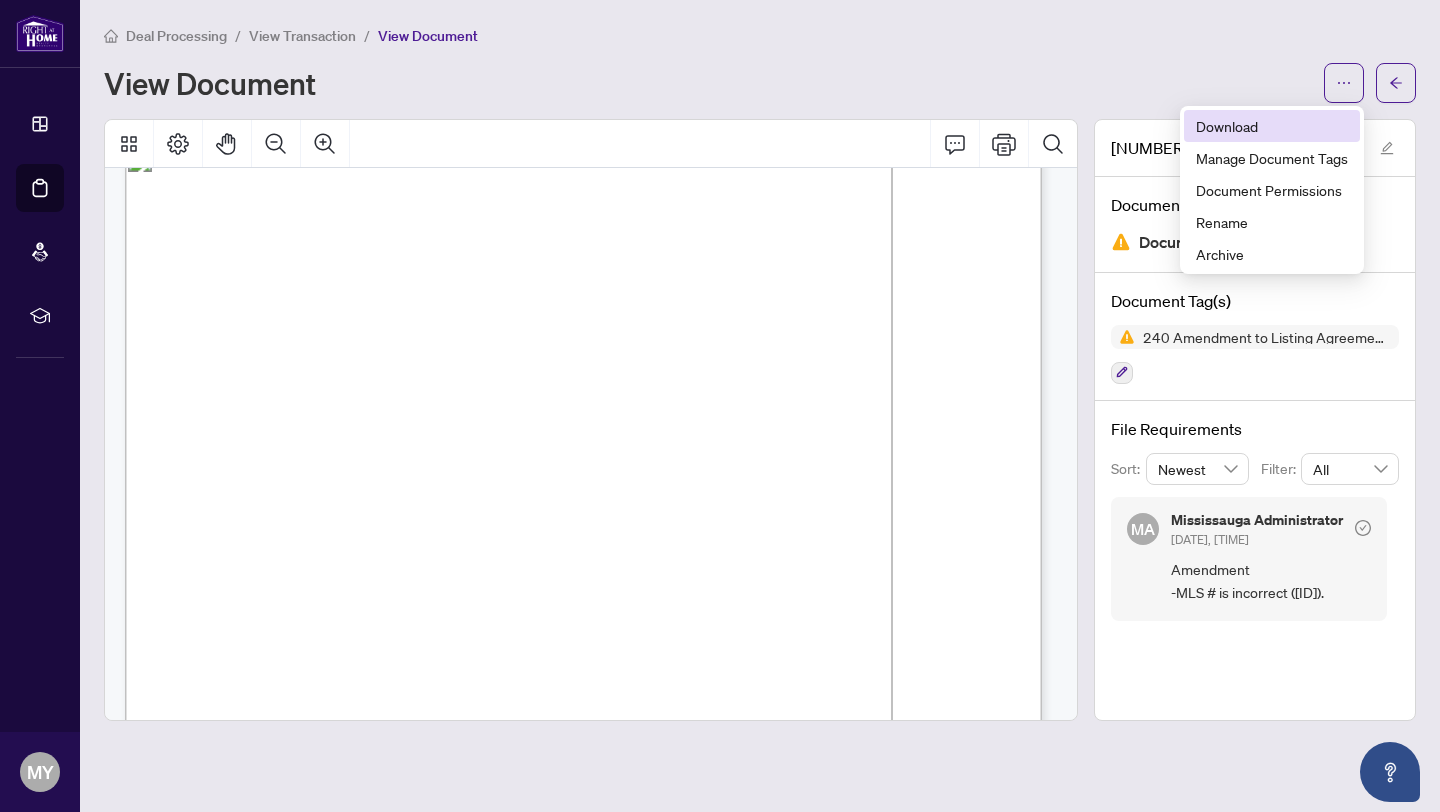 click on "Download" at bounding box center [1272, 126] 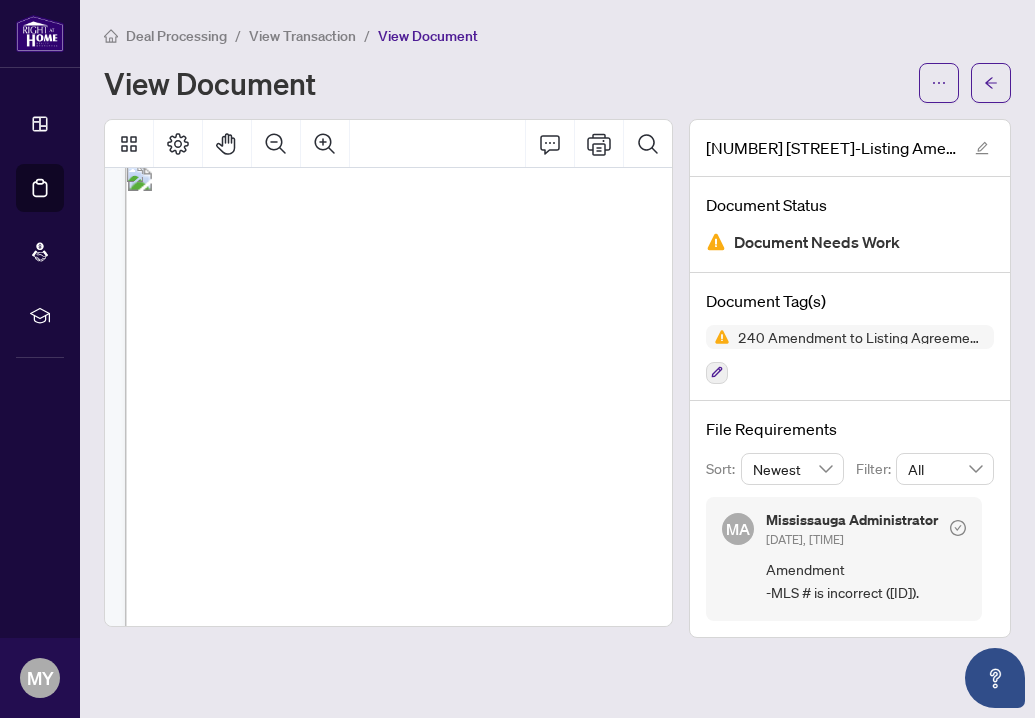 scroll, scrollTop: 44, scrollLeft: 0, axis: vertical 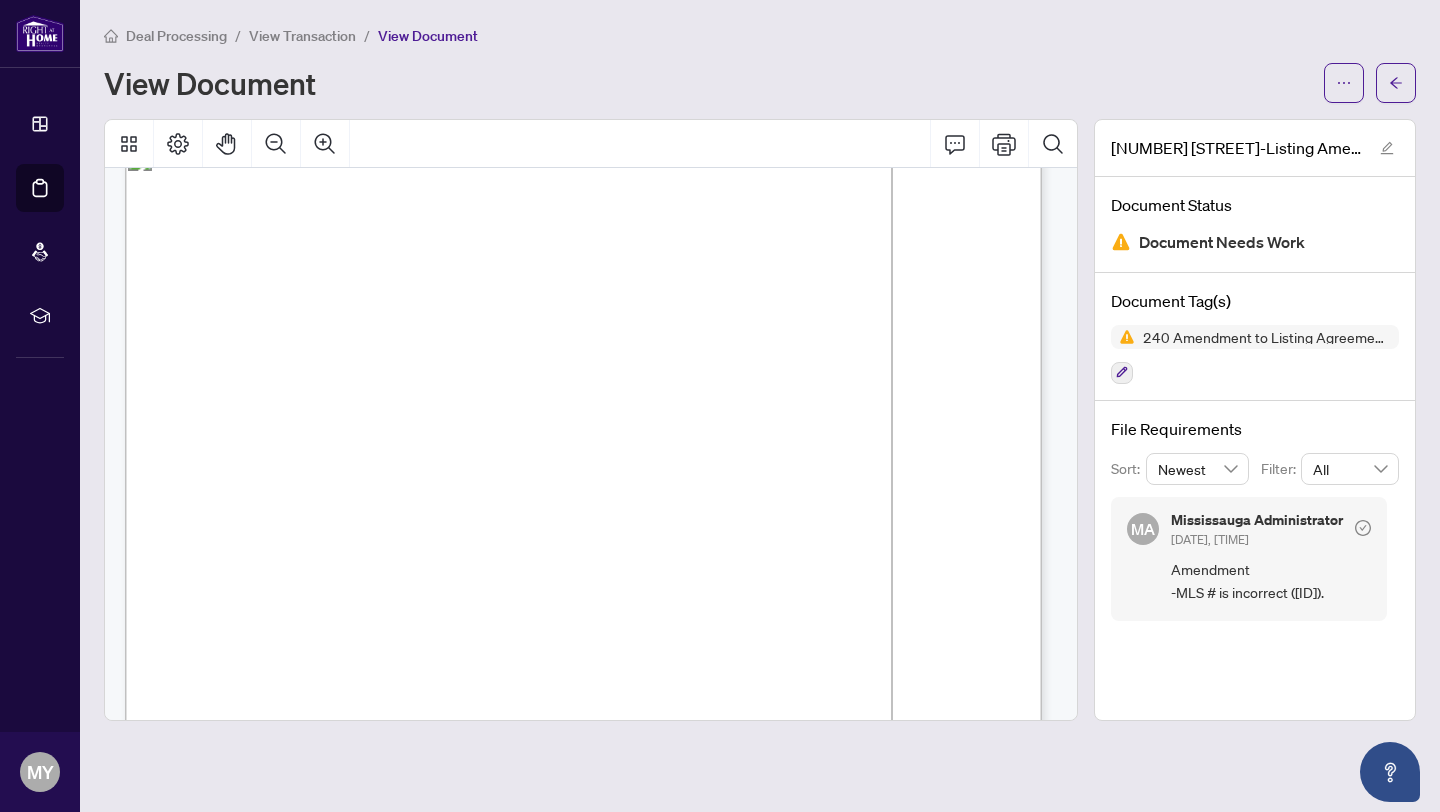 drag, startPoint x: 434, startPoint y: 425, endPoint x: 510, endPoint y: 424, distance: 76.00658 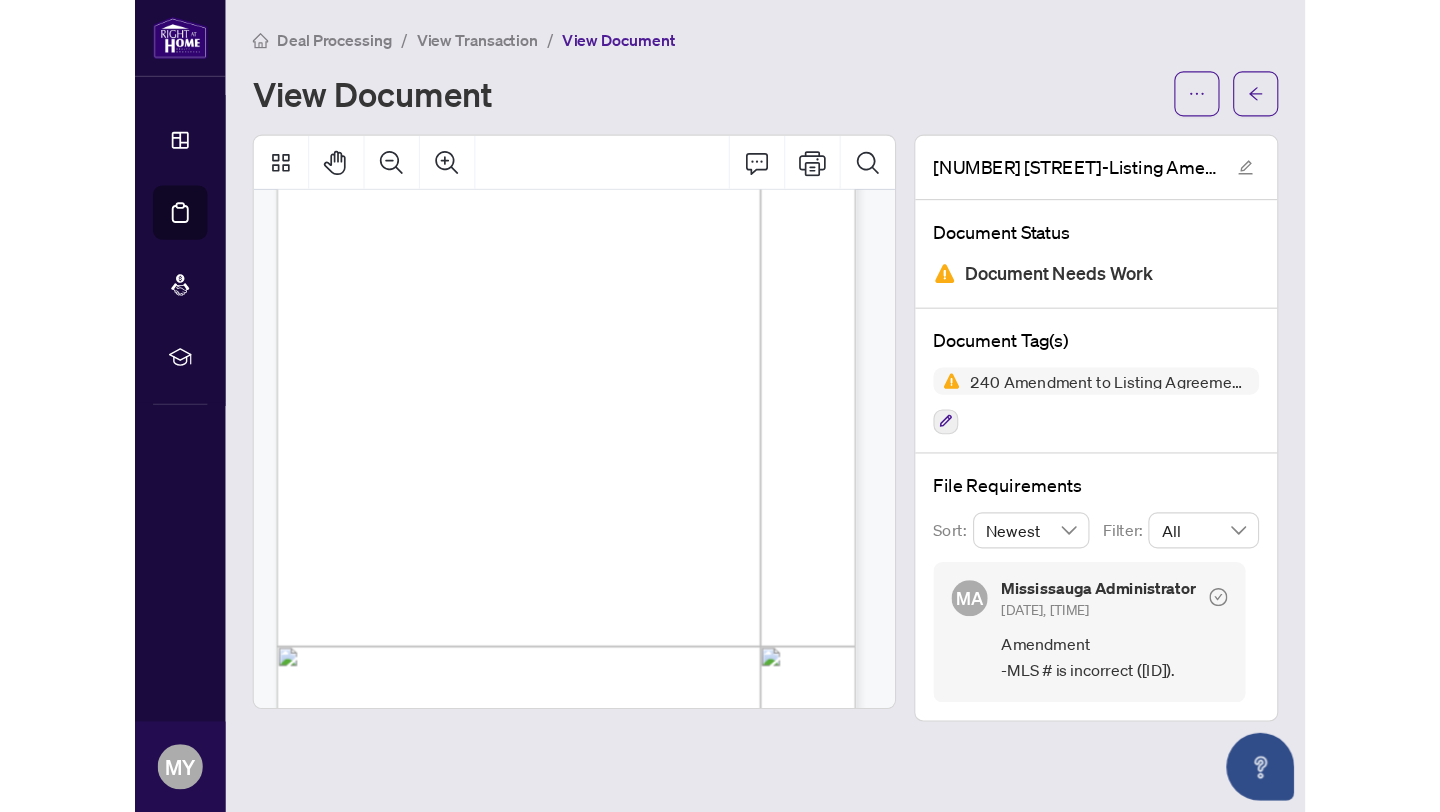 scroll, scrollTop: 24, scrollLeft: 0, axis: vertical 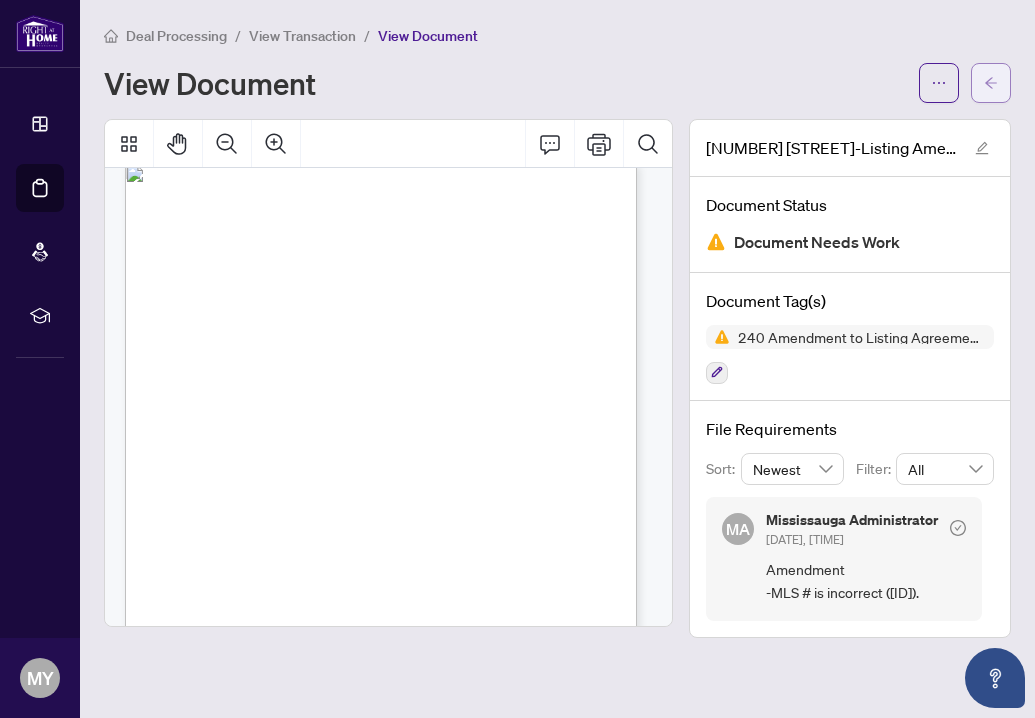 click 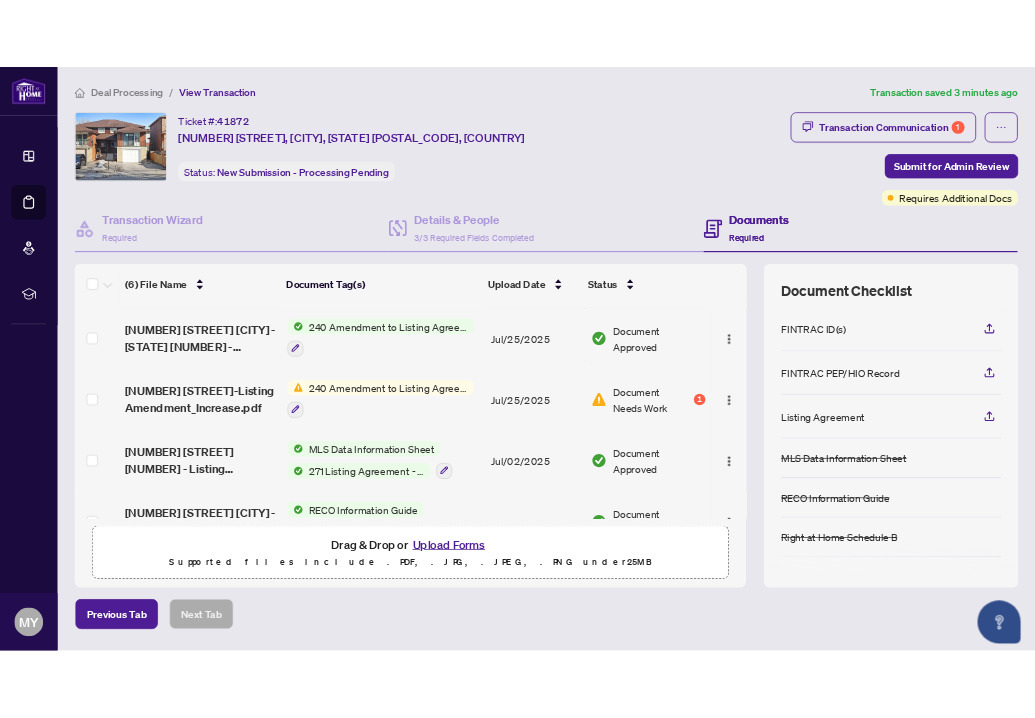 scroll, scrollTop: 0, scrollLeft: 0, axis: both 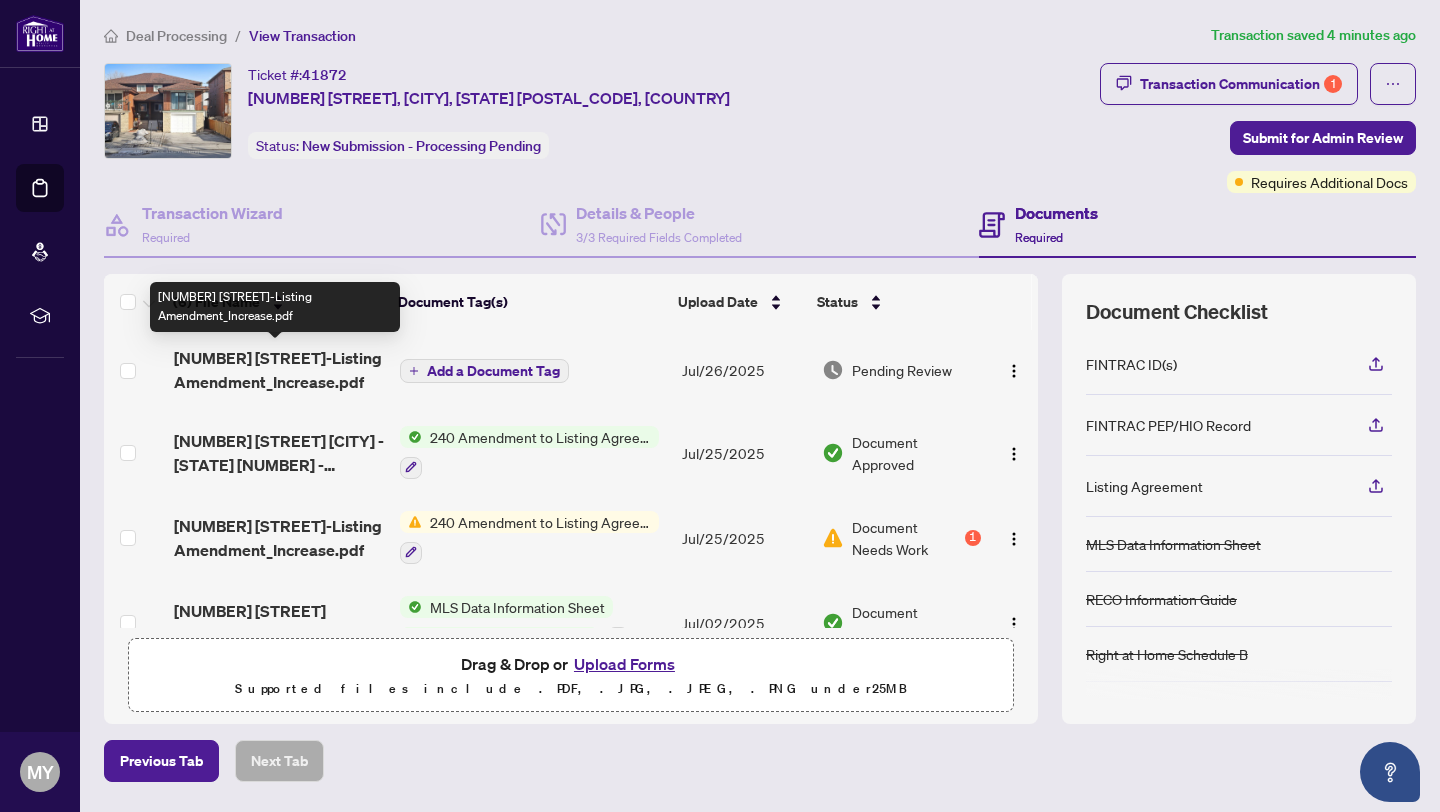 click on "[NUMBER] [STREET]-Listing Amendment_Increase.pdf" at bounding box center [279, 370] 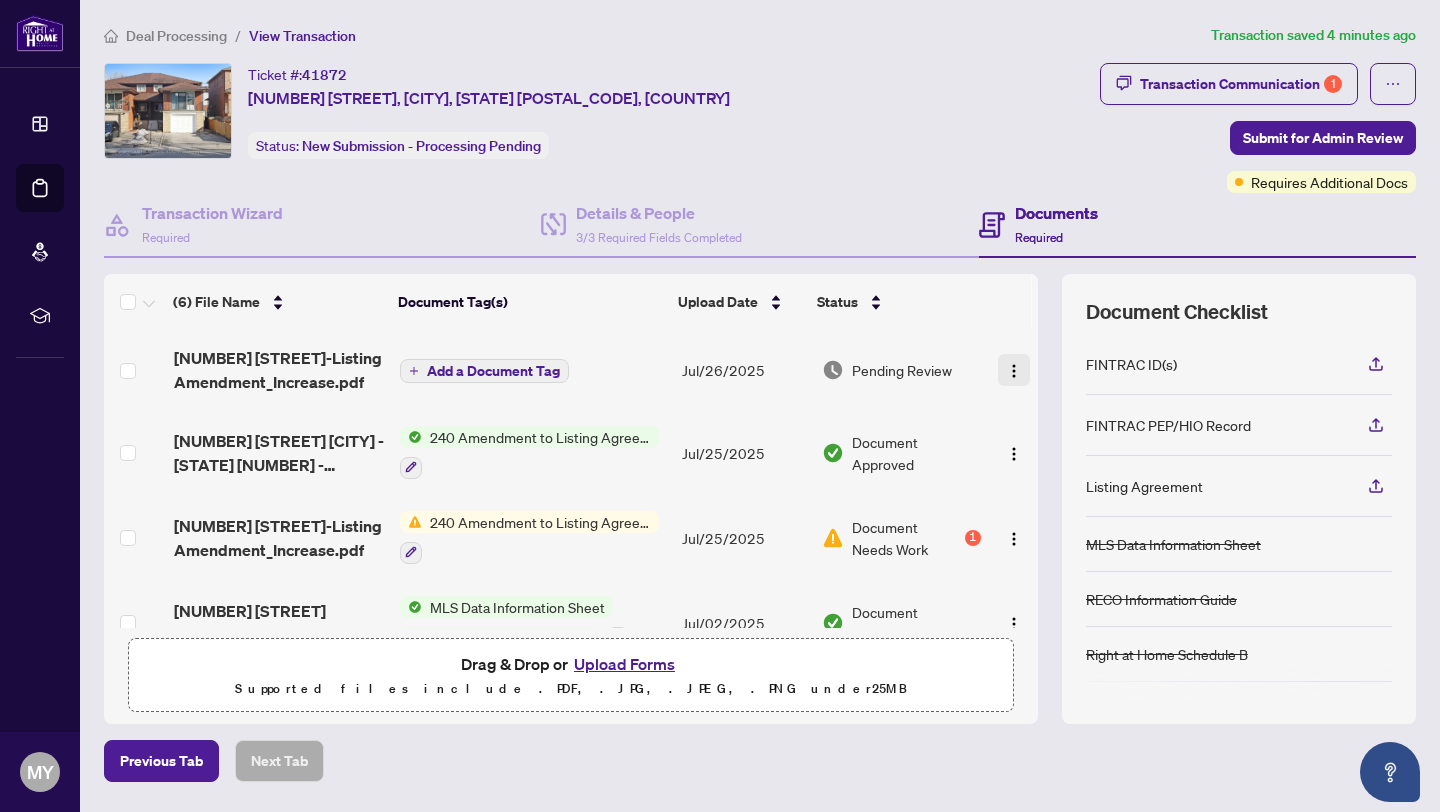 click at bounding box center [1014, 371] 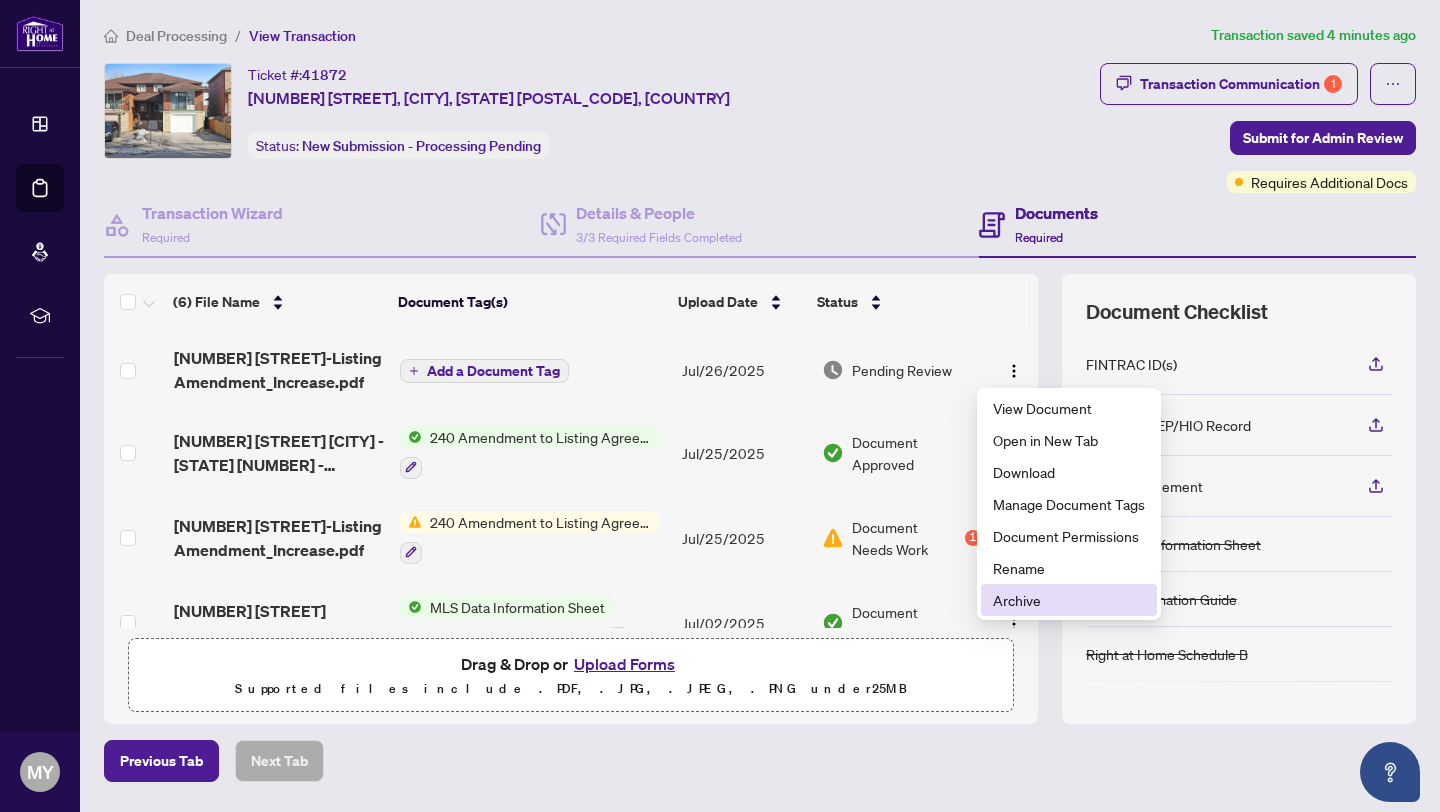 click on "Archive" at bounding box center [1069, 600] 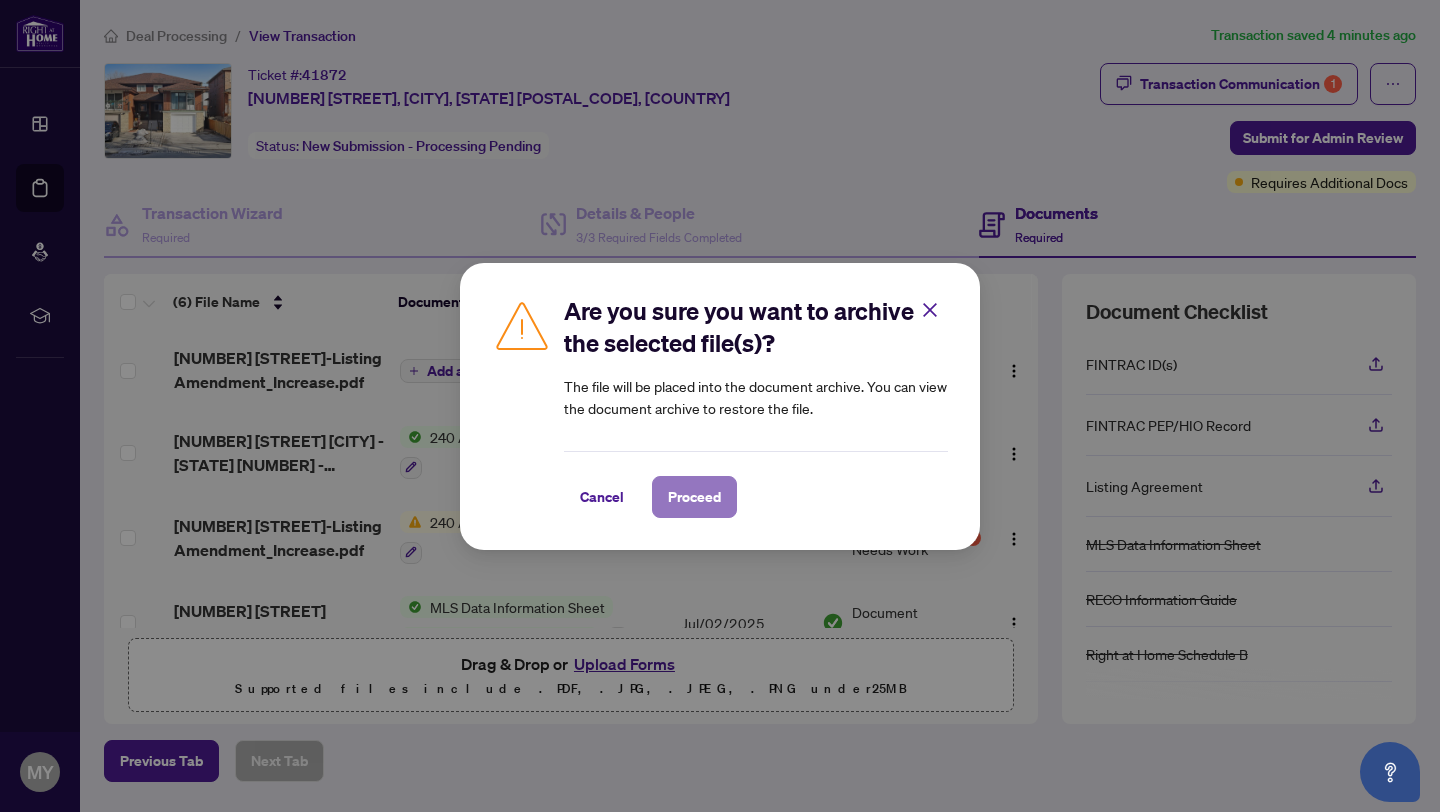 click on "Proceed" at bounding box center [694, 497] 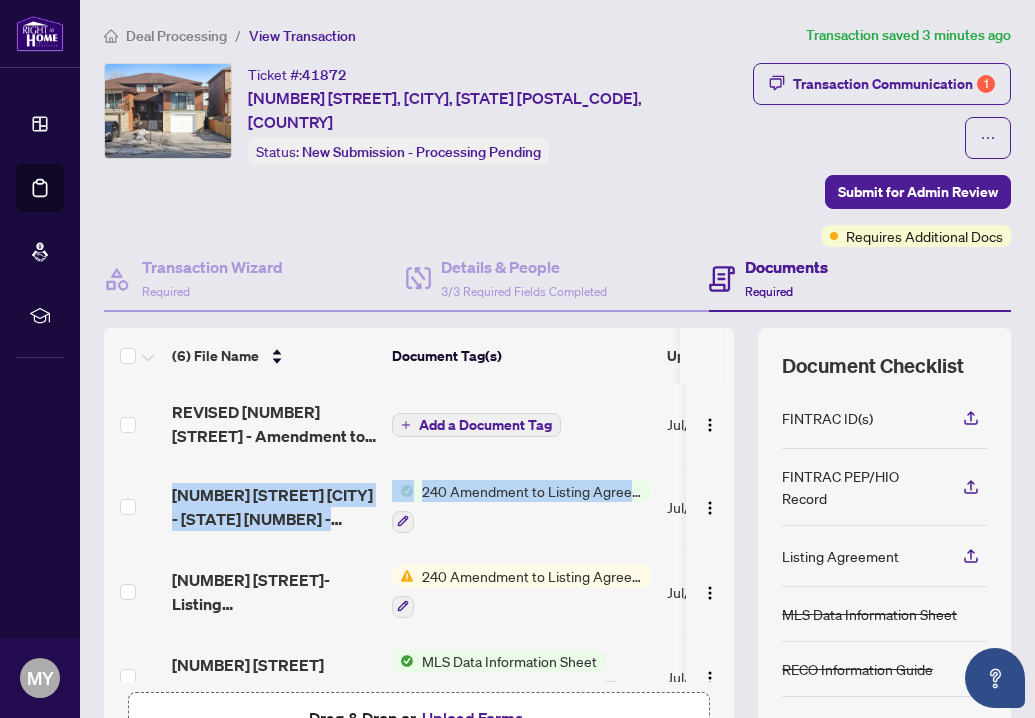 scroll, scrollTop: 0, scrollLeft: 49, axis: horizontal 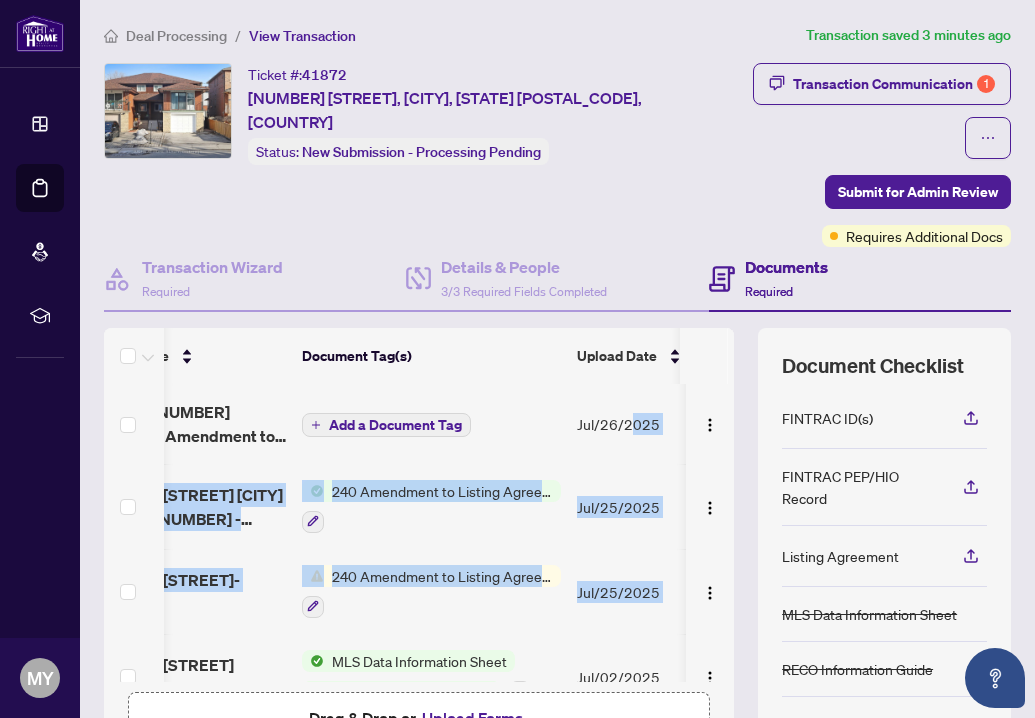 drag, startPoint x: 720, startPoint y: 366, endPoint x: 702, endPoint y: 566, distance: 200.80836 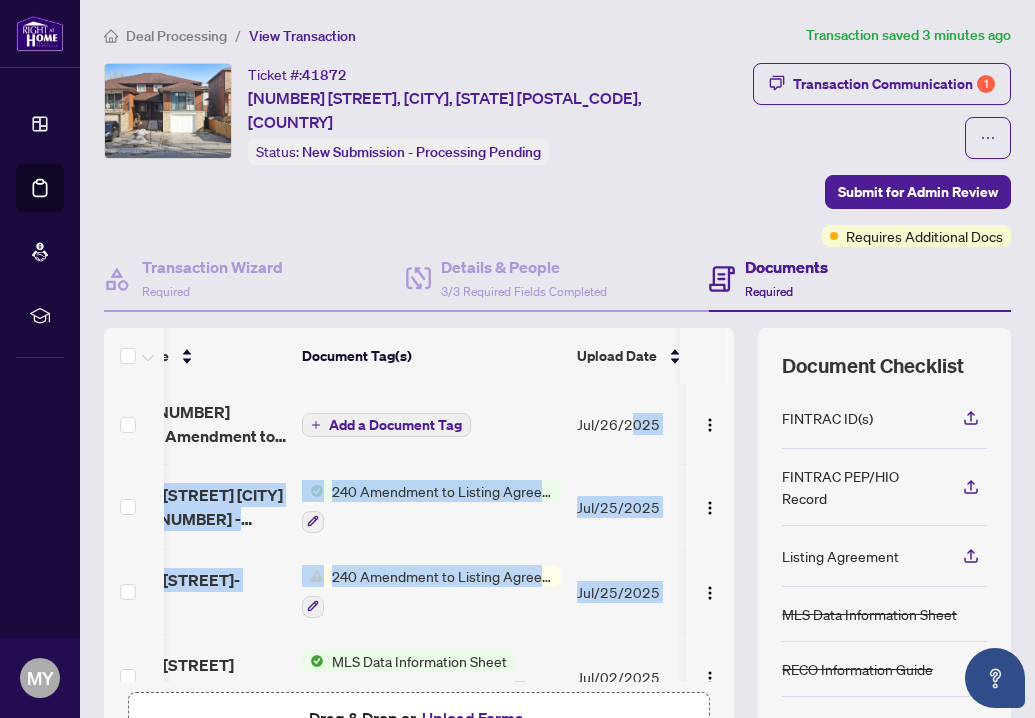 click on "[NUMBER] [STREET]-Listing Amendment_Increase.pdf" at bounding box center (184, 591) 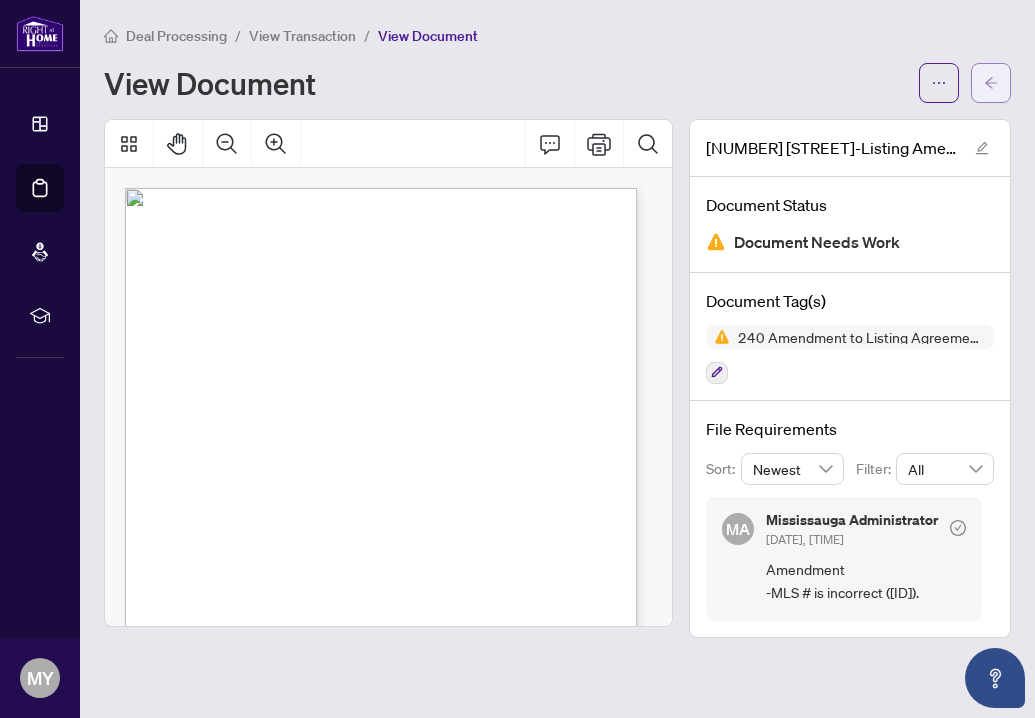 click 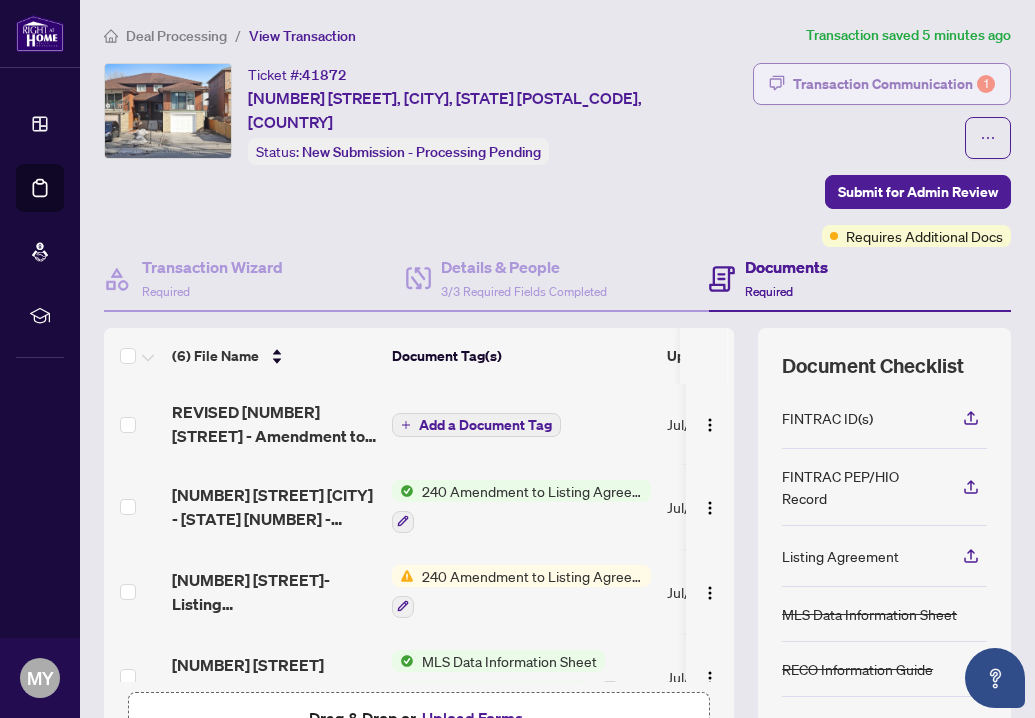click on "Transaction Communication 1" at bounding box center [894, 84] 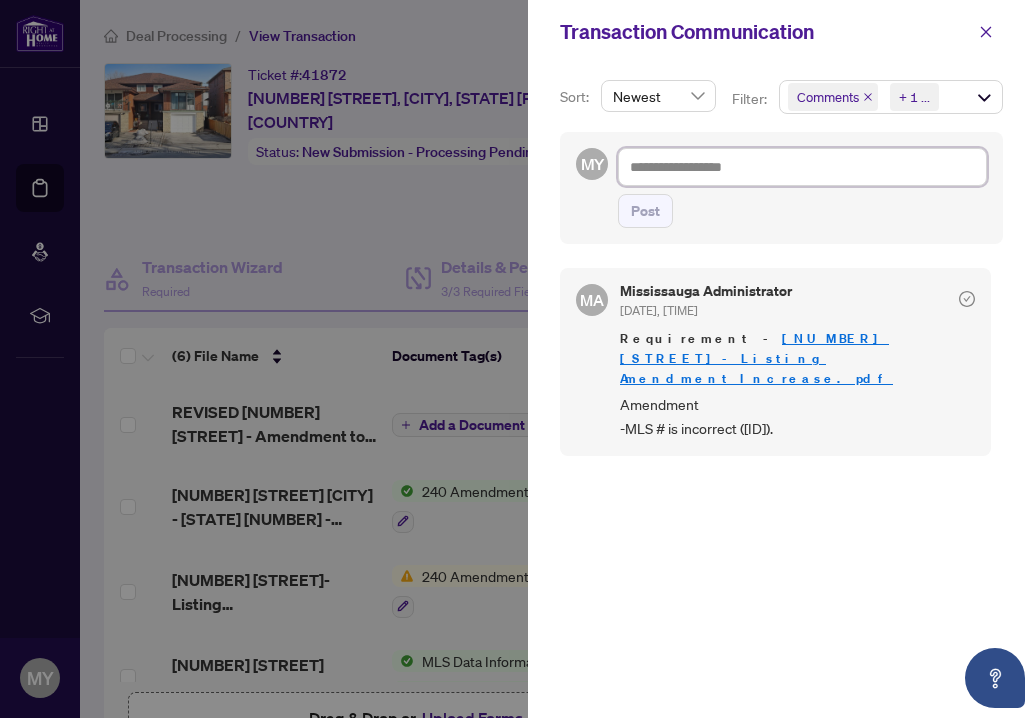 click at bounding box center [802, 167] 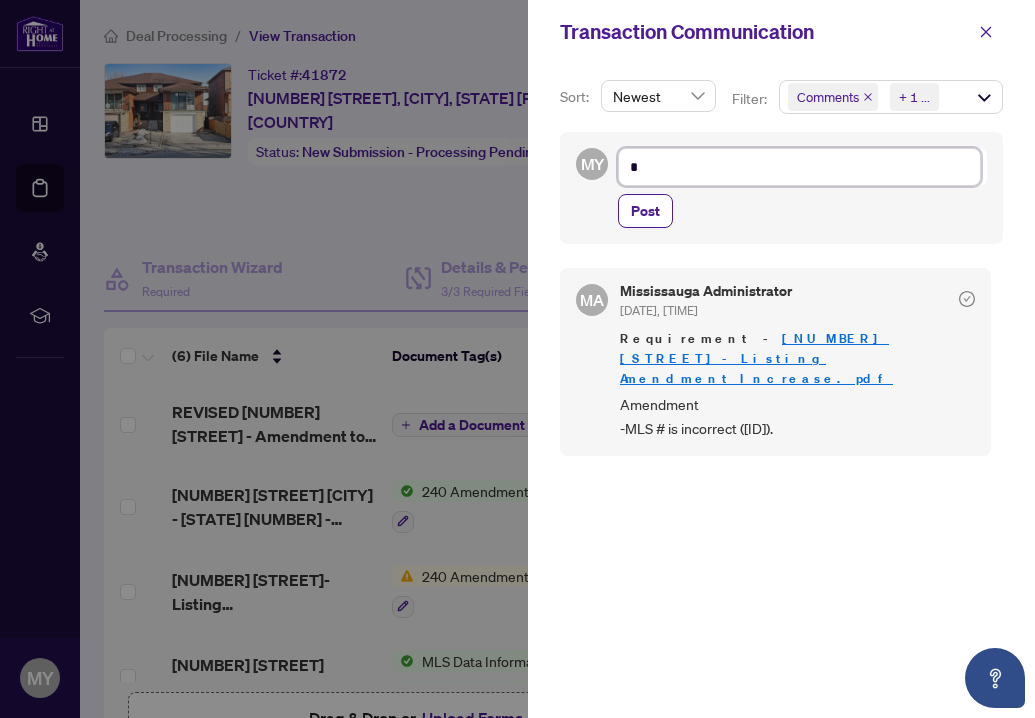 type on "**" 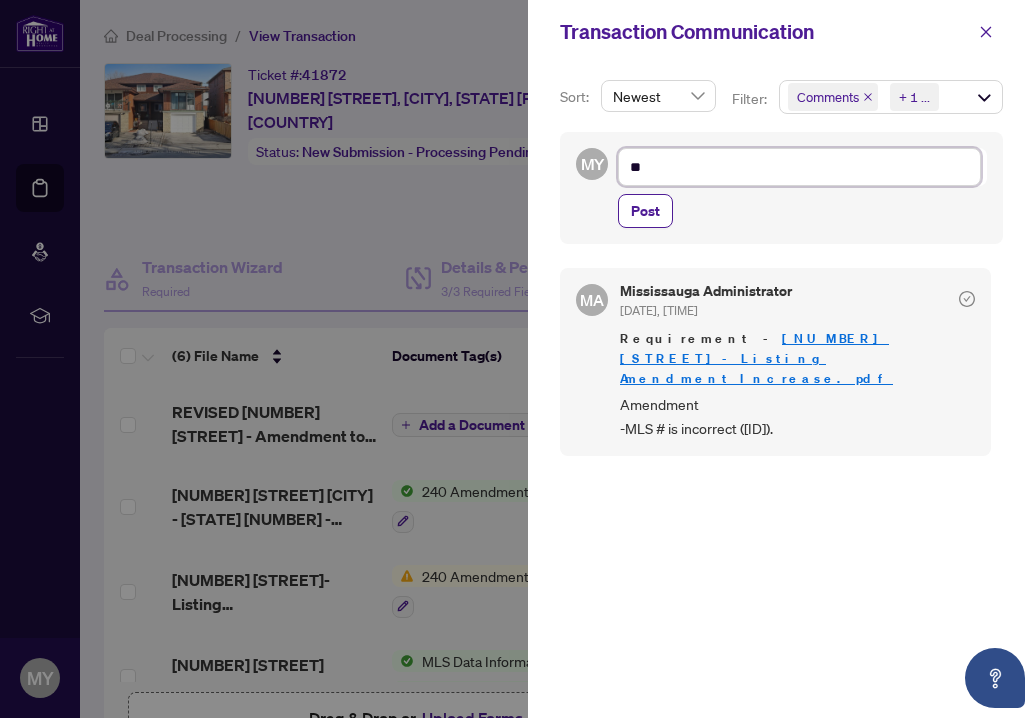 type on "***" 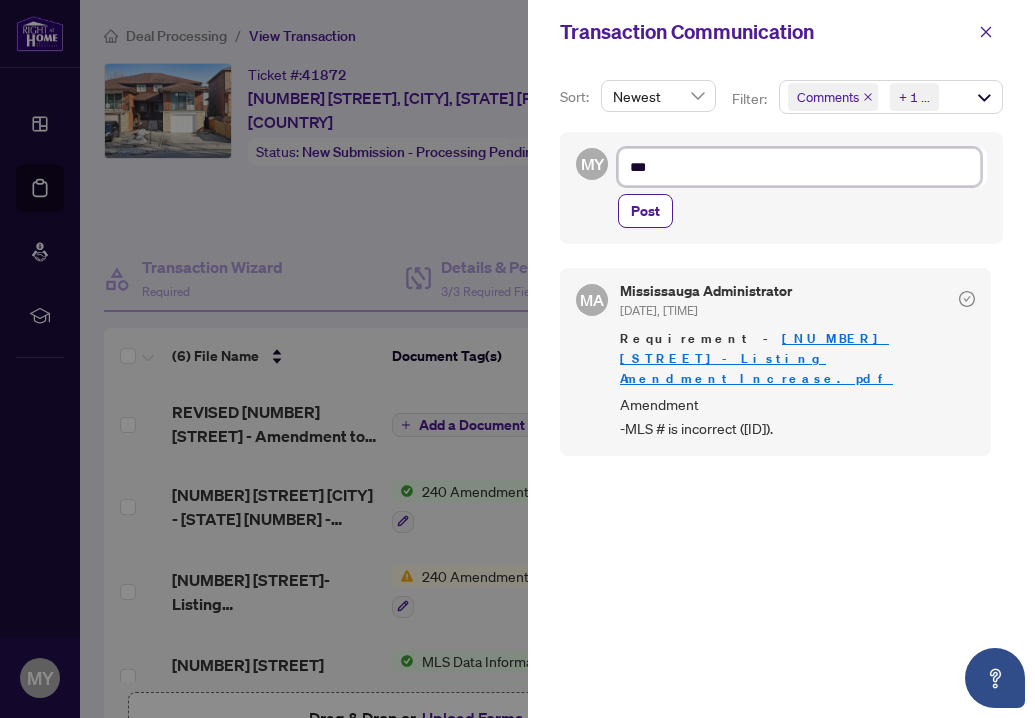 type on "***" 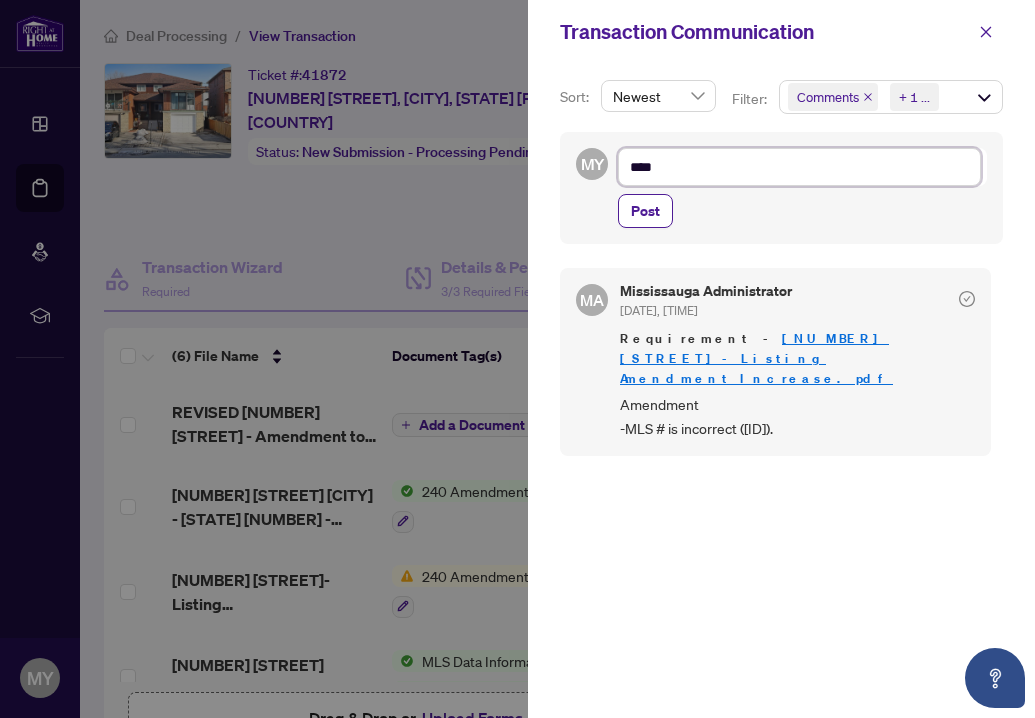 type on "*****" 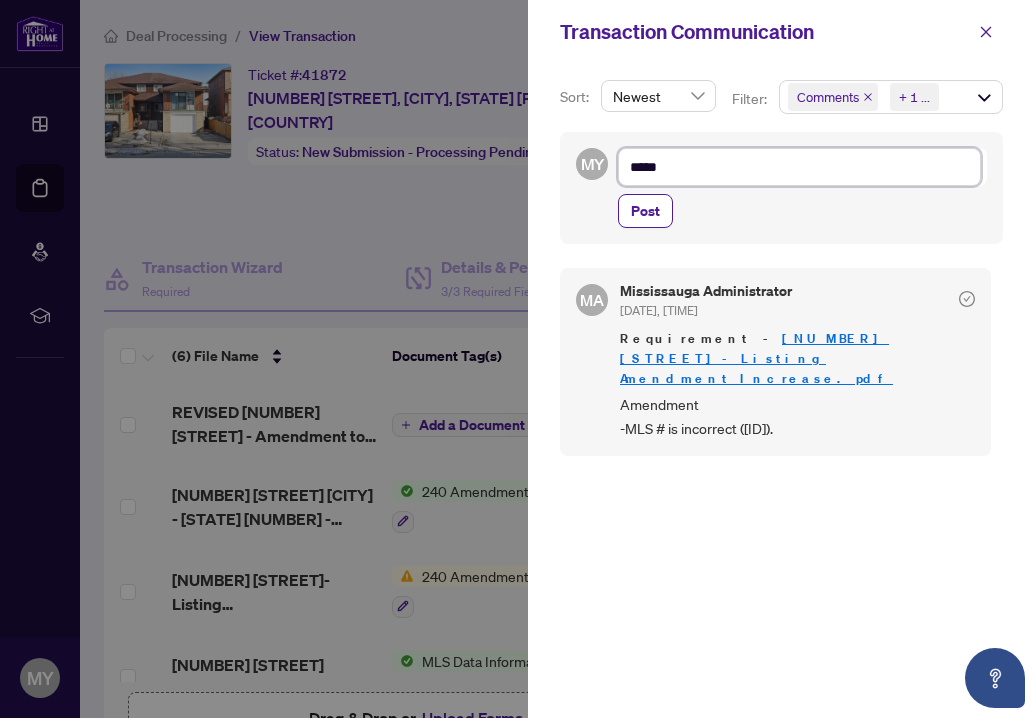 type on "******" 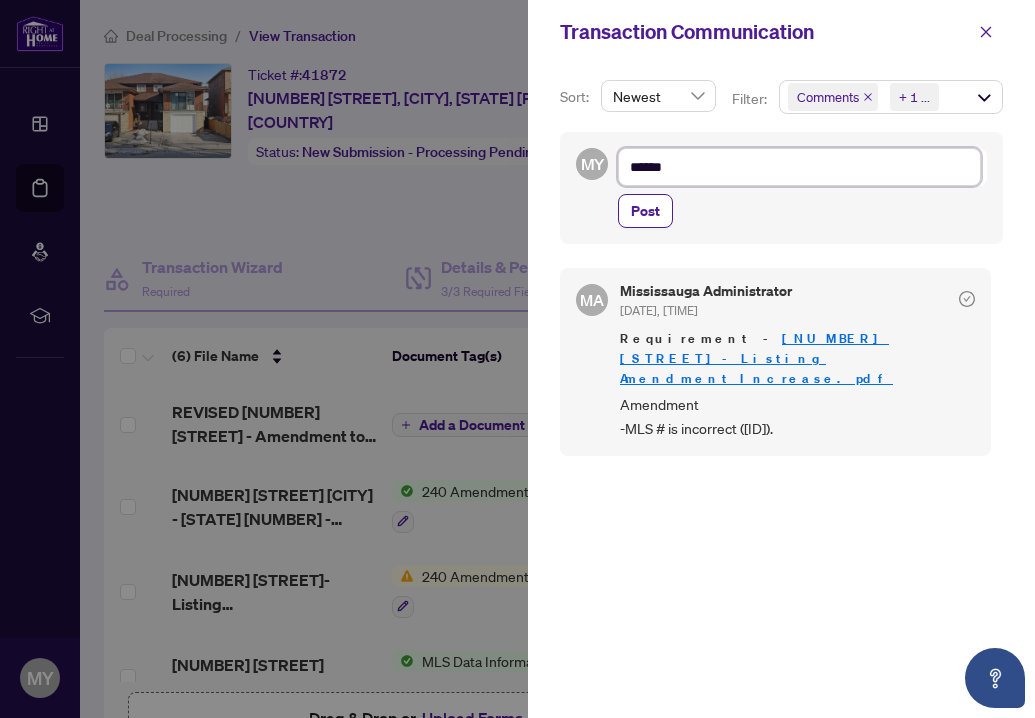 type on "*******" 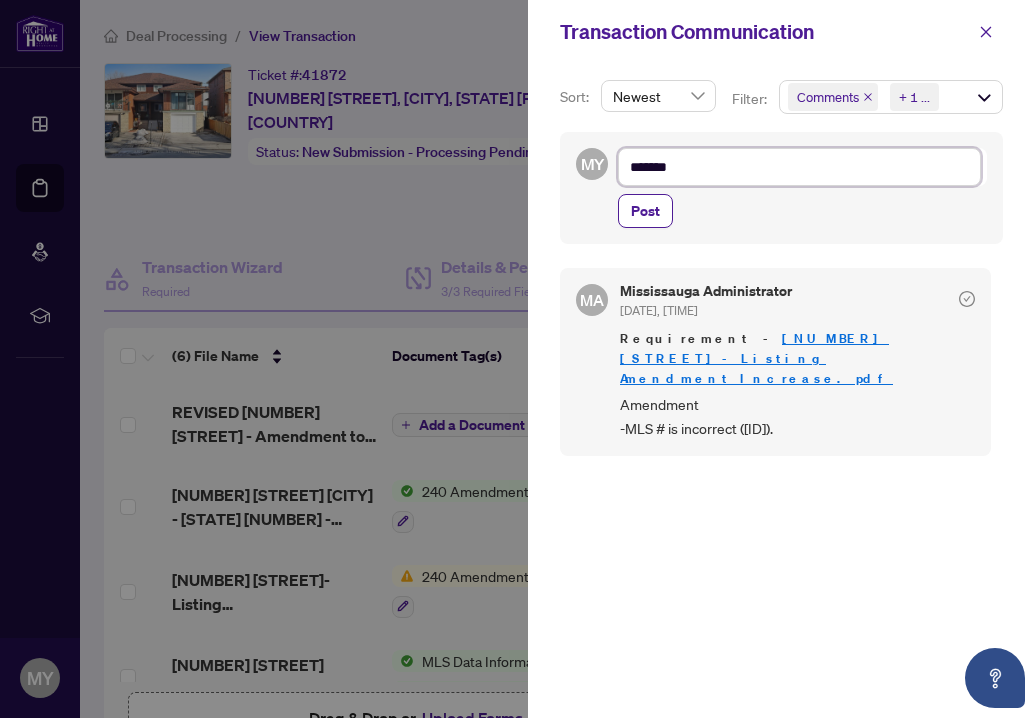 type on "********" 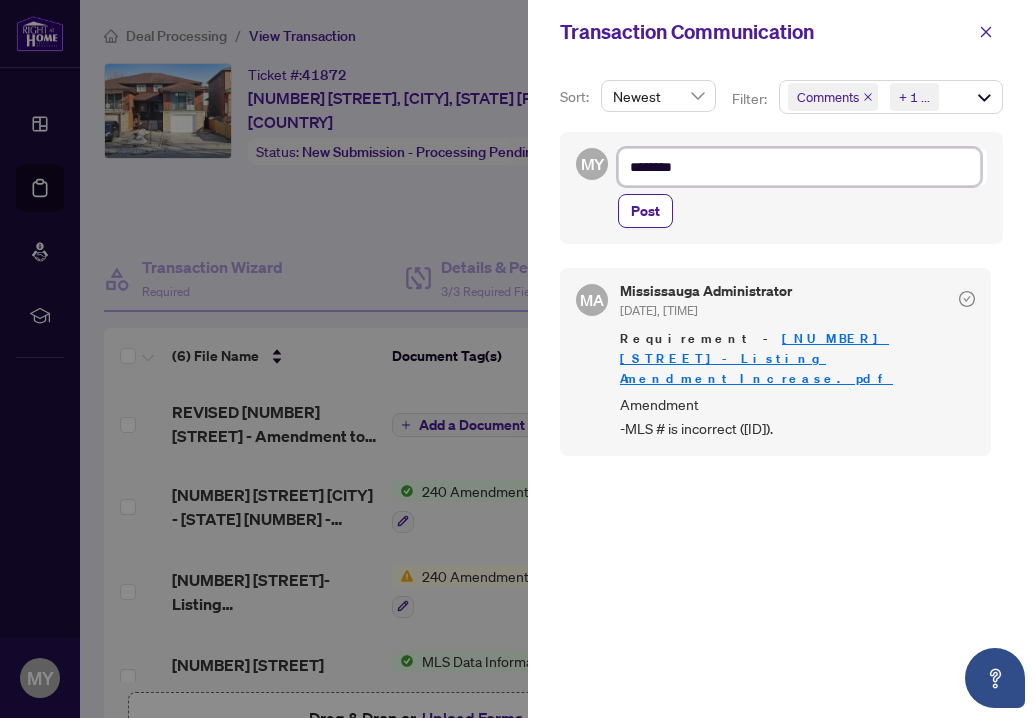 type on "*********" 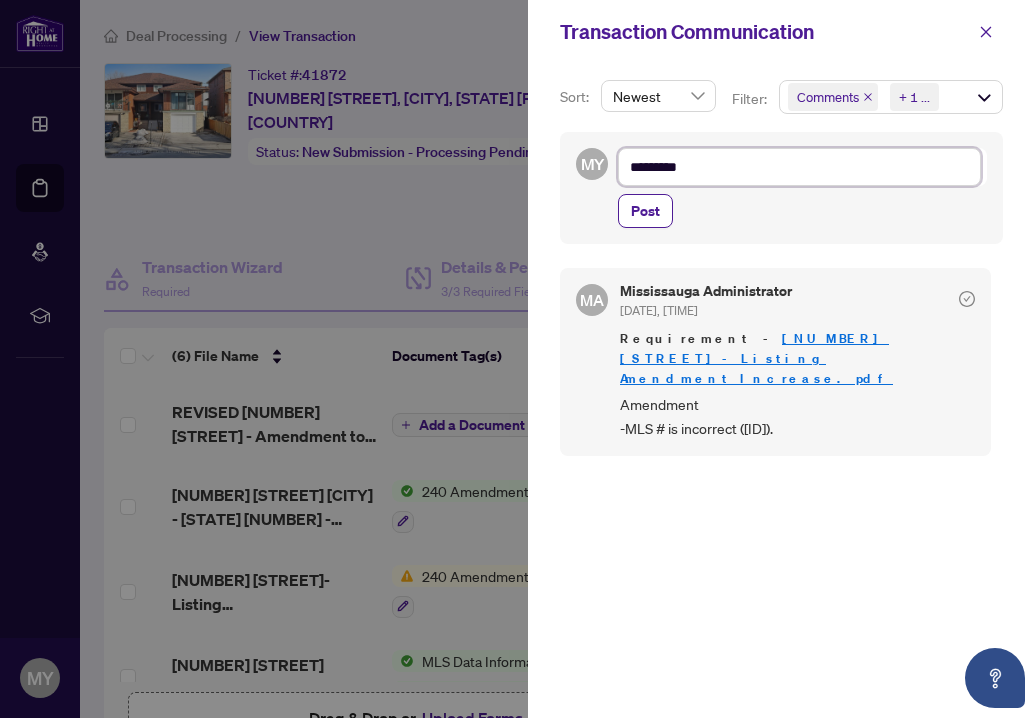 type on "**********" 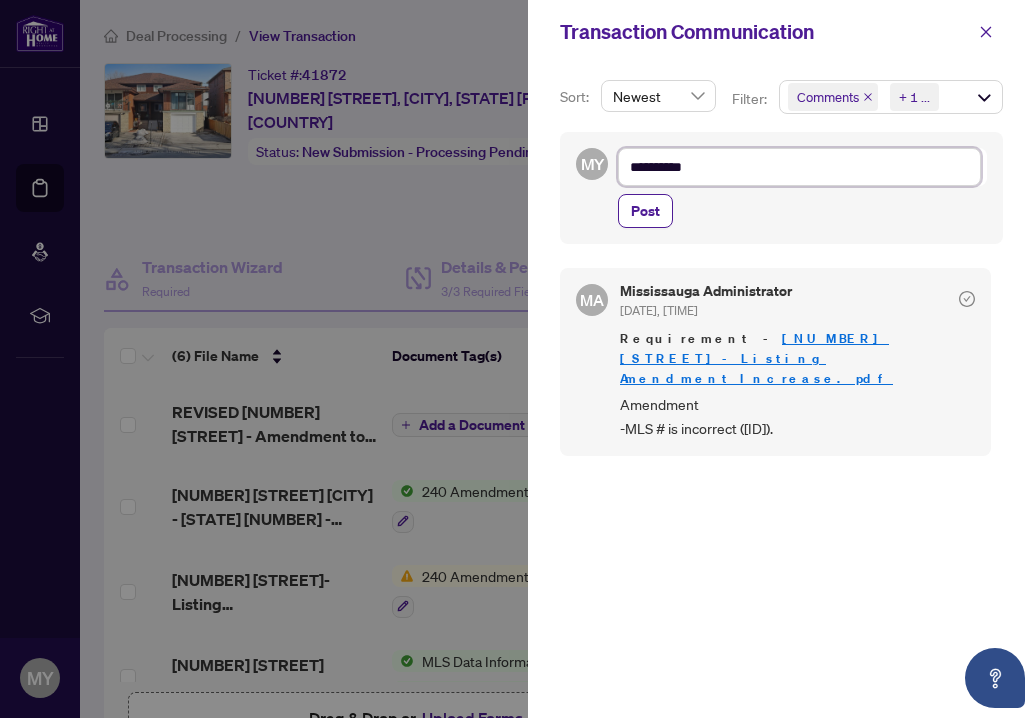 type on "**********" 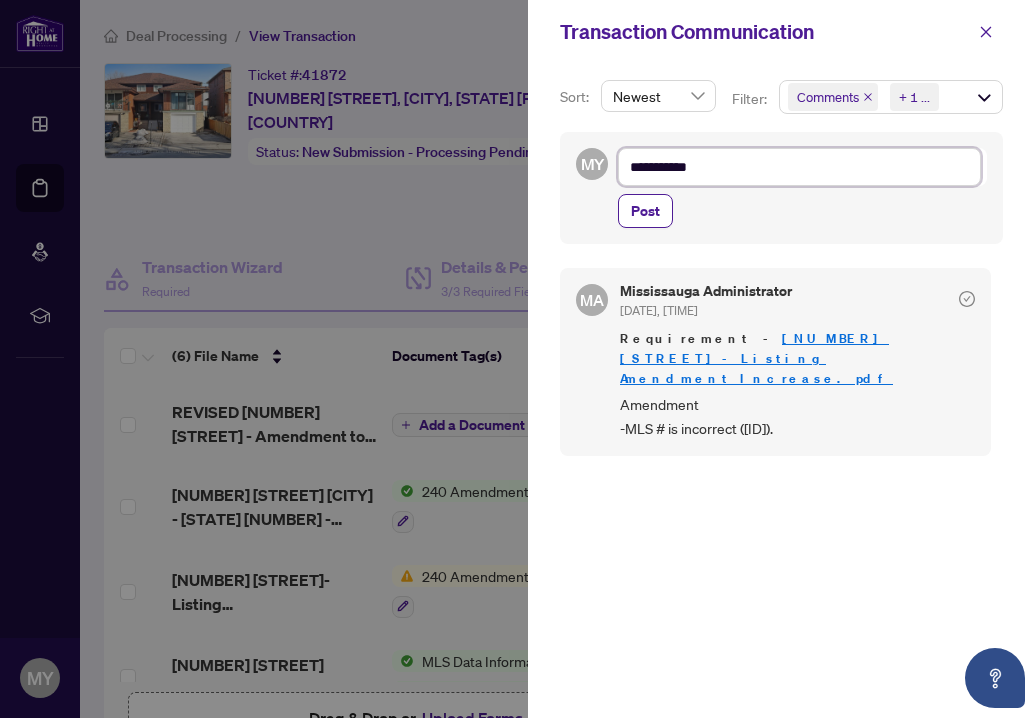 type on "**********" 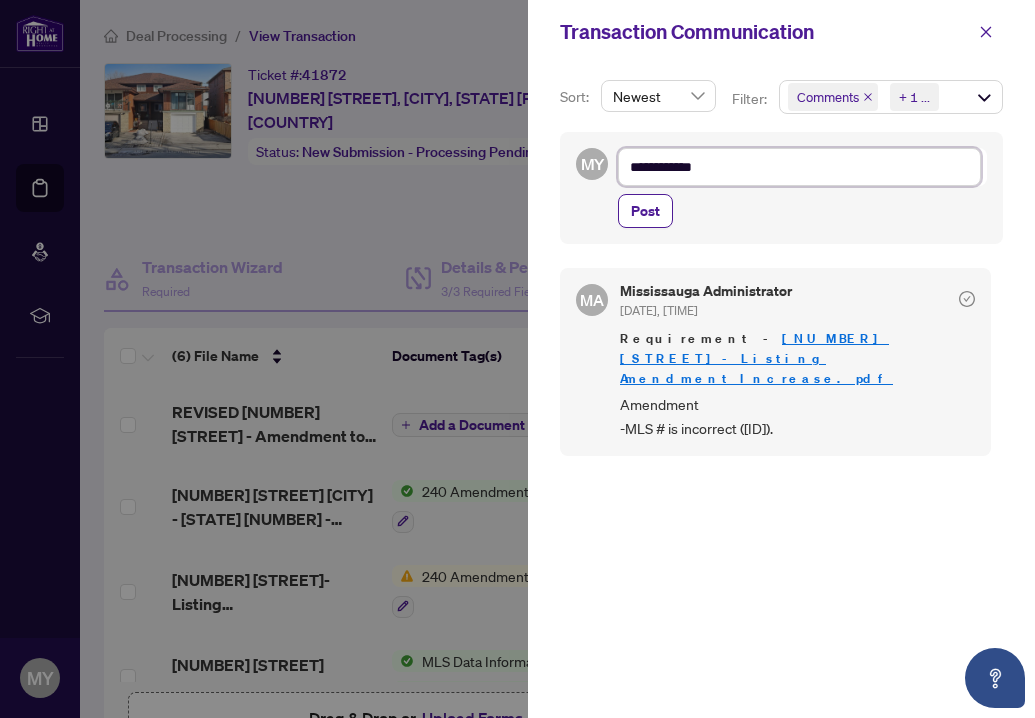 type on "**********" 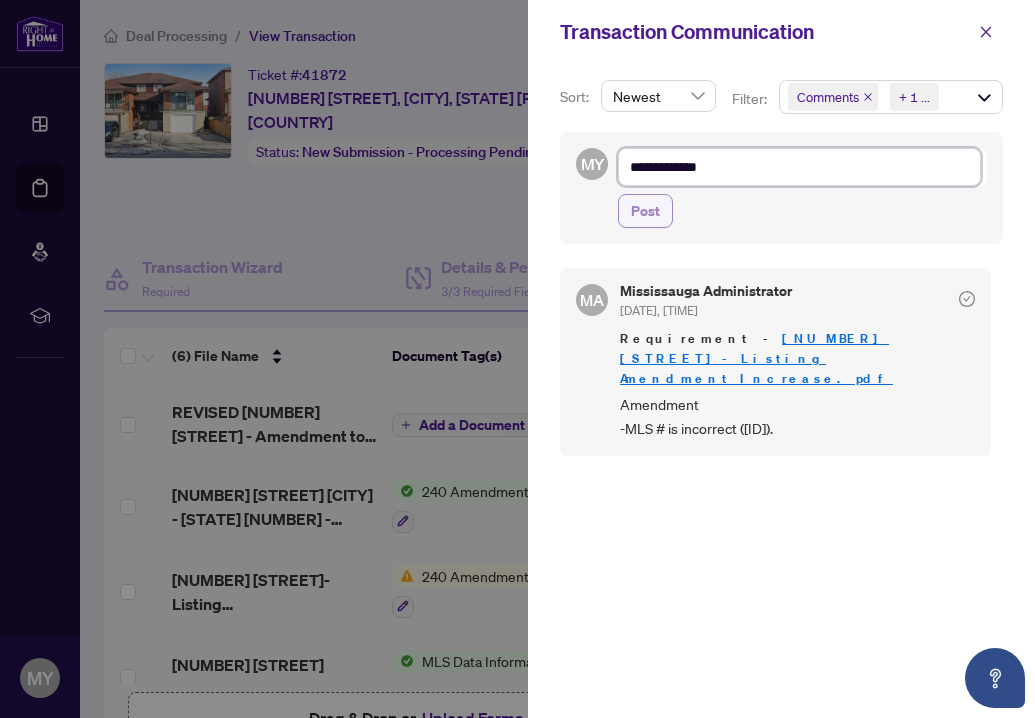 type on "**********" 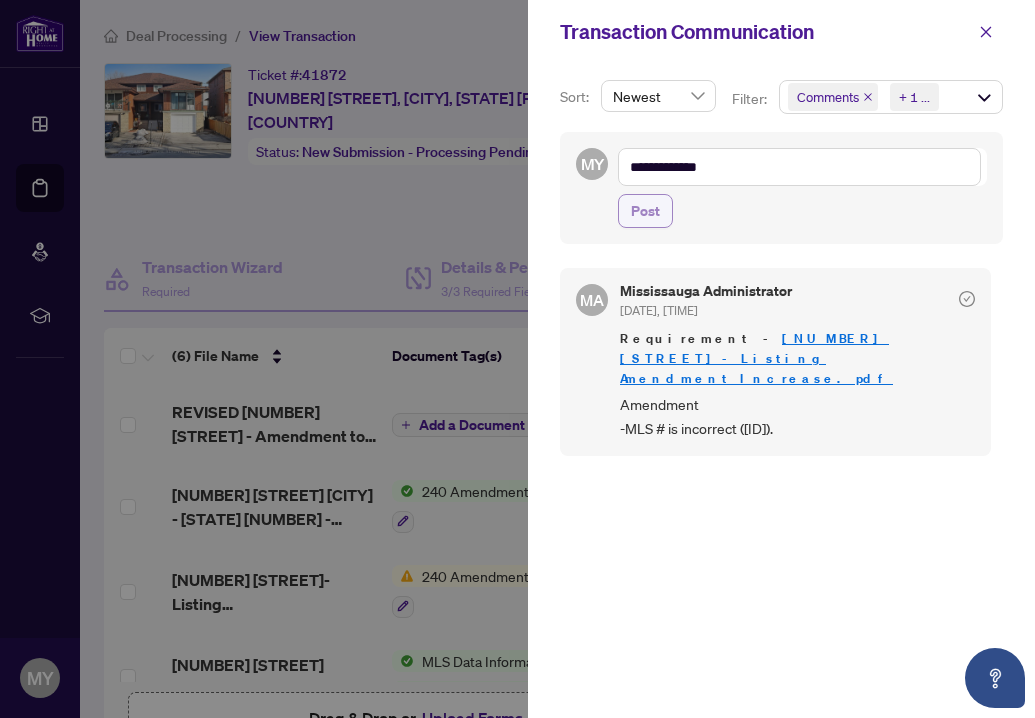 click on "Post" at bounding box center [645, 211] 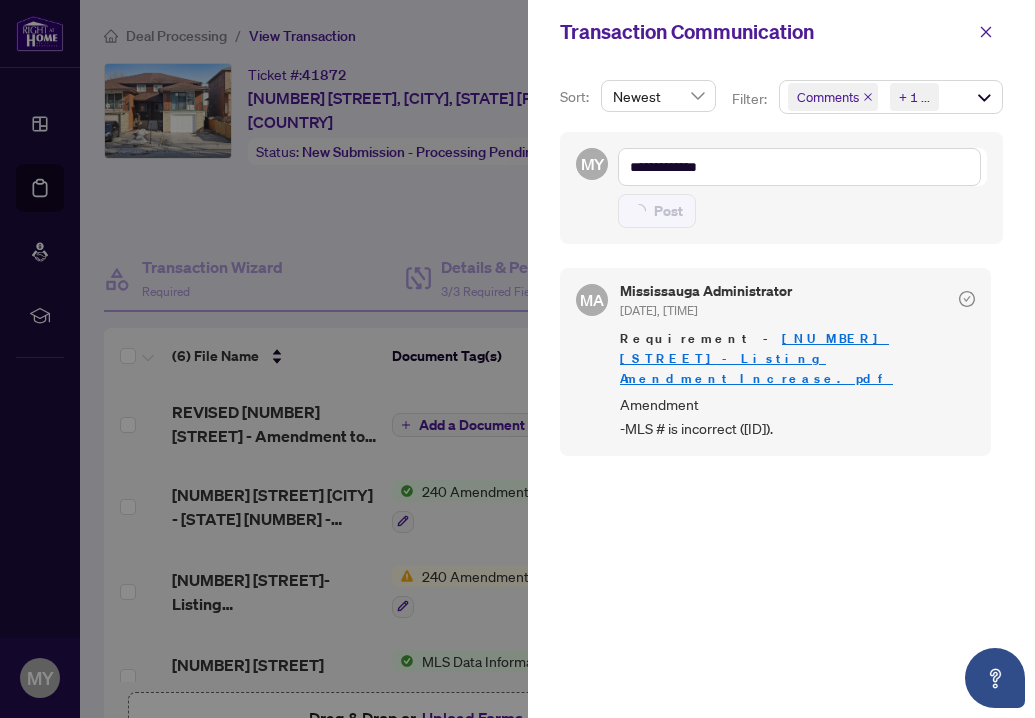 type on "**********" 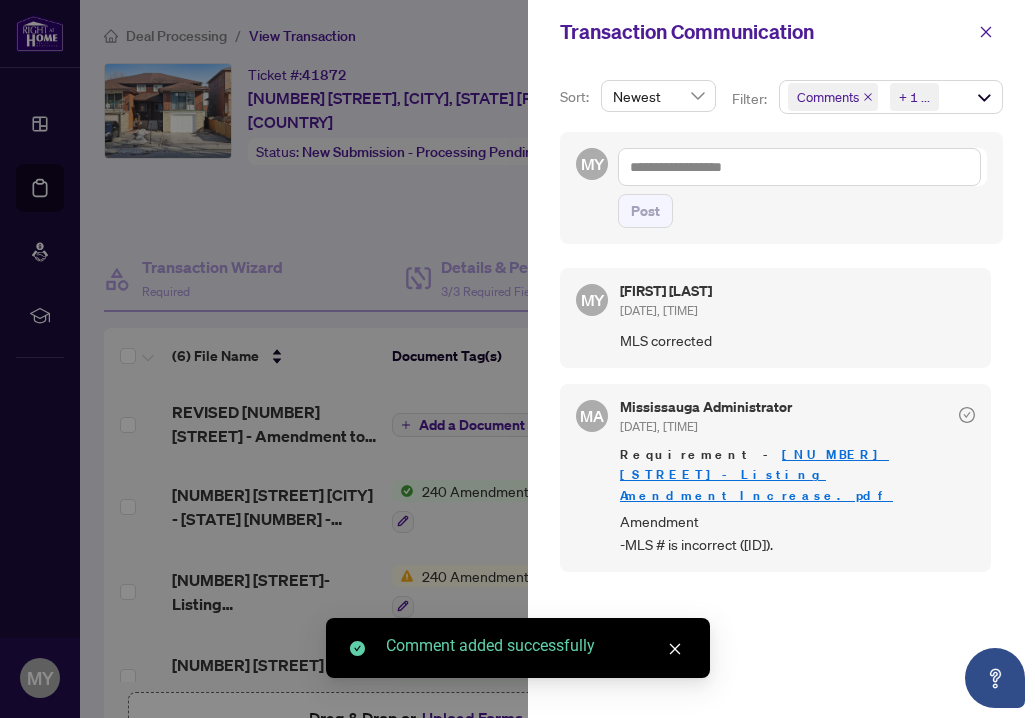 click at bounding box center (517, 359) 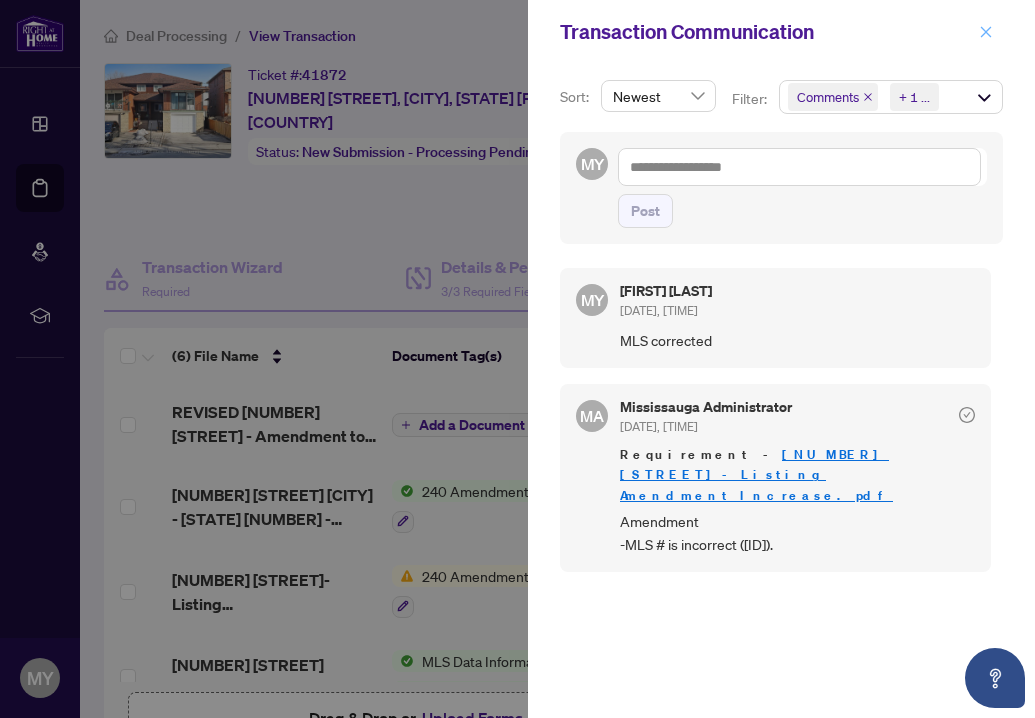click at bounding box center (986, 32) 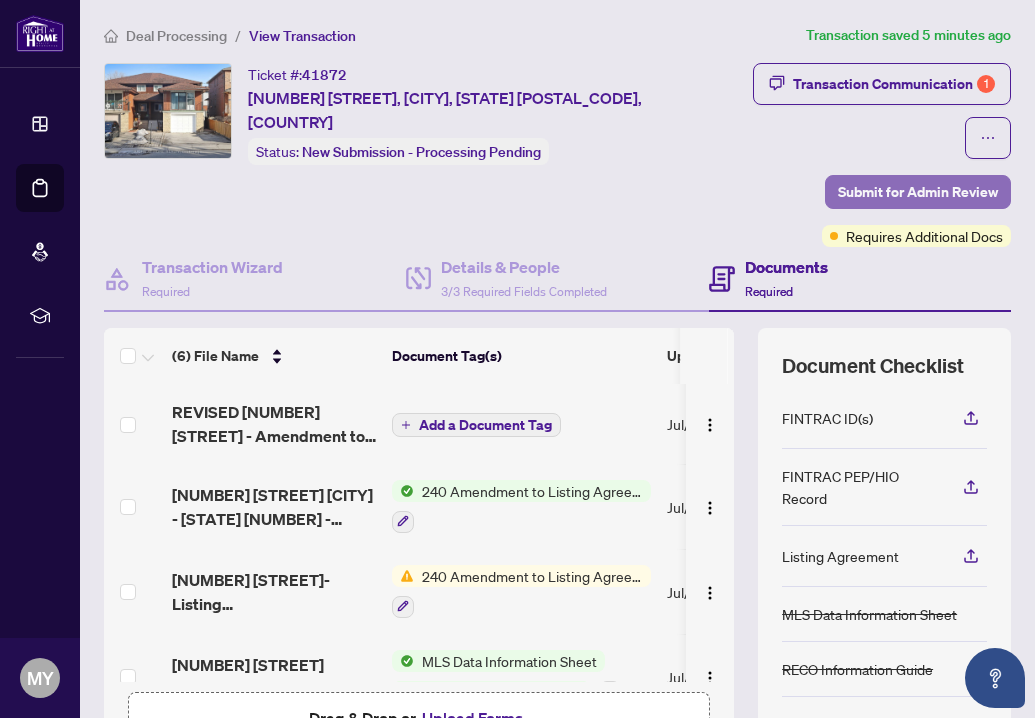 click on "Submit for Admin Review" at bounding box center (918, 192) 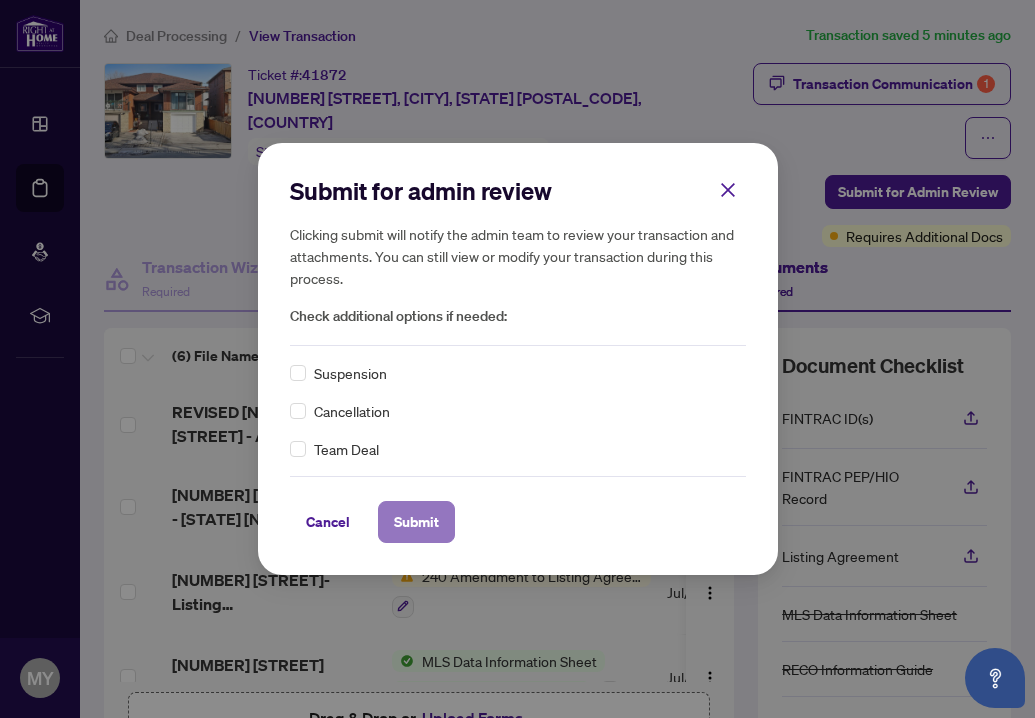 click on "Submit" at bounding box center [416, 522] 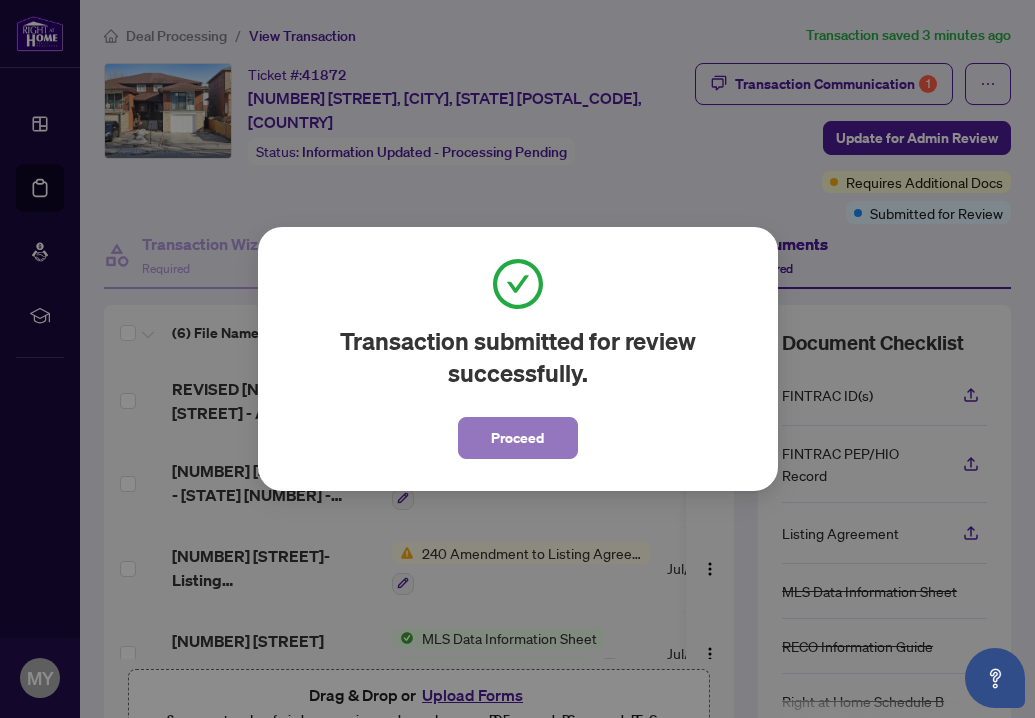 click on "Proceed" at bounding box center [518, 438] 